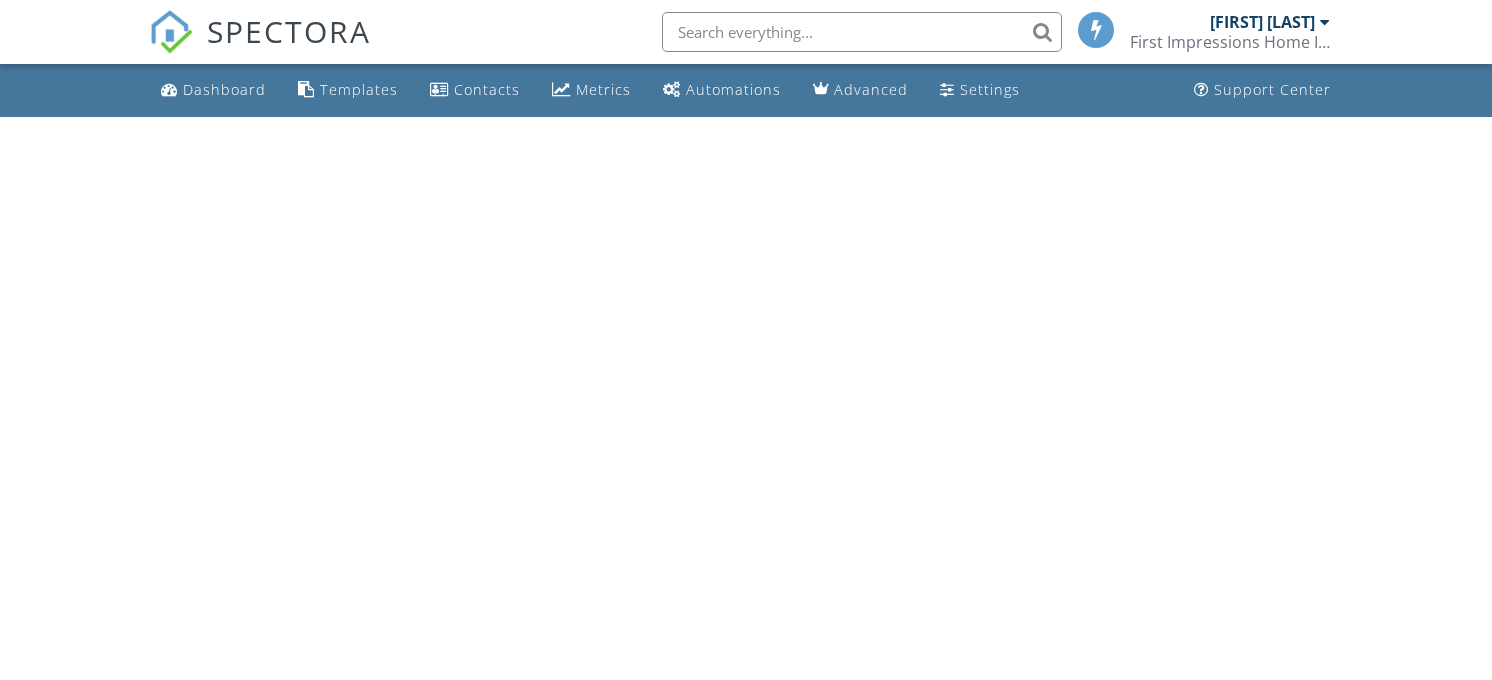 scroll, scrollTop: 0, scrollLeft: 0, axis: both 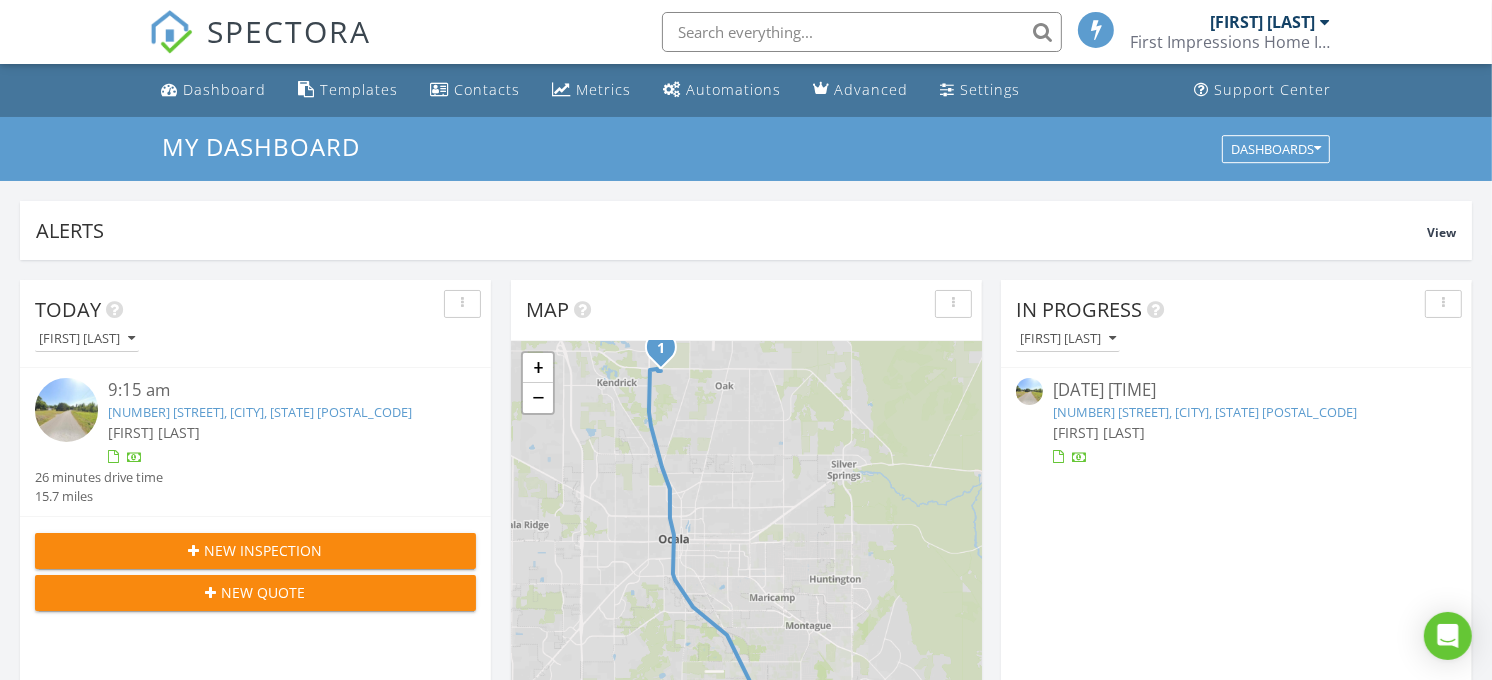 click on "[NUMBER] [STREET], [CITY], [STATE] [POSTAL_CODE]" at bounding box center (260, 412) 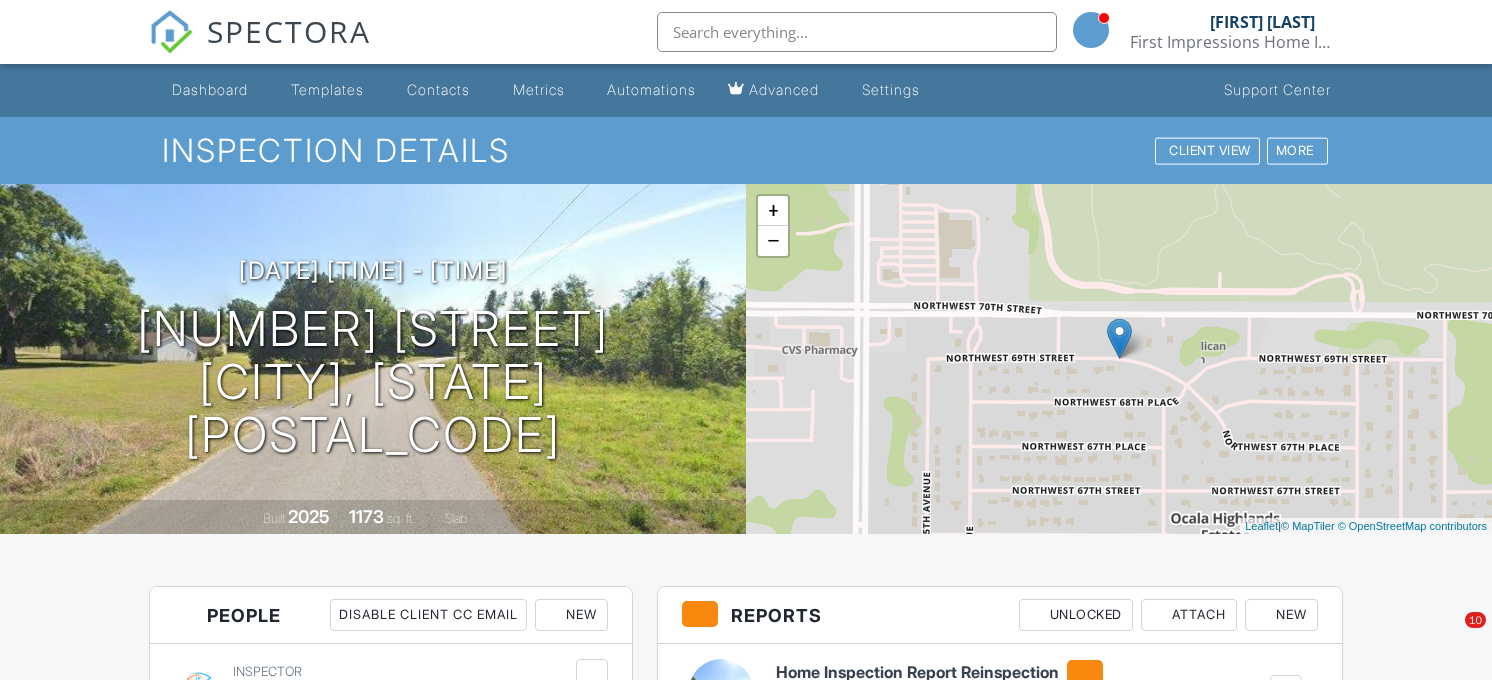 scroll, scrollTop: 0, scrollLeft: 0, axis: both 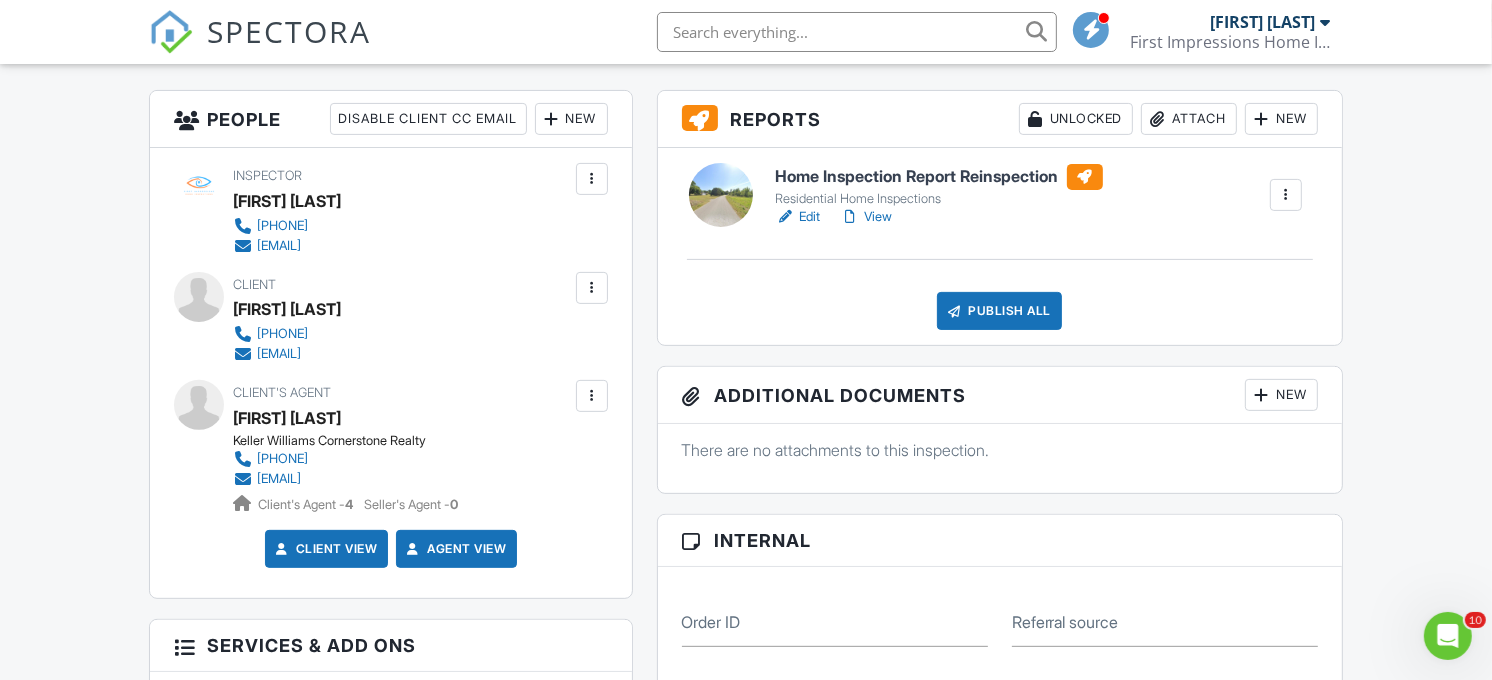 click on "Edit" at bounding box center (798, 217) 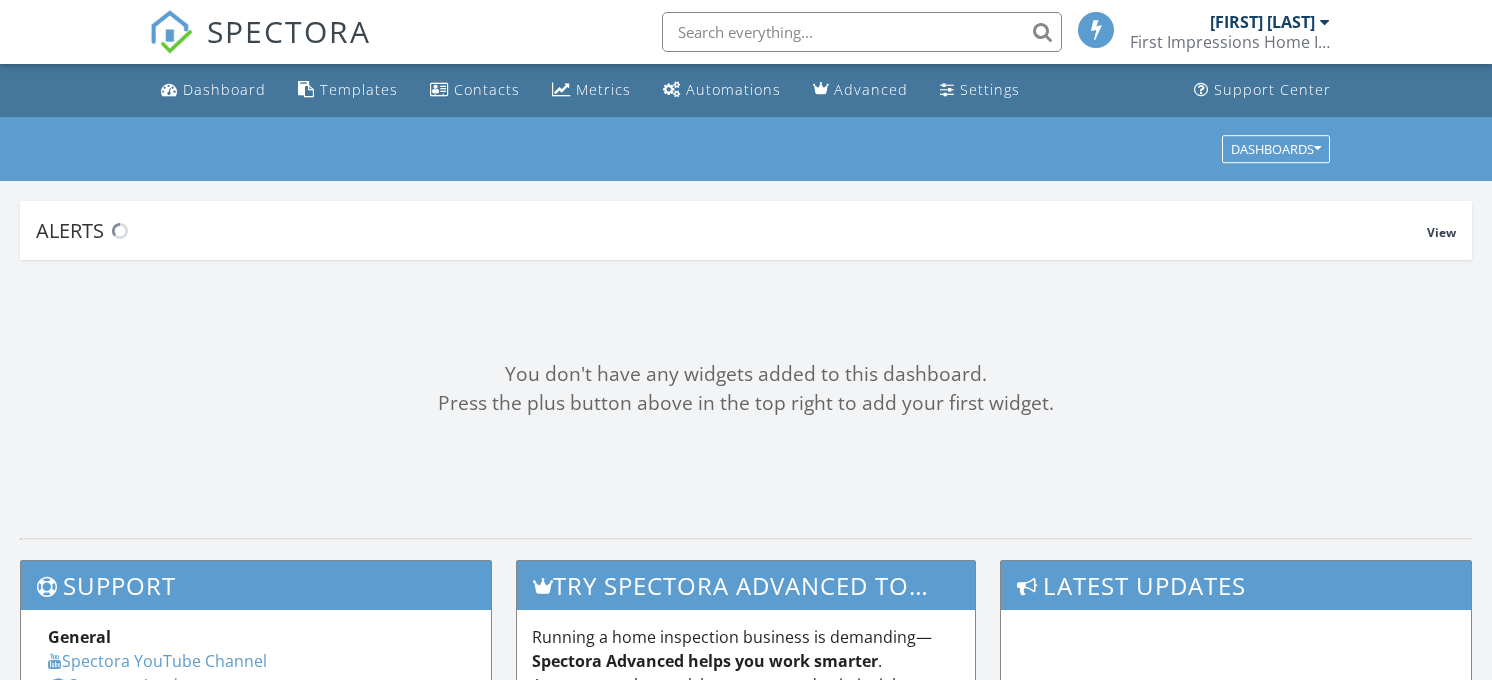scroll, scrollTop: 0, scrollLeft: 0, axis: both 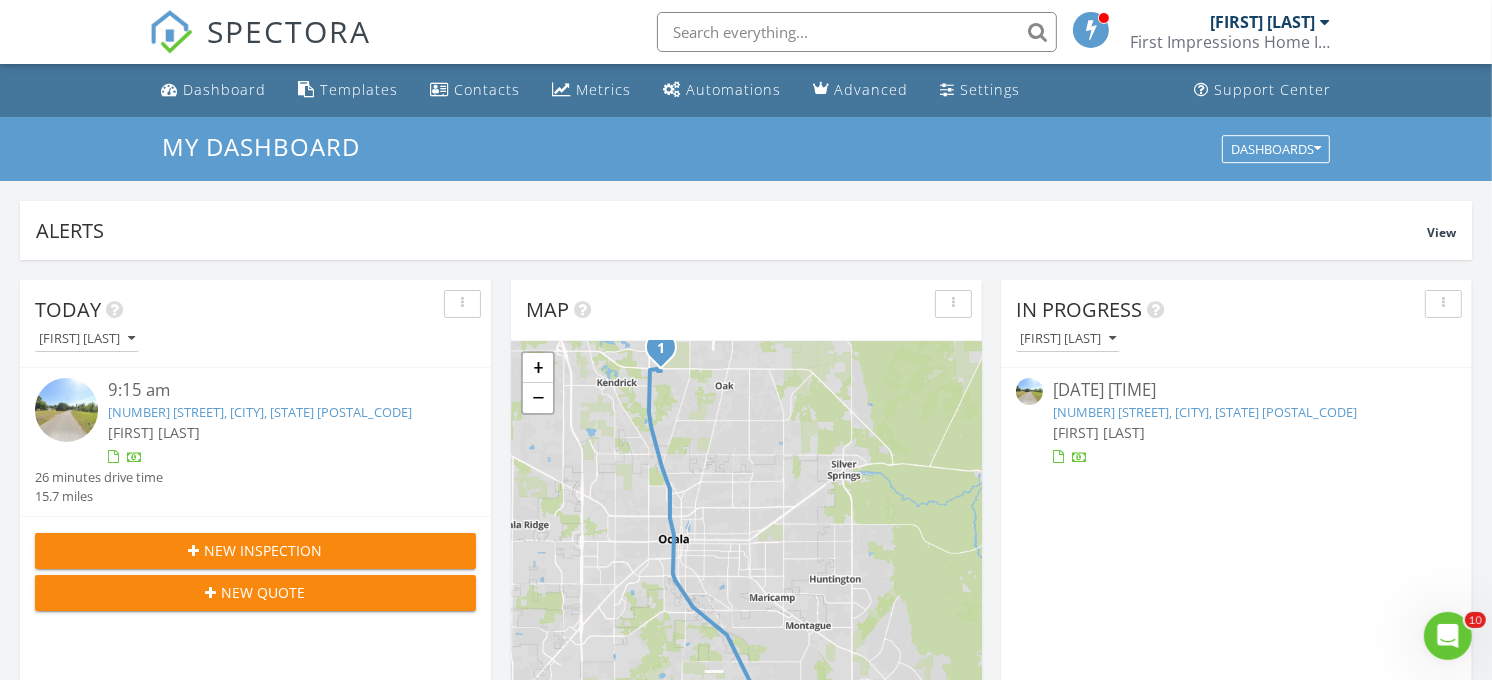 click on "[NUMBER] [STREET], [CITY], [STATE] [POSTAL_CODE]" at bounding box center (260, 412) 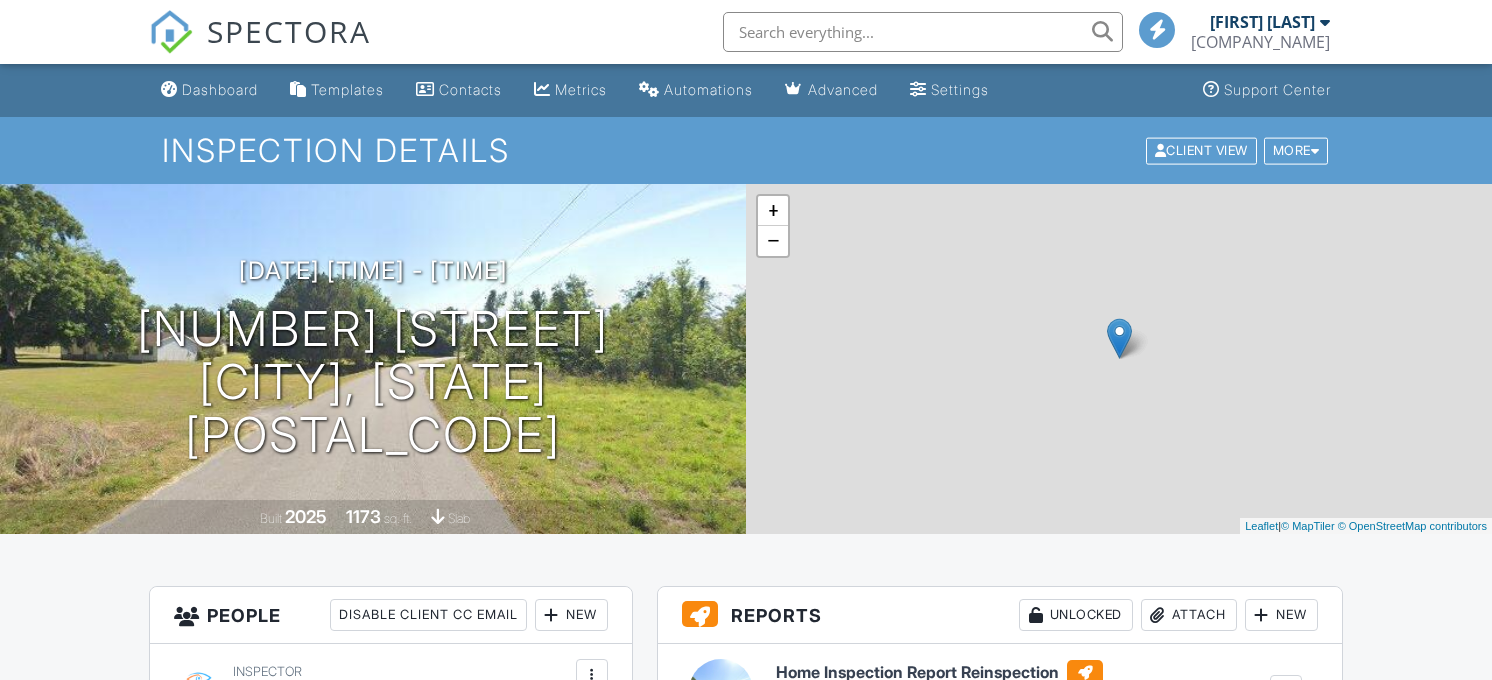 scroll, scrollTop: 512, scrollLeft: 0, axis: vertical 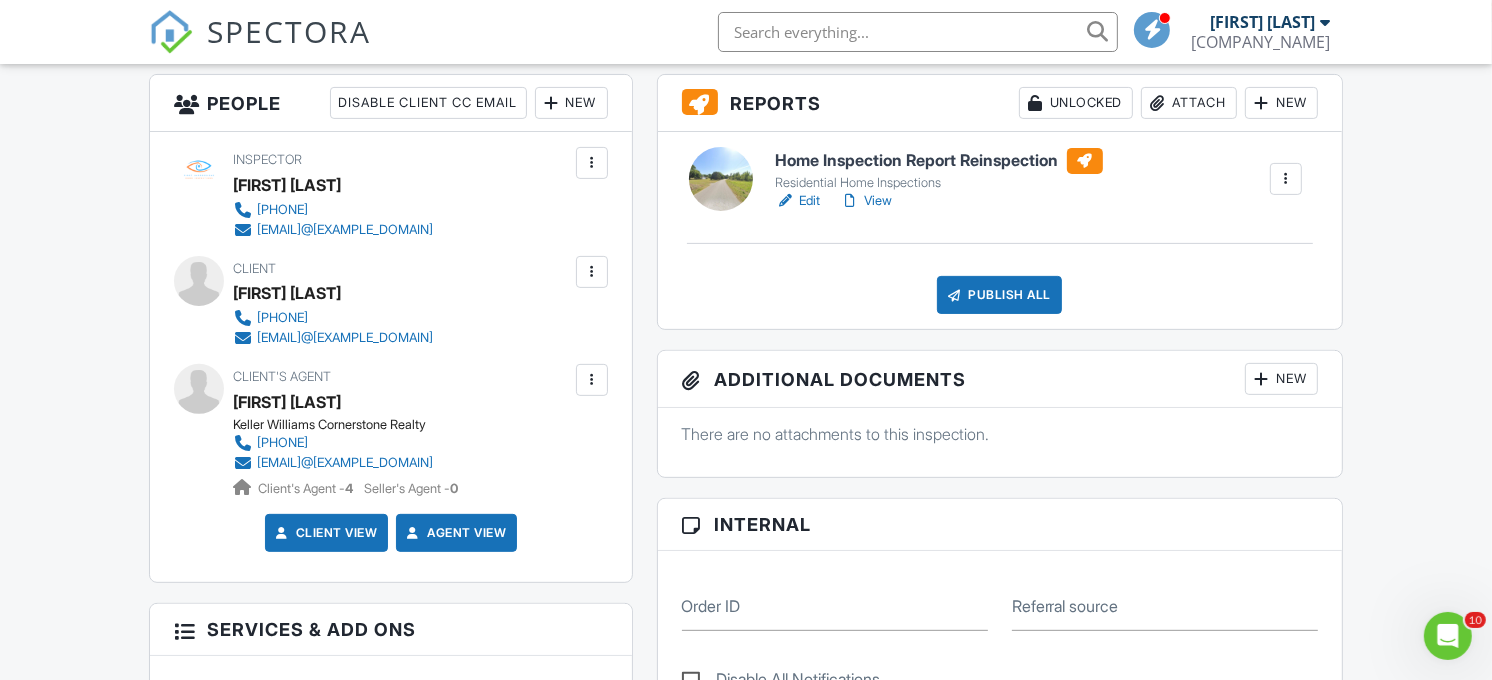 click on "Edit" at bounding box center (798, 201) 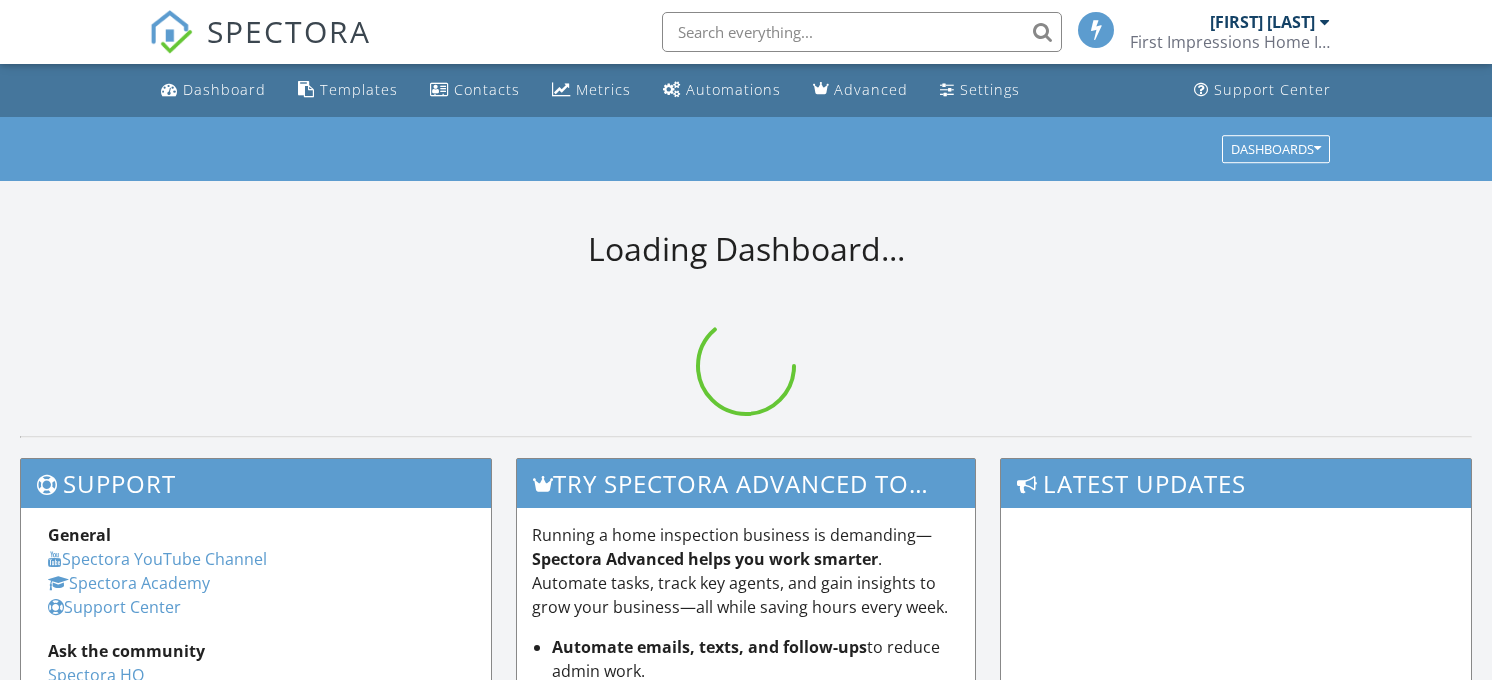 scroll, scrollTop: 0, scrollLeft: 0, axis: both 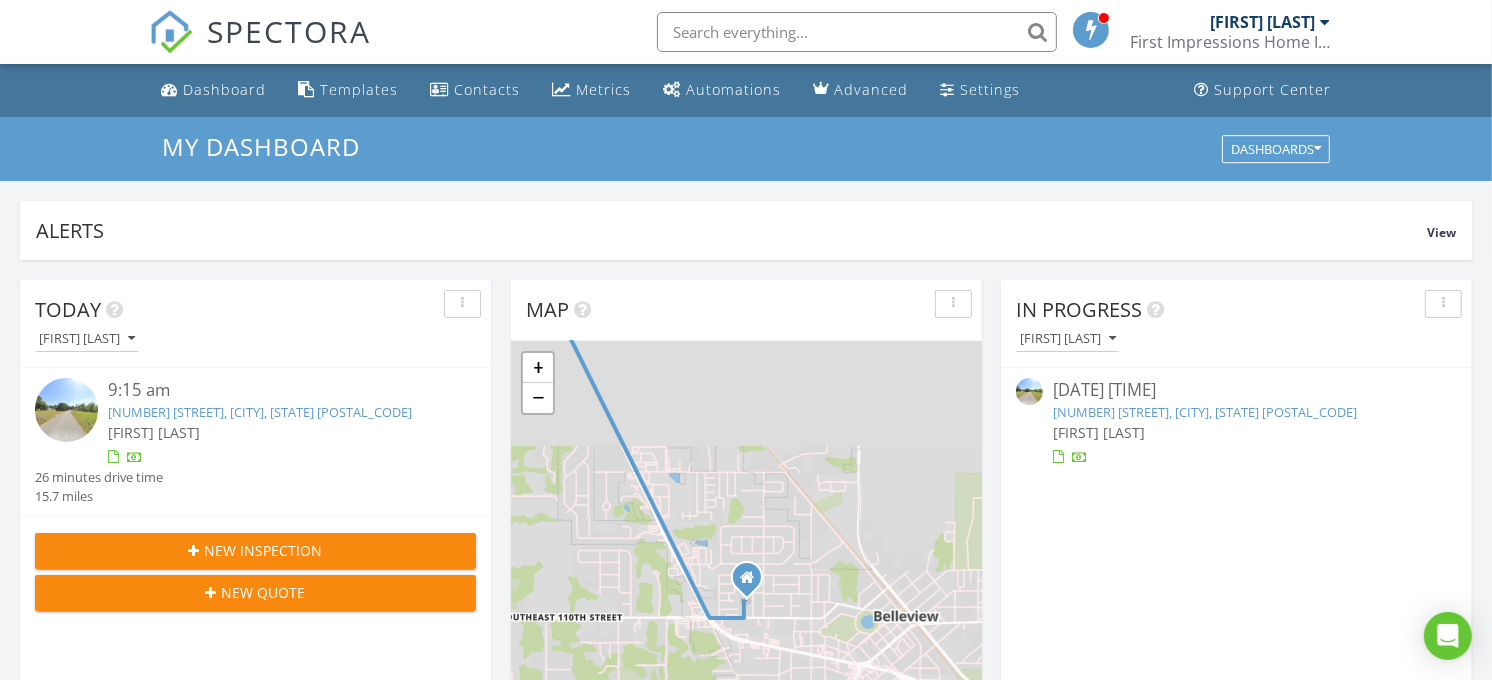 click on "[NUMBER] [STREET], [CITY], [STATE] [POSTAL_CODE]" at bounding box center [260, 412] 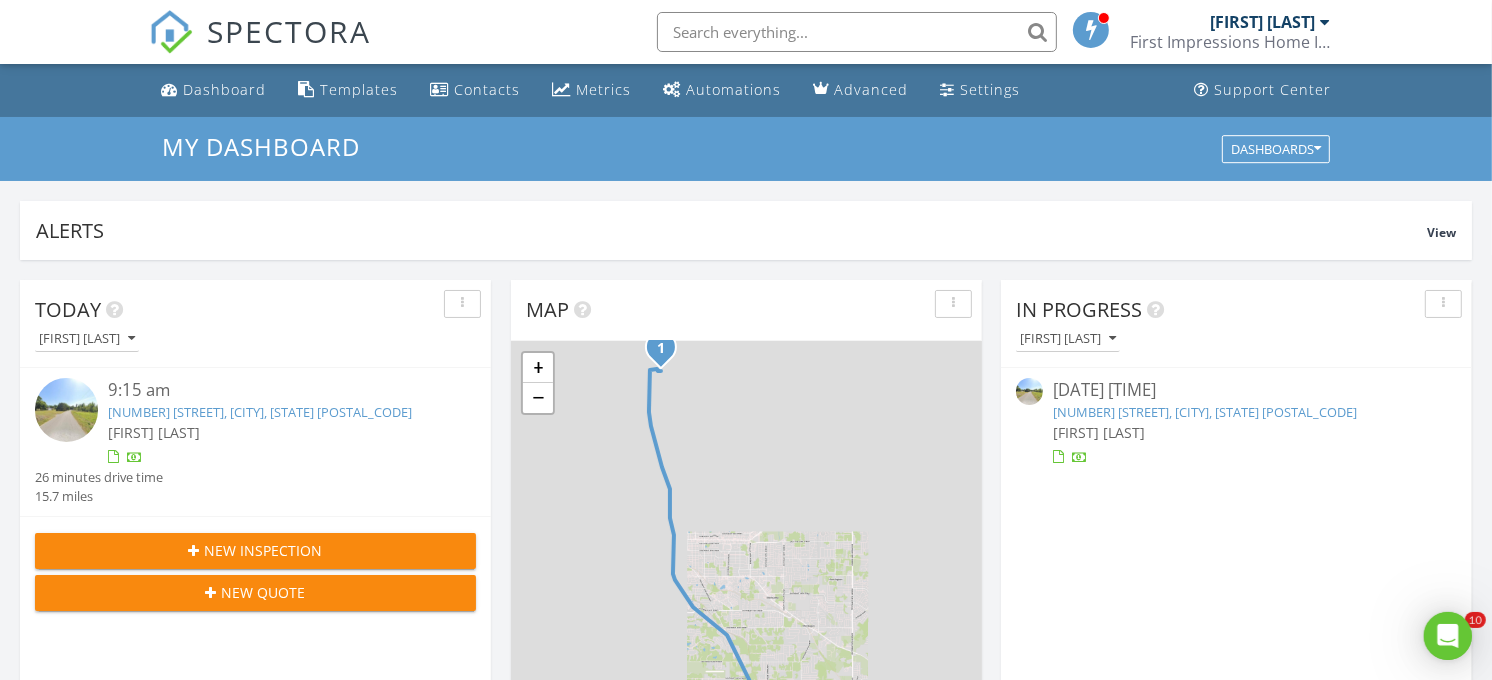 scroll, scrollTop: 0, scrollLeft: 0, axis: both 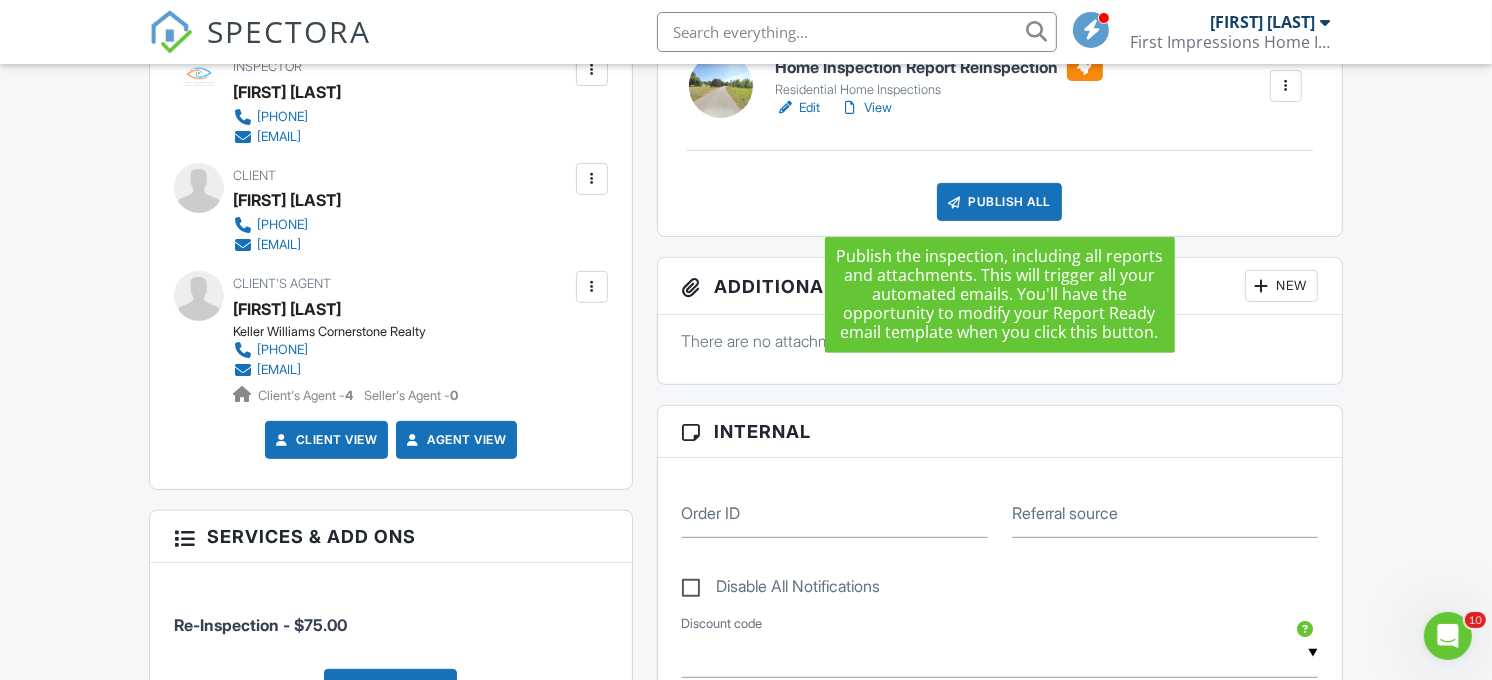 click on "Publish All" at bounding box center [999, 202] 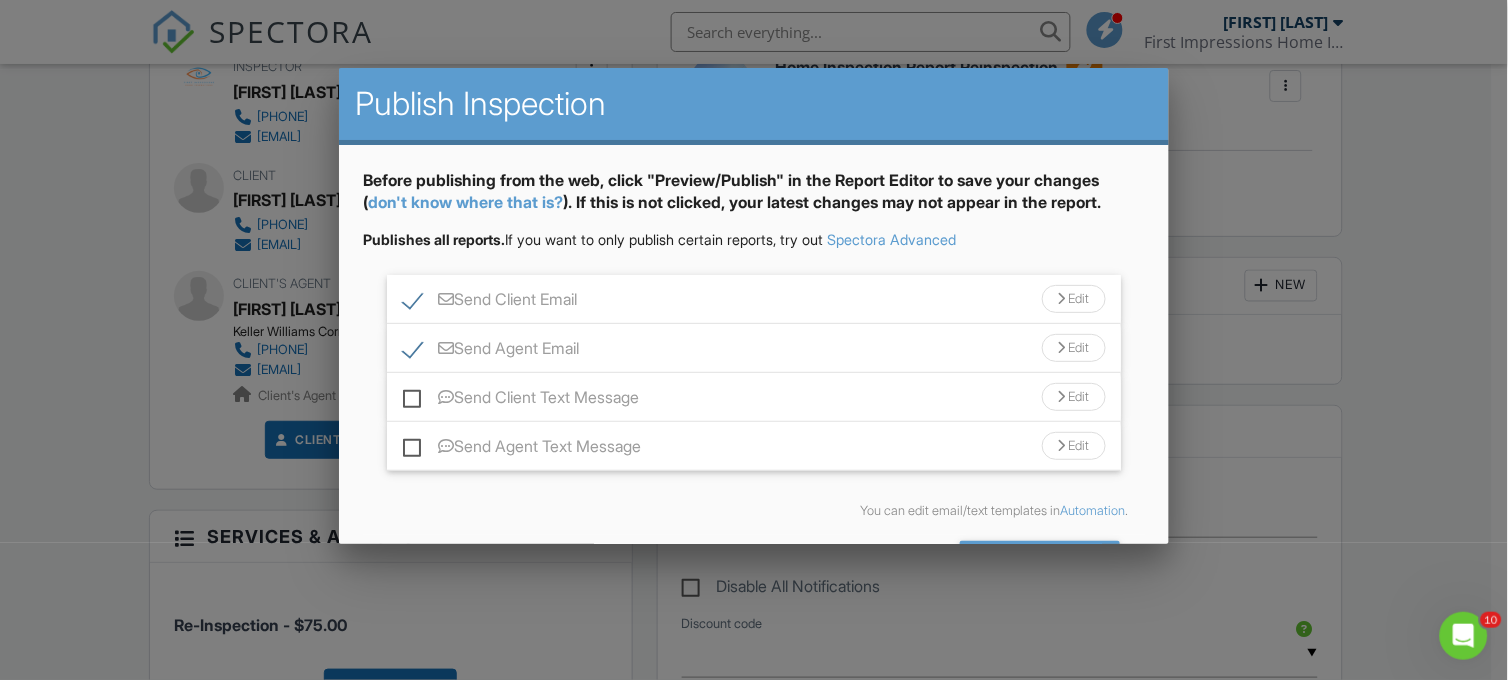 click on "Send Agent Email" at bounding box center [491, 351] 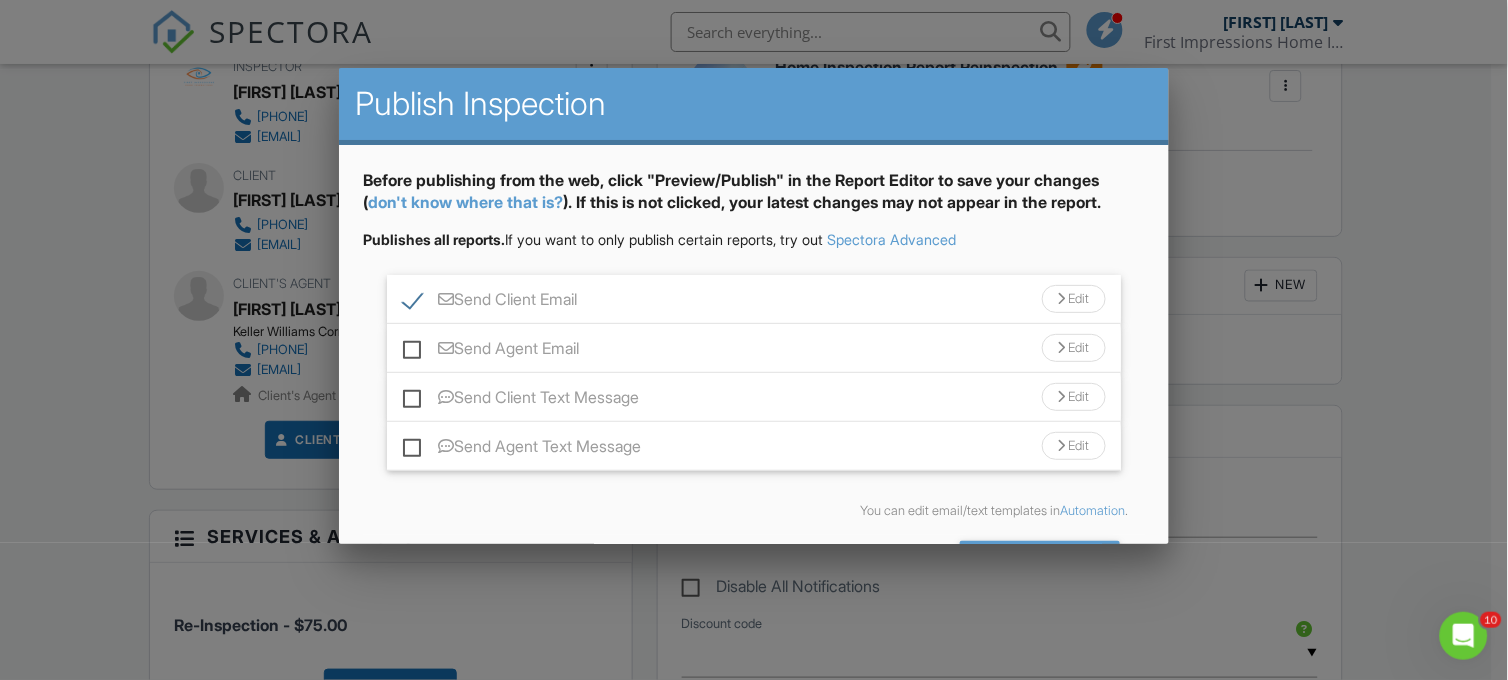 click on "Send Client Email" at bounding box center (490, 302) 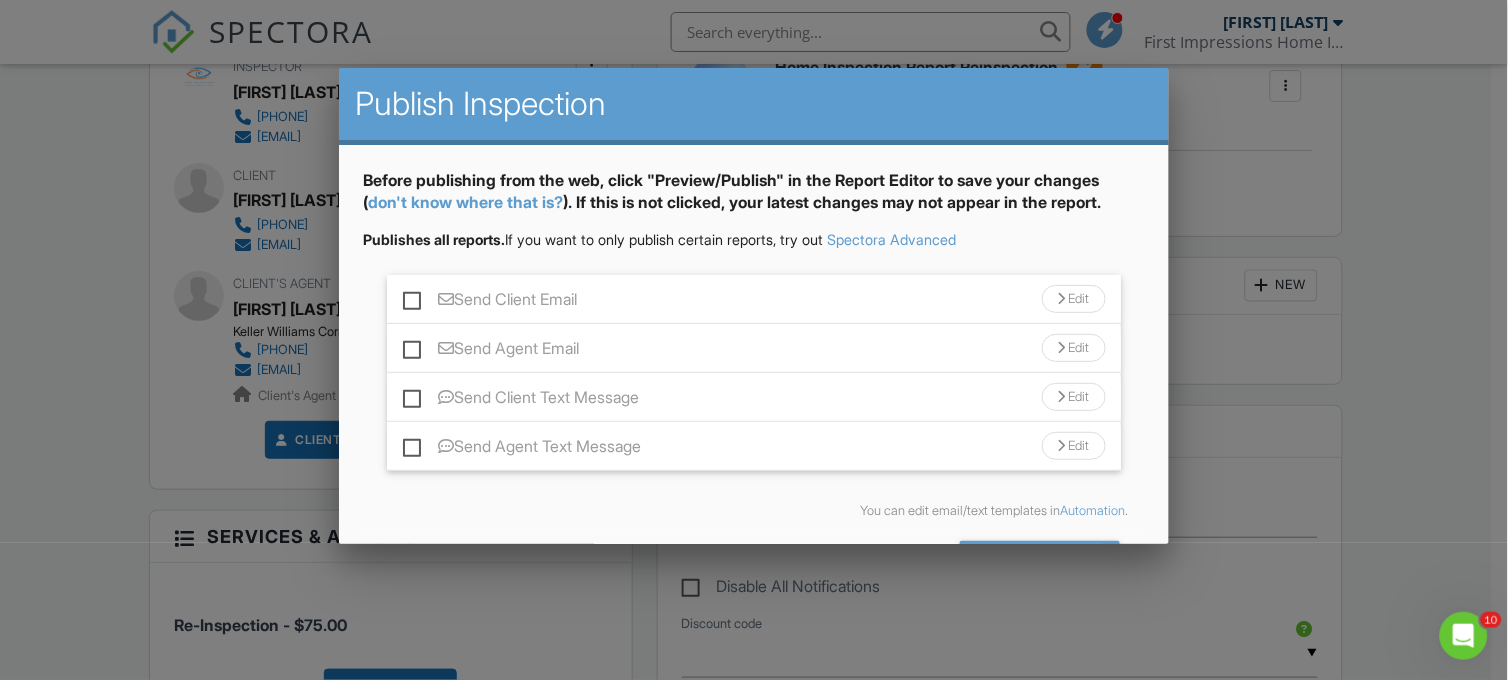 scroll, scrollTop: 70, scrollLeft: 0, axis: vertical 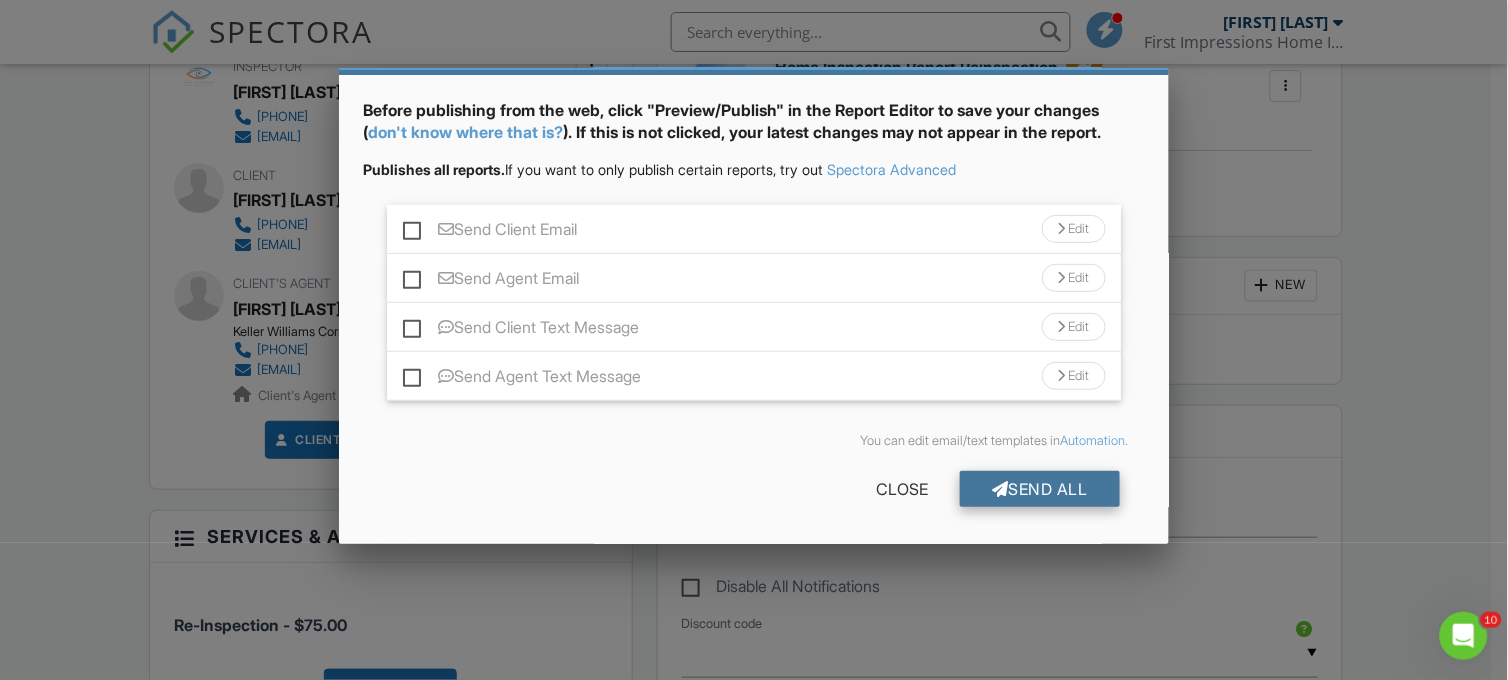 click on "Send All" at bounding box center (1040, 489) 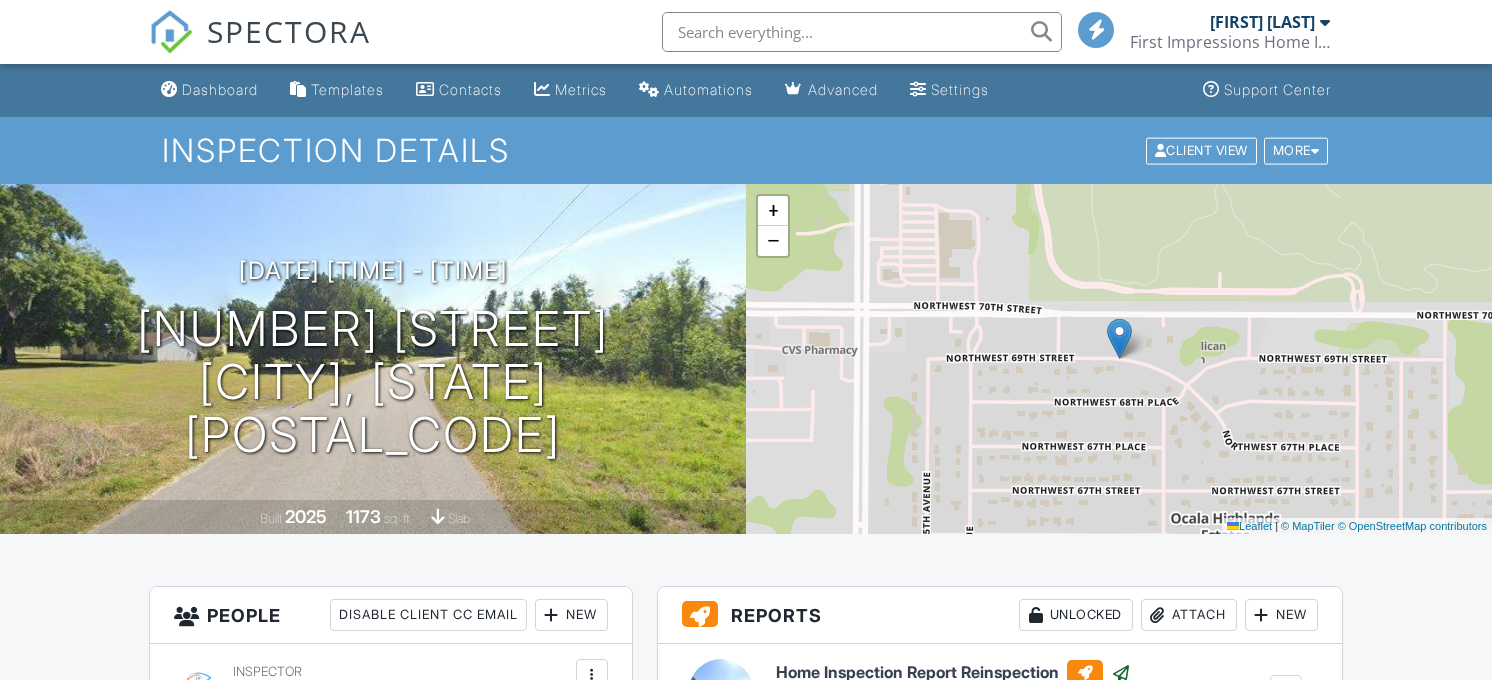 scroll, scrollTop: 605, scrollLeft: 0, axis: vertical 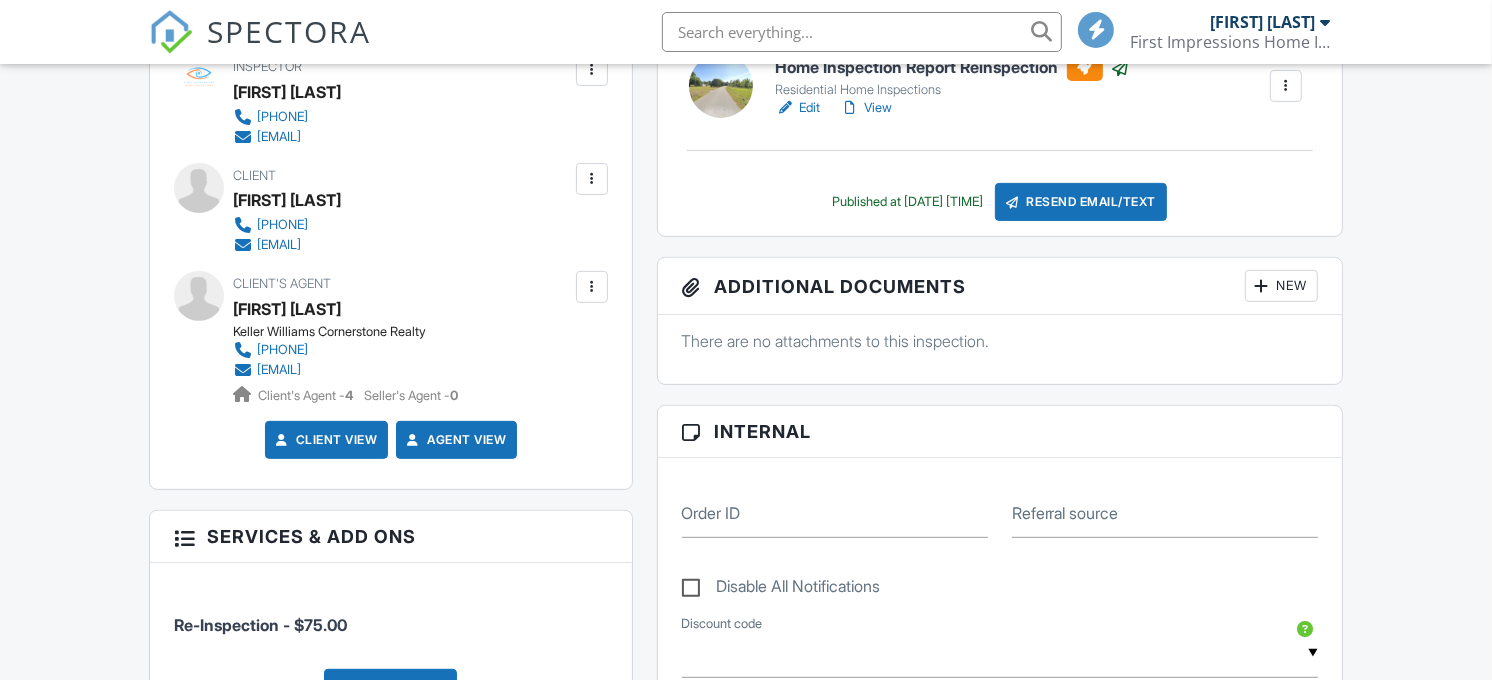 click on "Dashboard" at bounding box center [220, -516] 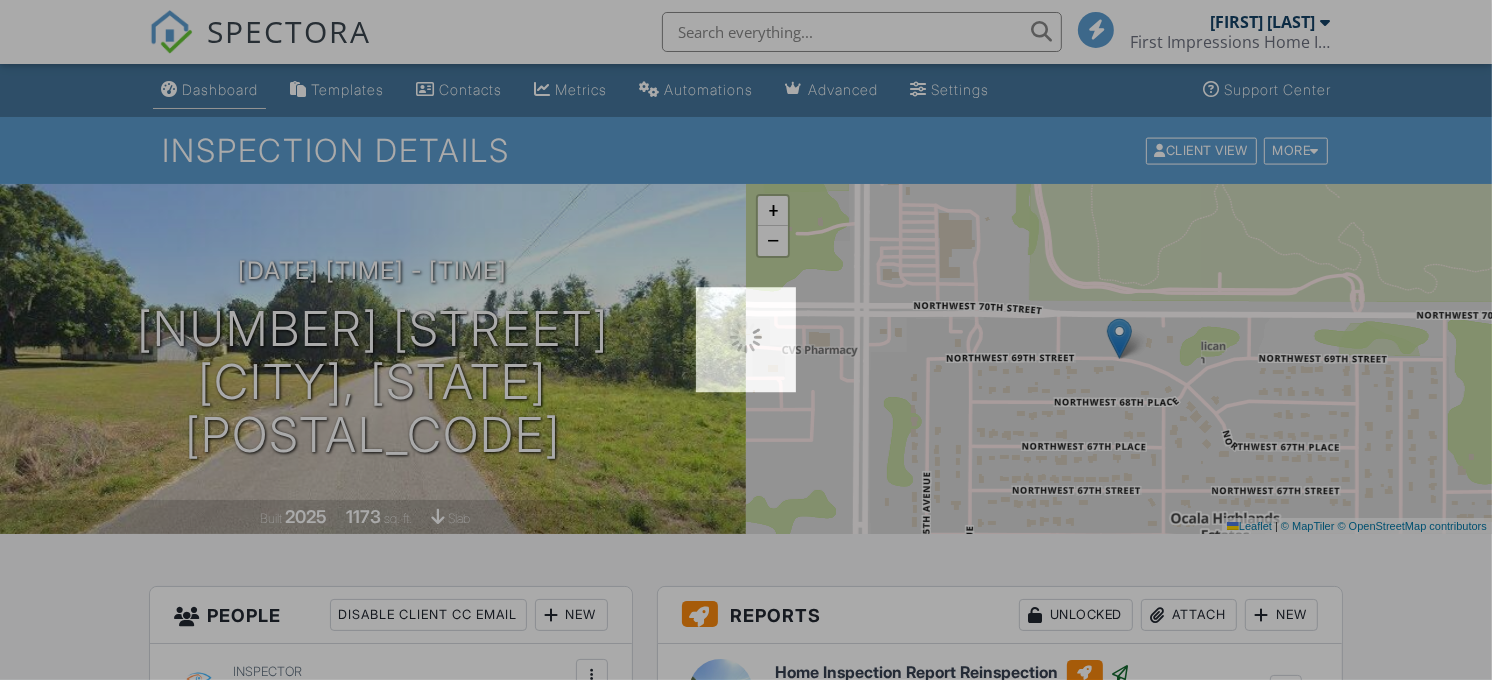 scroll, scrollTop: 0, scrollLeft: 0, axis: both 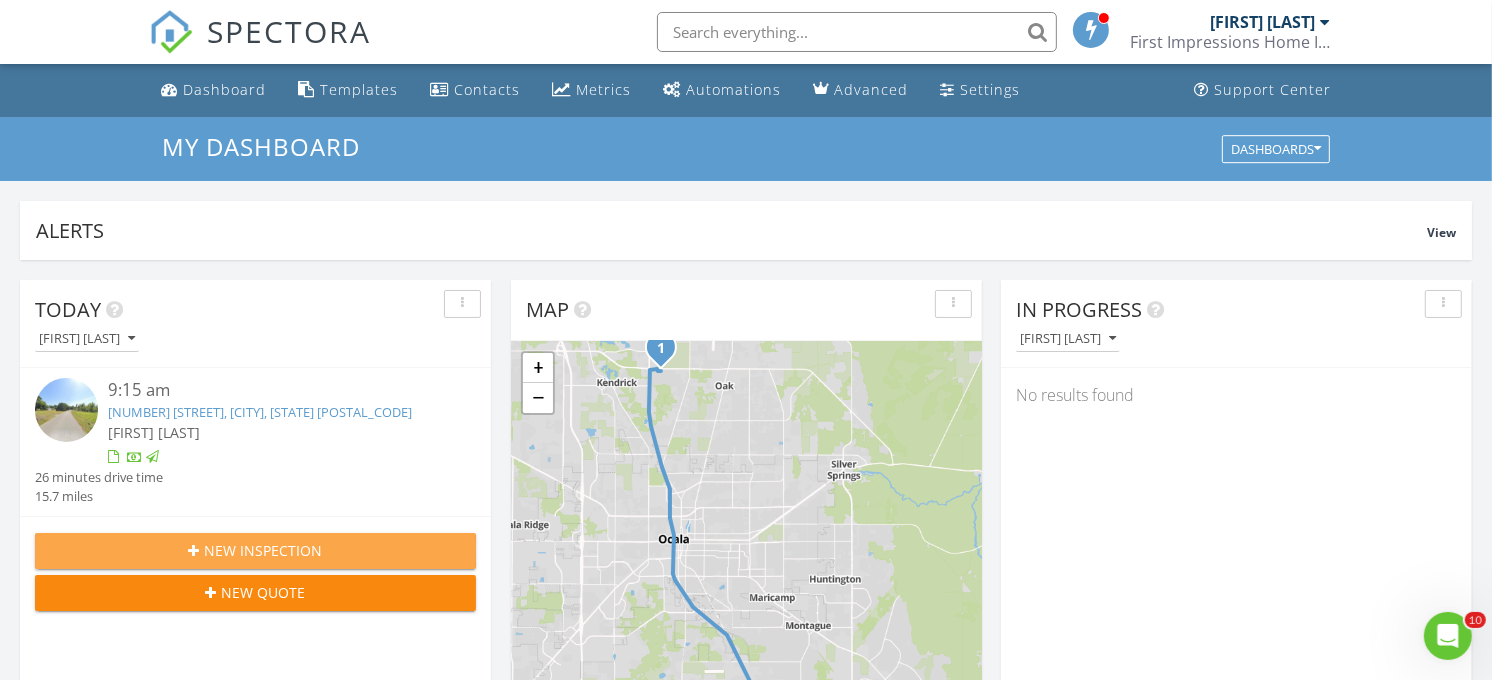 click on "New Inspection" at bounding box center (264, 550) 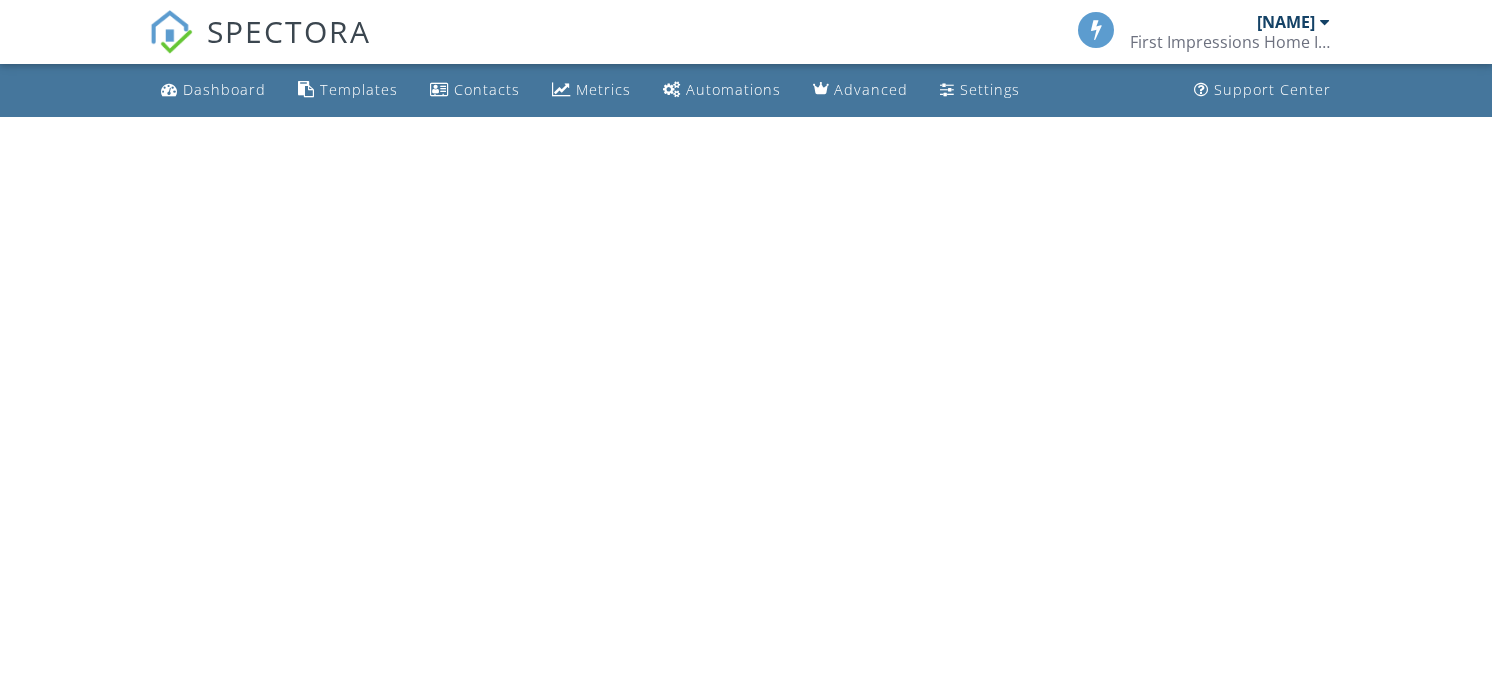 scroll, scrollTop: 0, scrollLeft: 0, axis: both 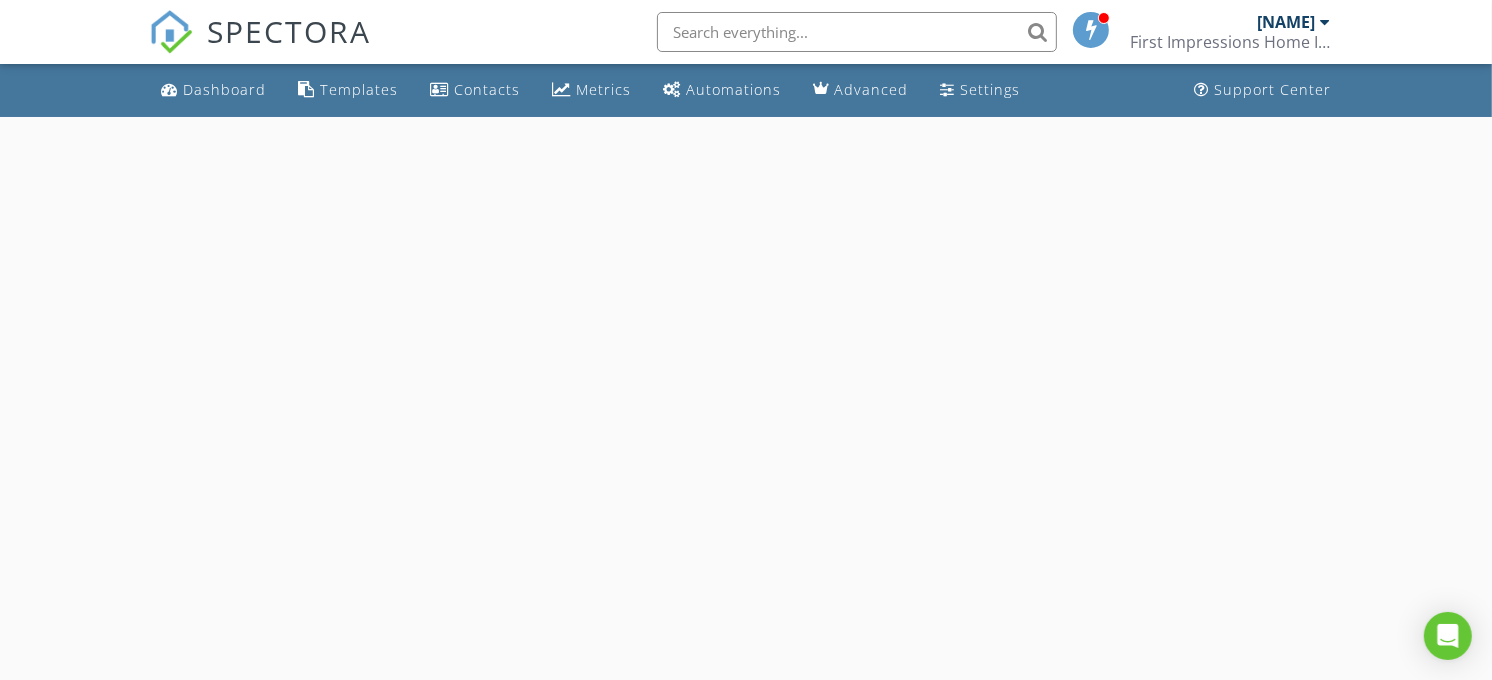 select on "7" 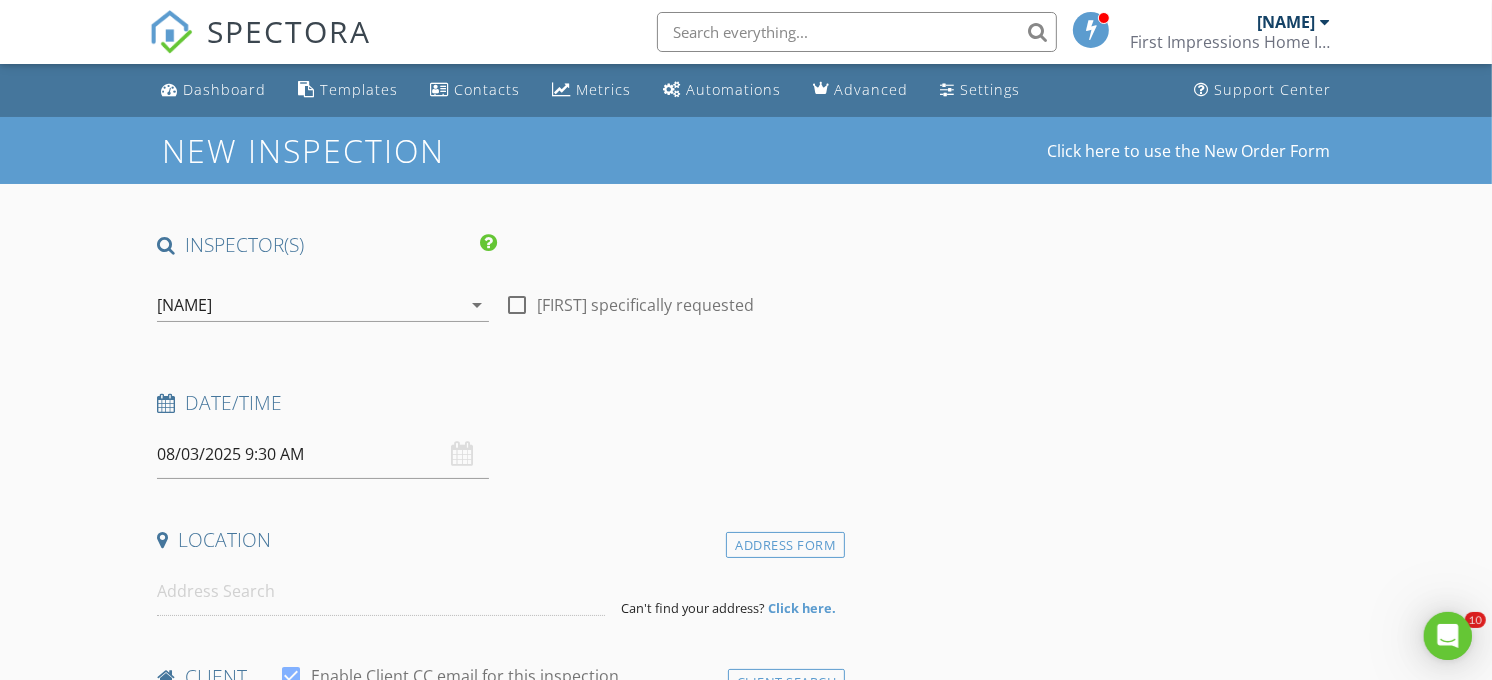 scroll, scrollTop: 0, scrollLeft: 0, axis: both 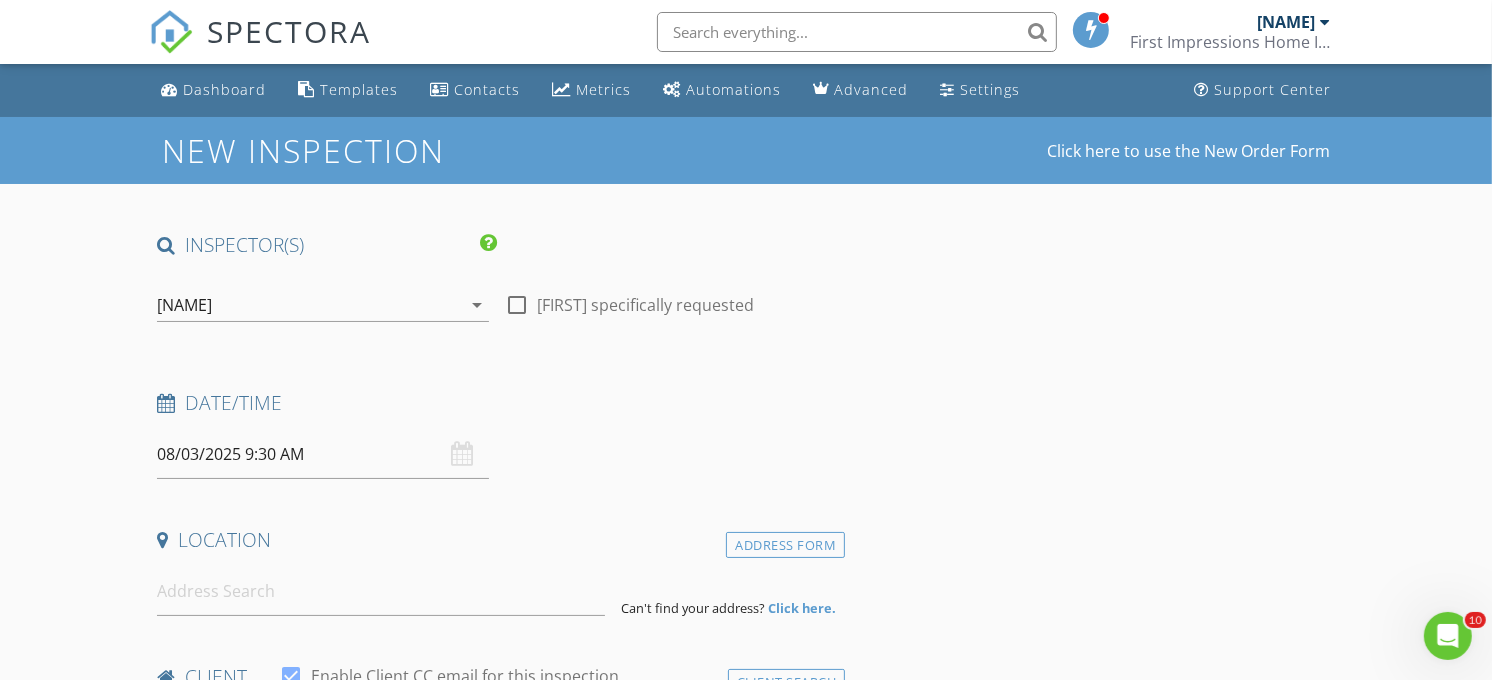 click on "08/03/2025 9:30 AM" at bounding box center [323, 454] 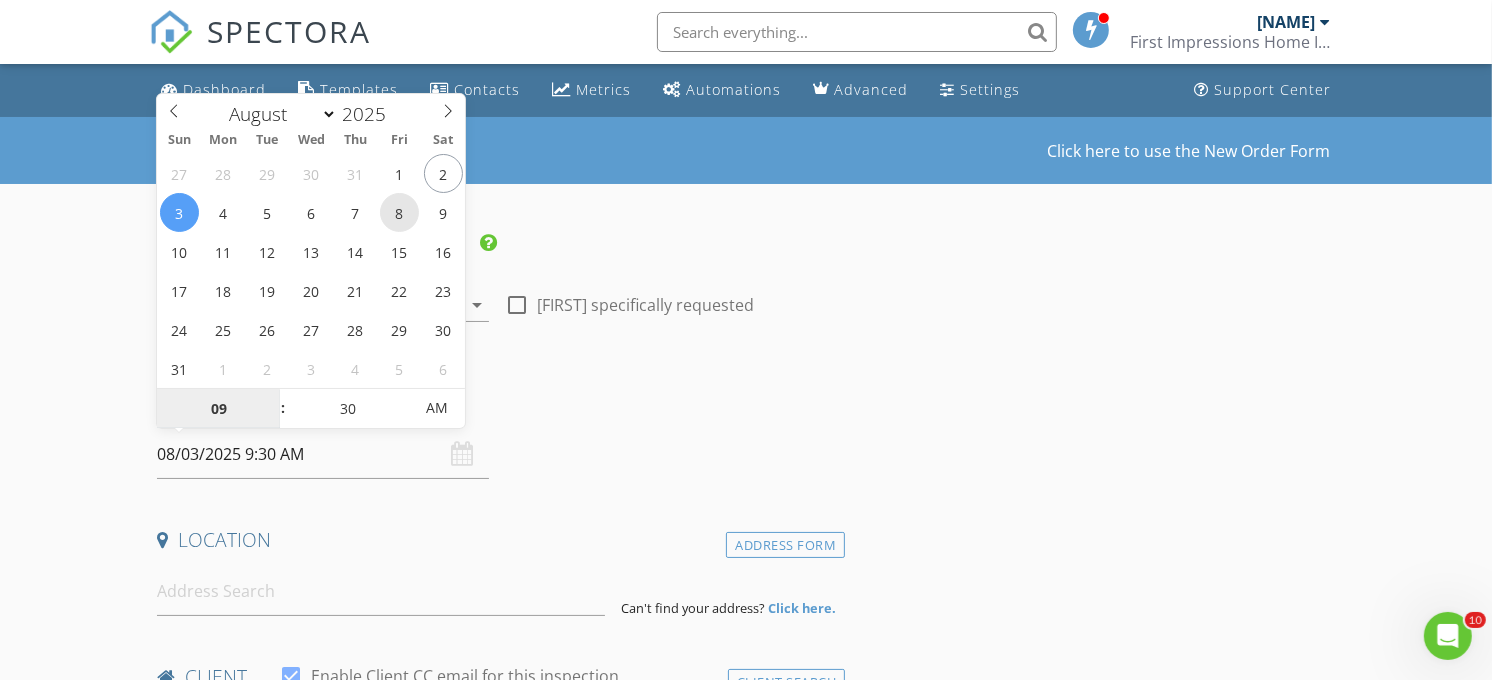 type on "08/08/2025 9:30 AM" 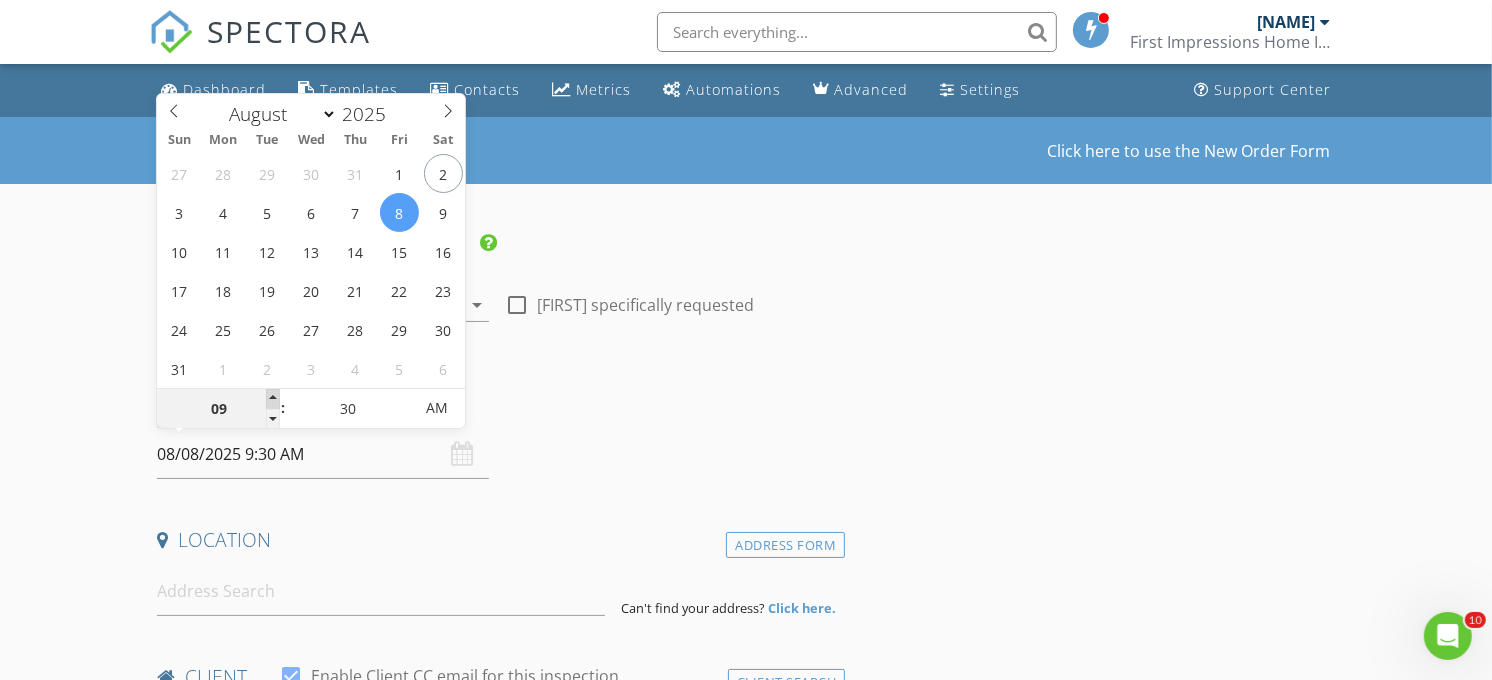 type on "10" 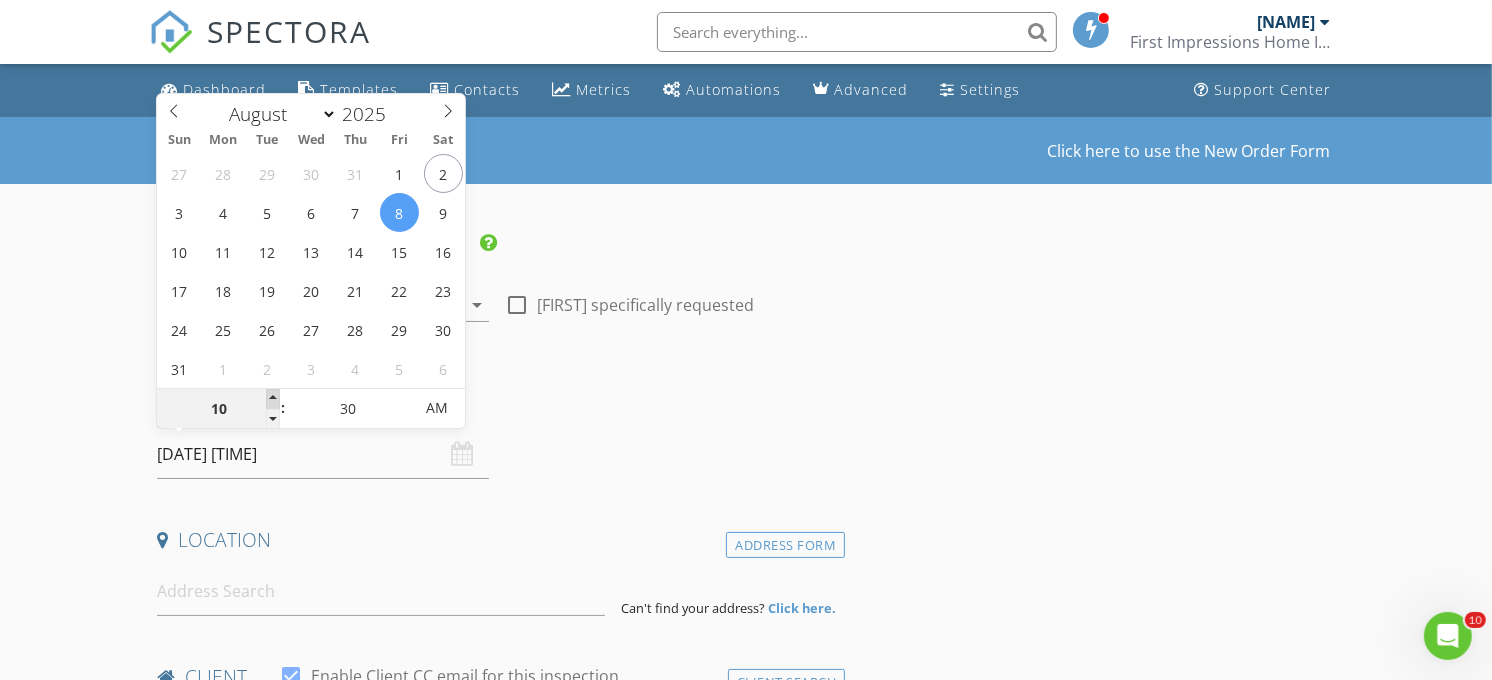 click at bounding box center (273, 399) 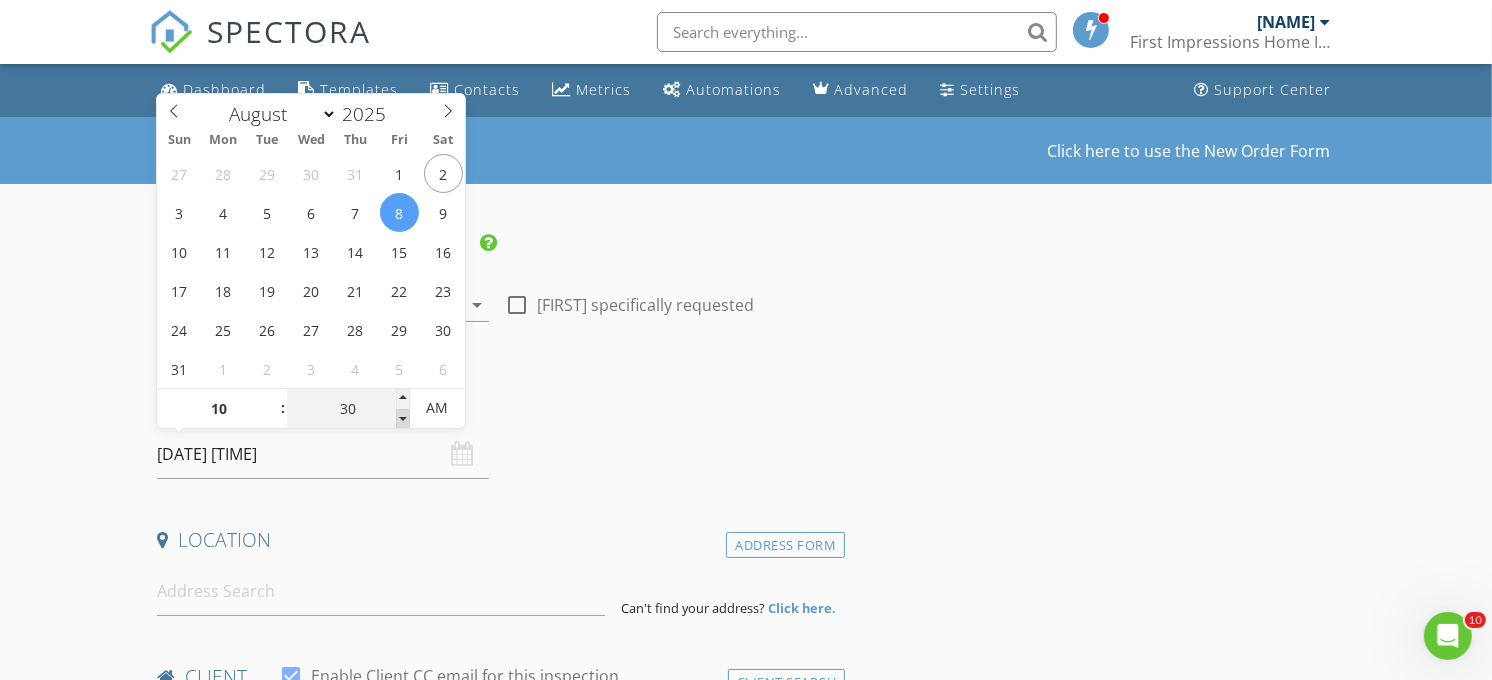 type on "25" 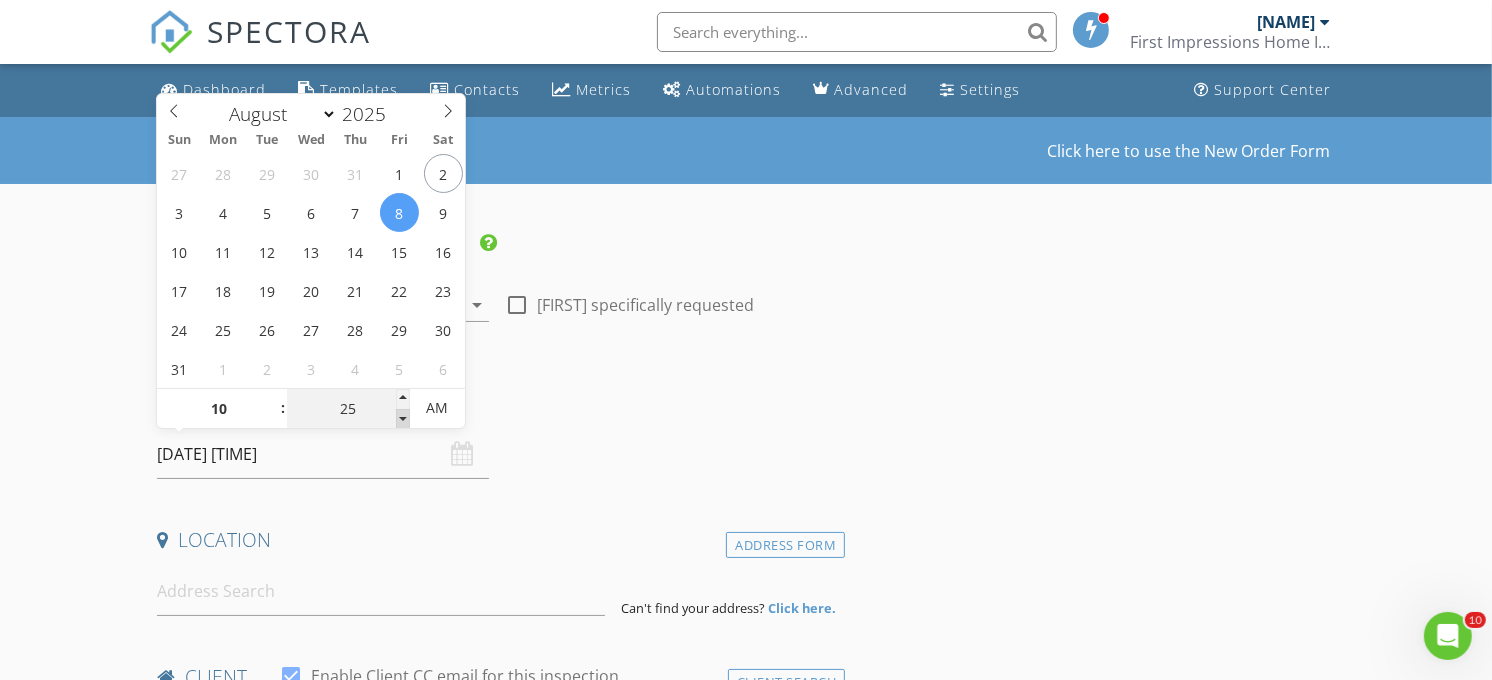 click at bounding box center (403, 419) 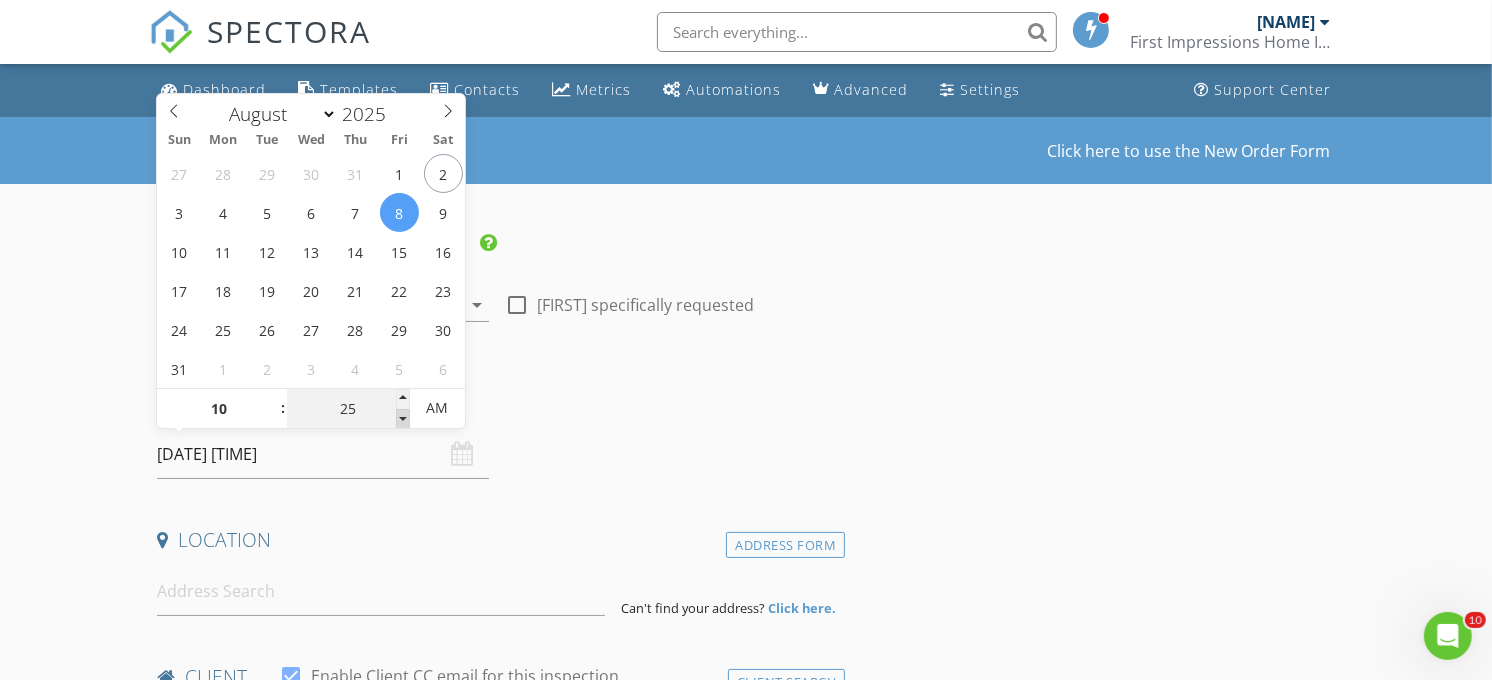type on "20" 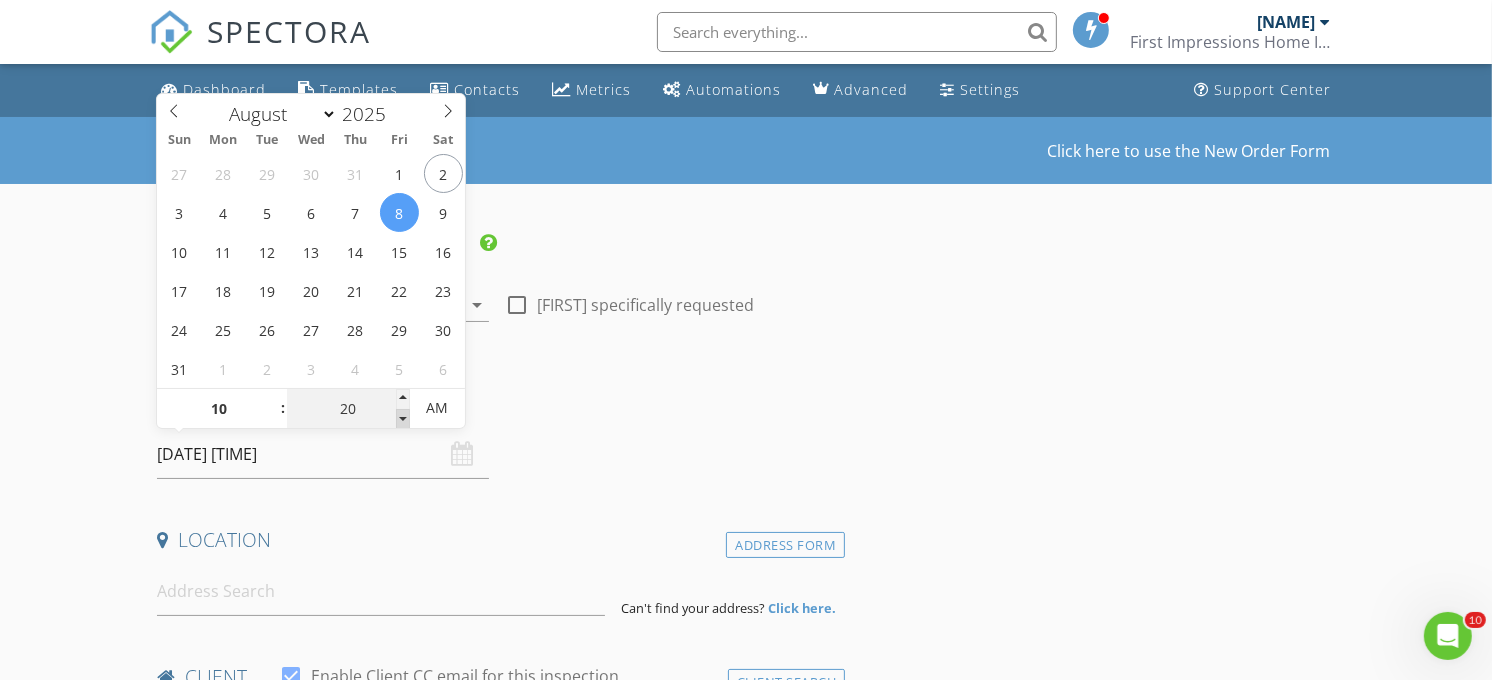 click at bounding box center [403, 419] 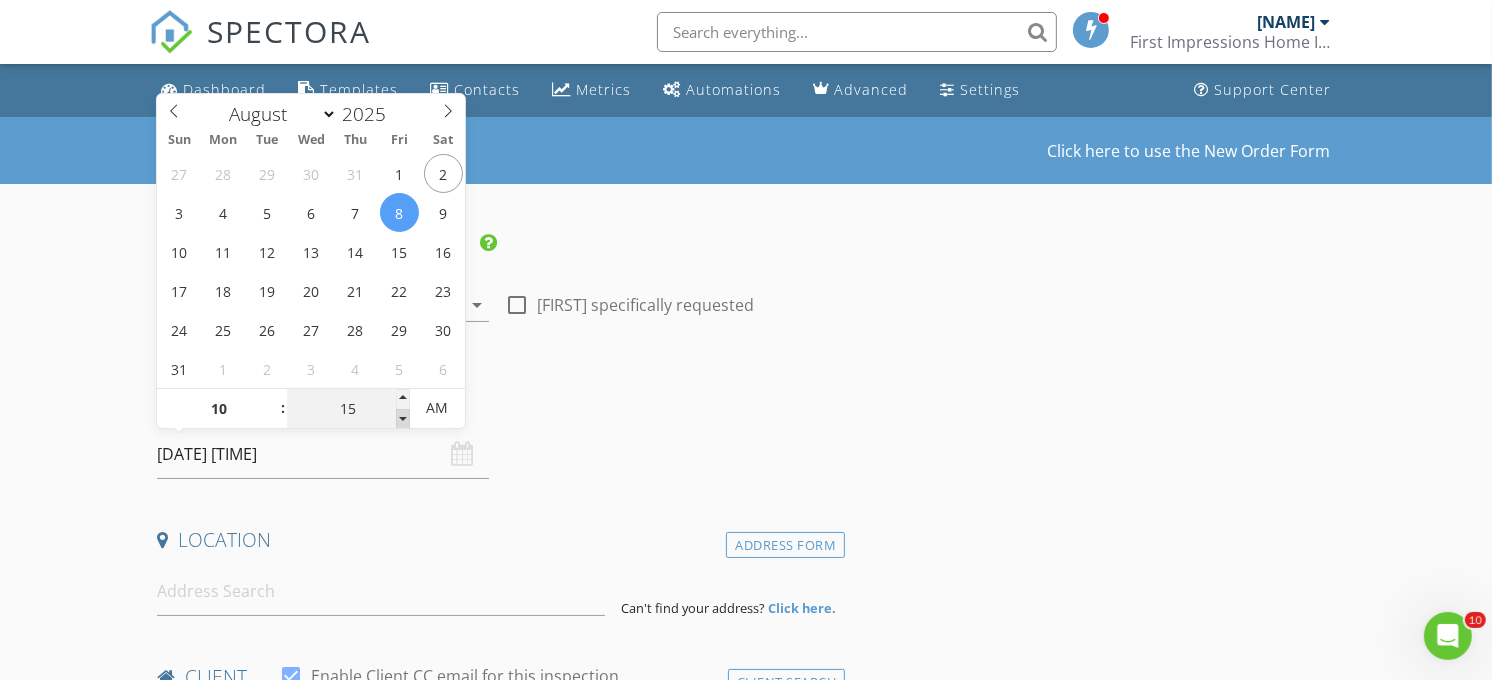 click at bounding box center (403, 419) 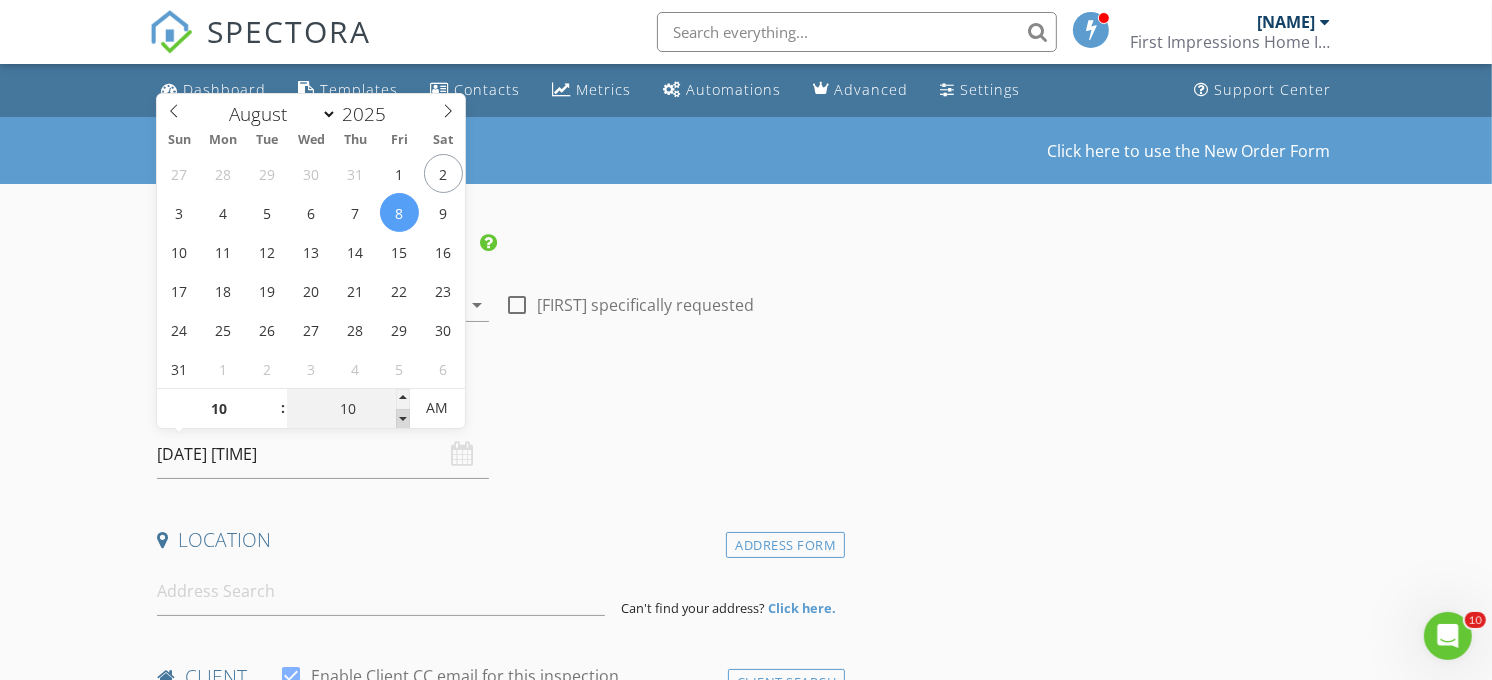 click at bounding box center (403, 419) 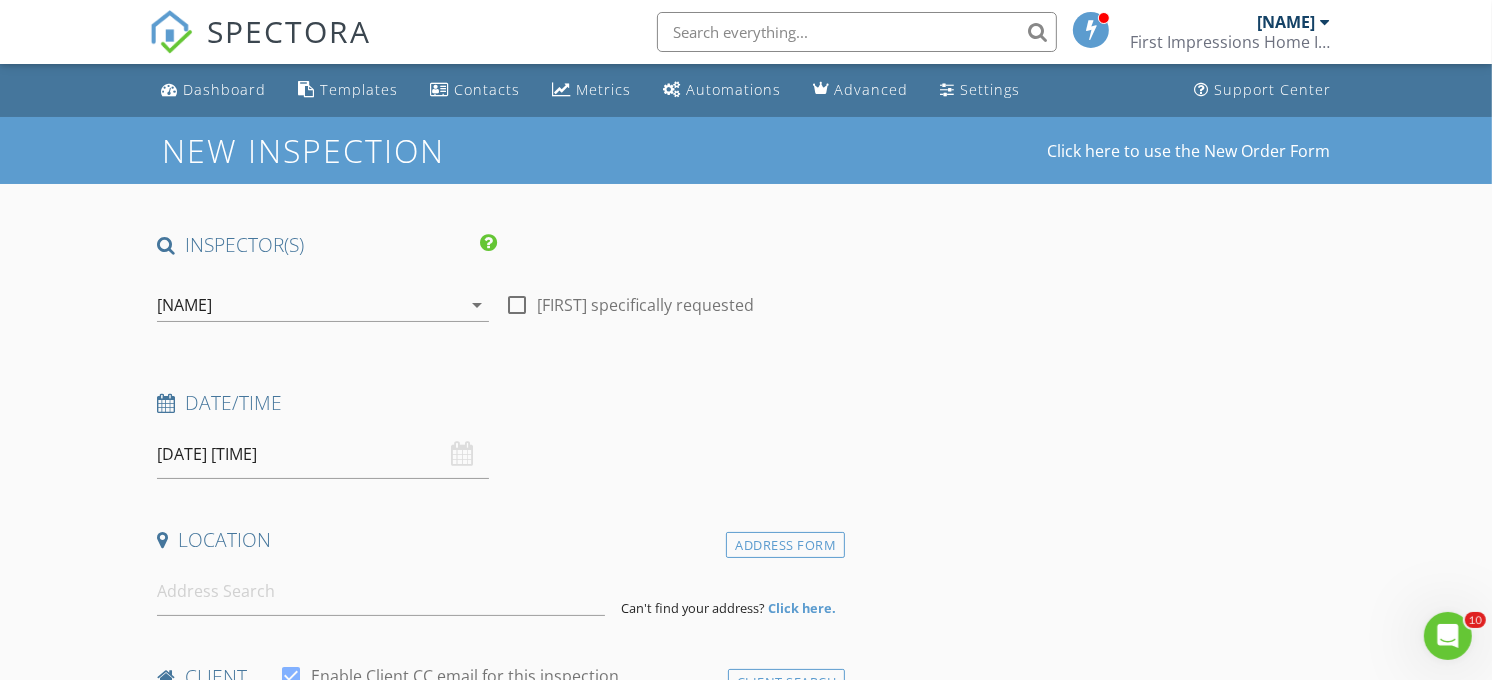 click on "New Inspection
Click here to use the New Order Form
INSPECTOR(S)
check_box   Eric Patrone   PRIMARY   Eric Patrone arrow_drop_down   check_box_outline_blank Eric Patrone specifically requested
Date/Time
08/08/2025 10:10 AM
Location
Address Form       Can't find your address?   Click here.
client
check_box Enable Client CC email for this inspection   Client Search     check_box_outline_blank Client is a Company/Organization     First Name   Last Name   Email   CC Email   Phone   Address   City   State   Zip       Notes   Private Notes
ADD ADDITIONAL client
SERVICES
check_box_outline_blank   4-Point Inspection   Examination of the four major systems: roofing, electrical, plumbing and HVAC. check_box_outline_blank   Wind Mitigation Inspection" at bounding box center [746, 1659] 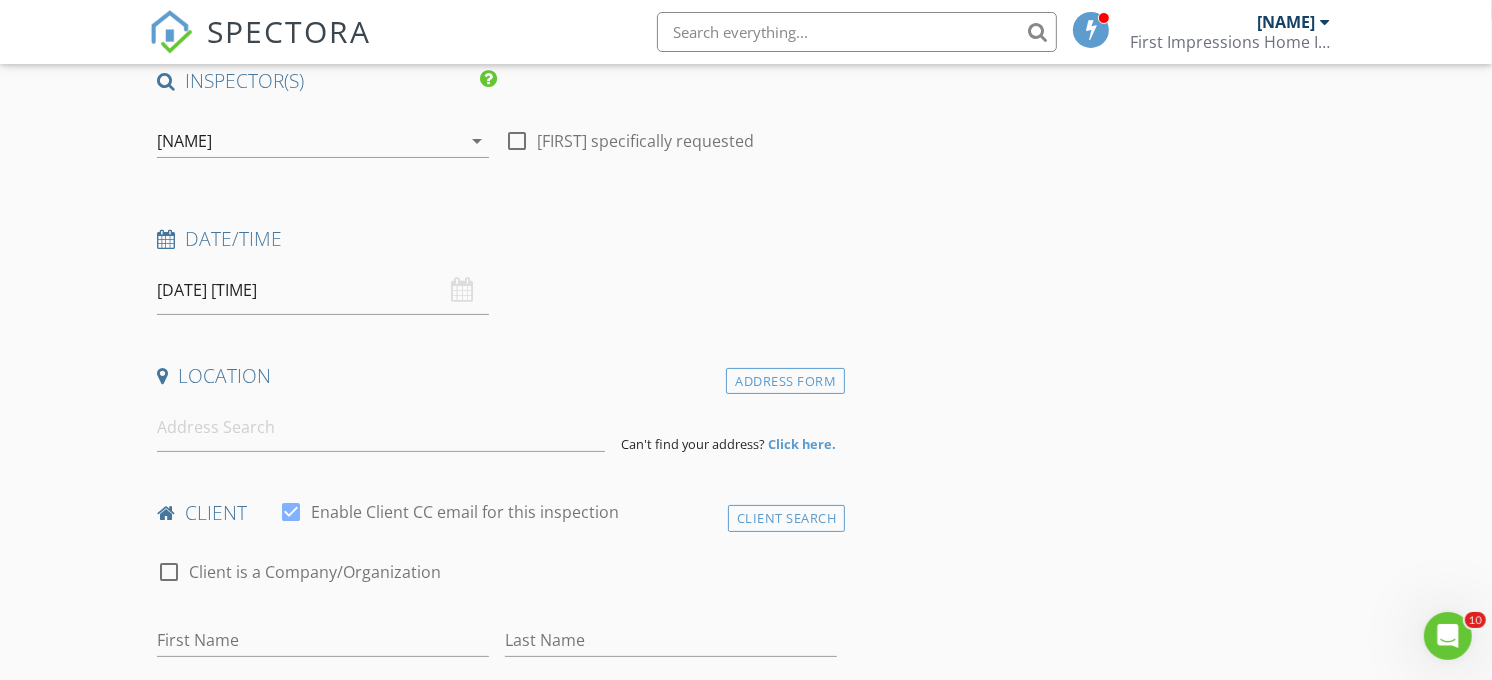 scroll, scrollTop: 165, scrollLeft: 0, axis: vertical 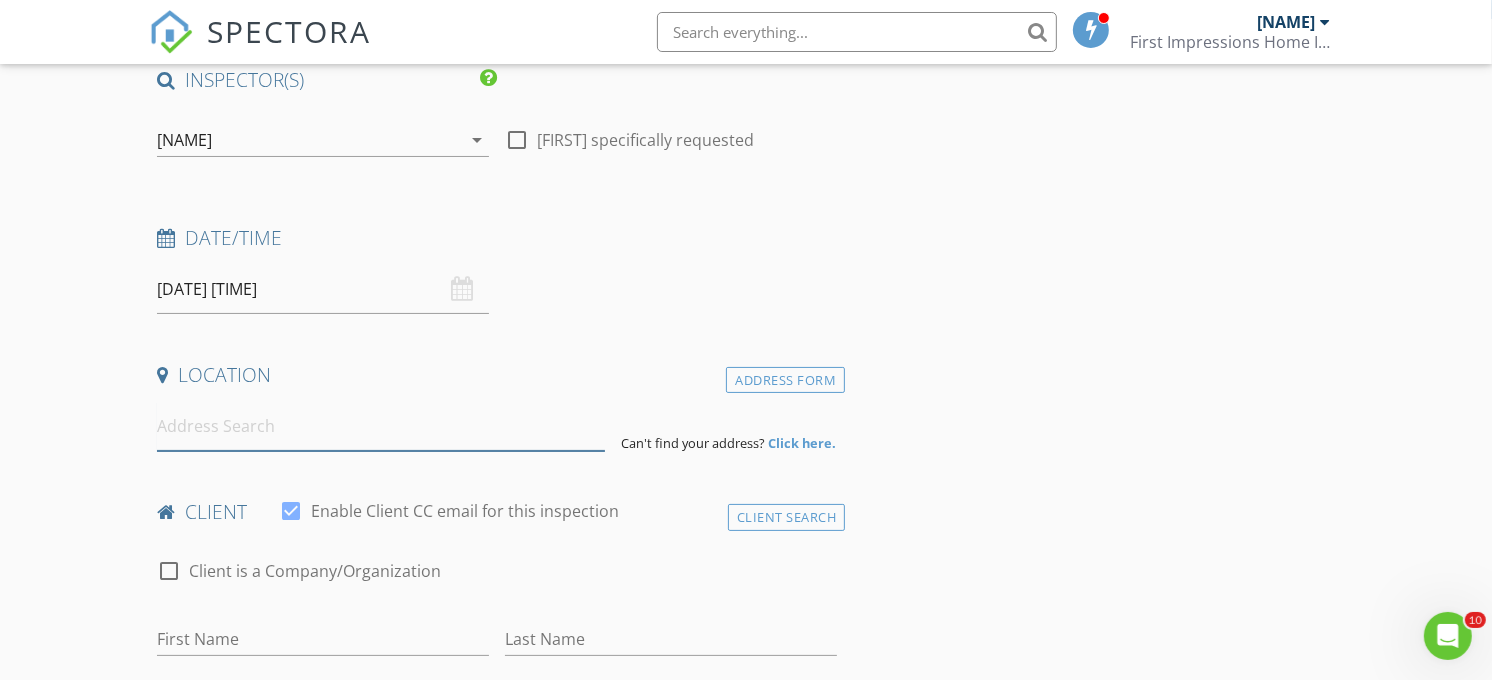 click at bounding box center [381, 426] 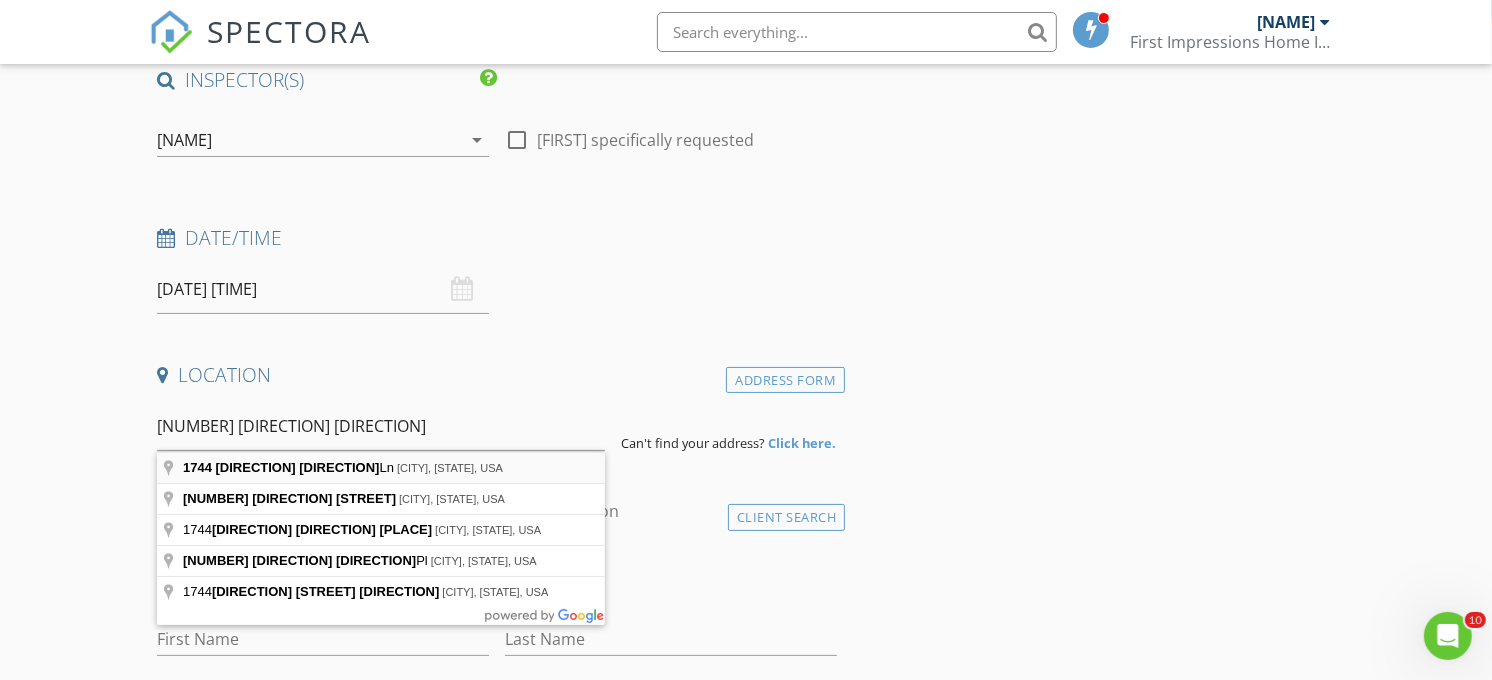 type on "1744 SW 108th Ln, Ocala, FL, USA" 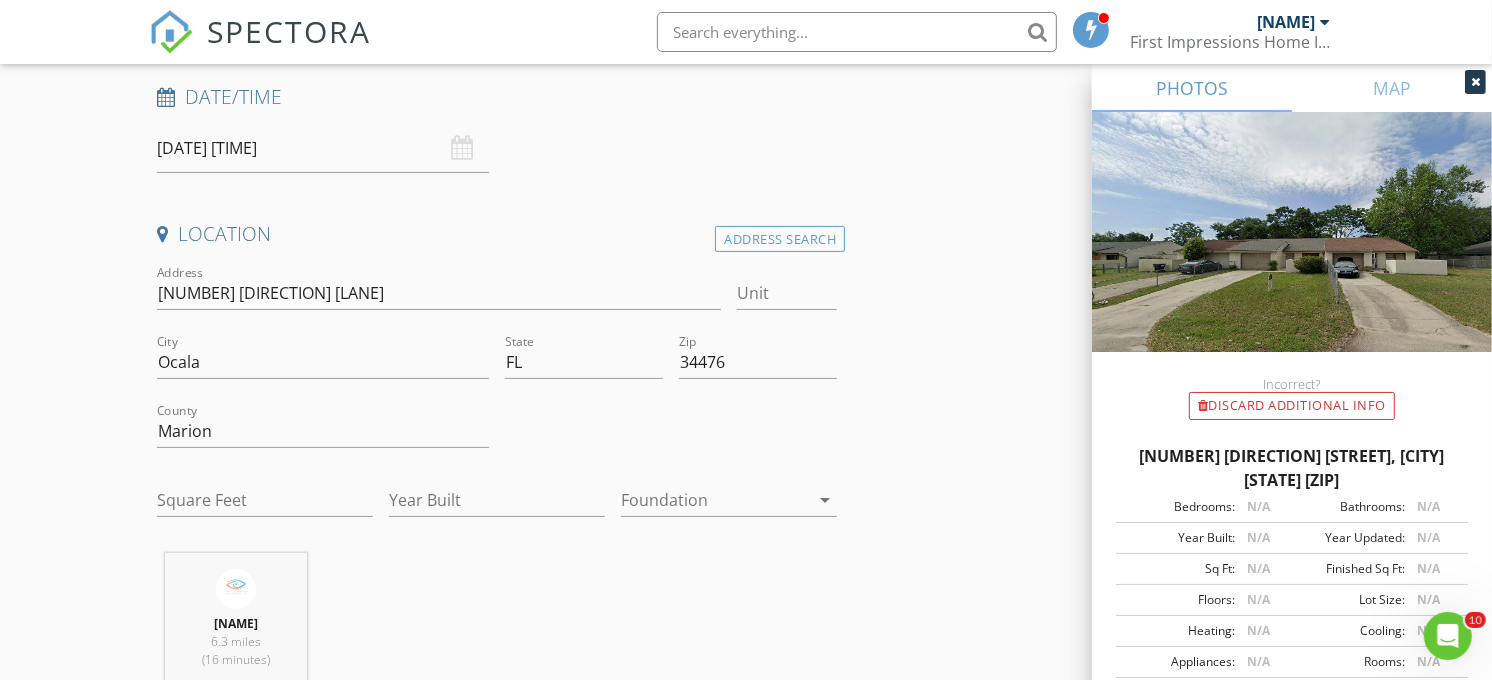 scroll, scrollTop: 315, scrollLeft: 0, axis: vertical 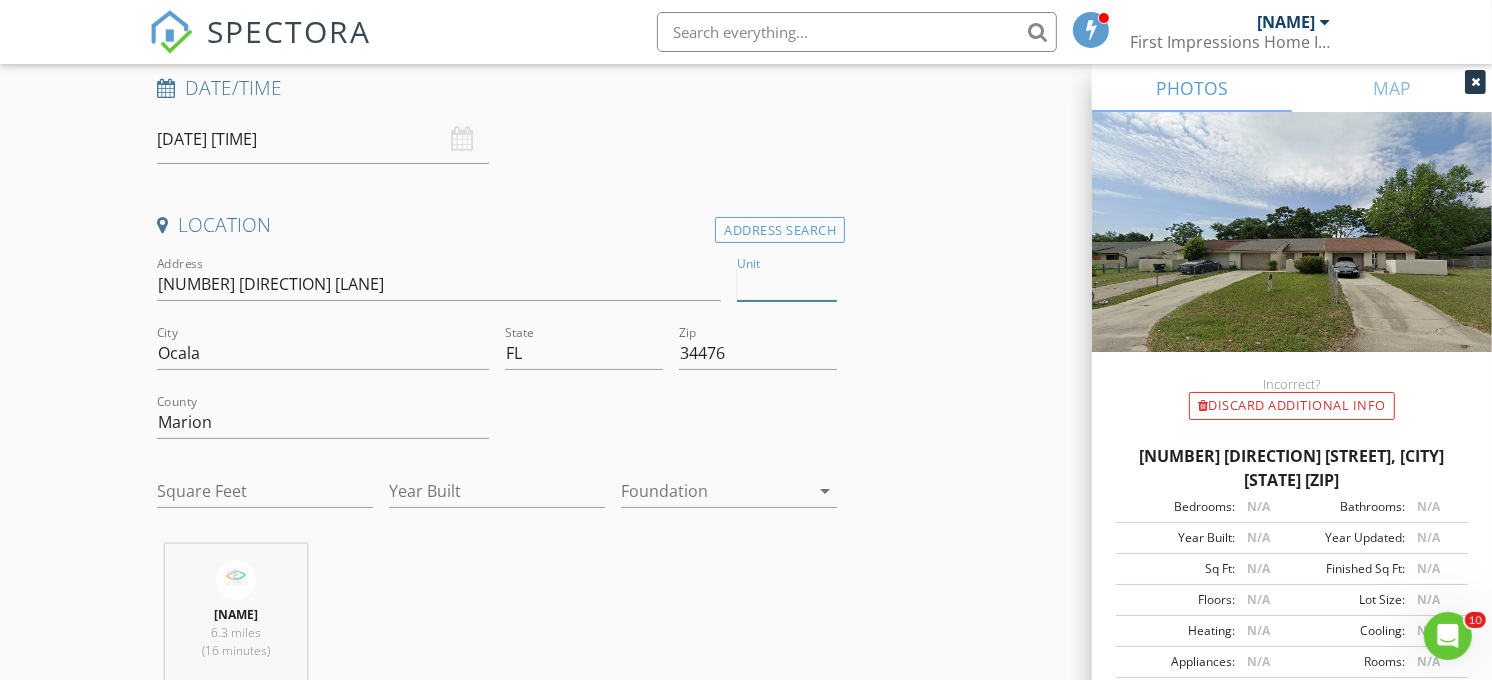 click on "Unit" at bounding box center (787, 284) 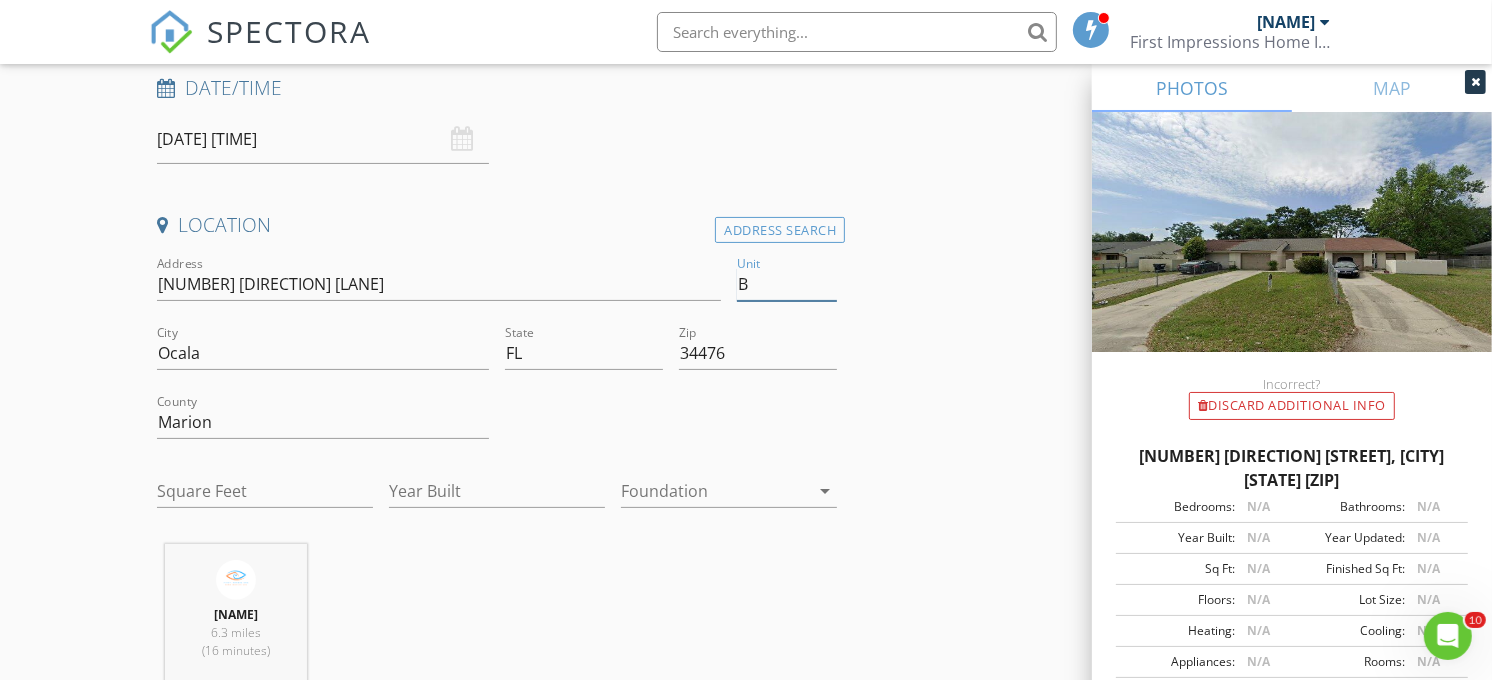 type on "B" 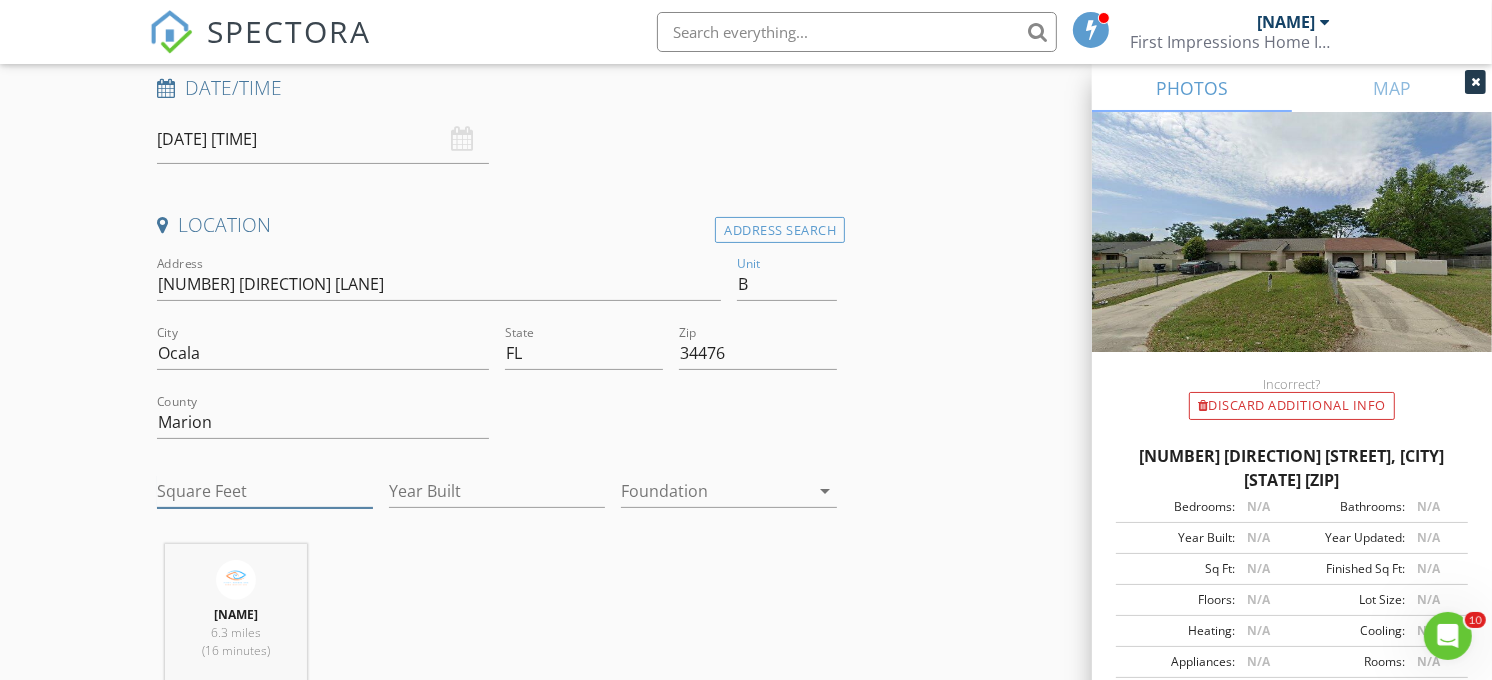 click on "Square Feet" at bounding box center [265, 491] 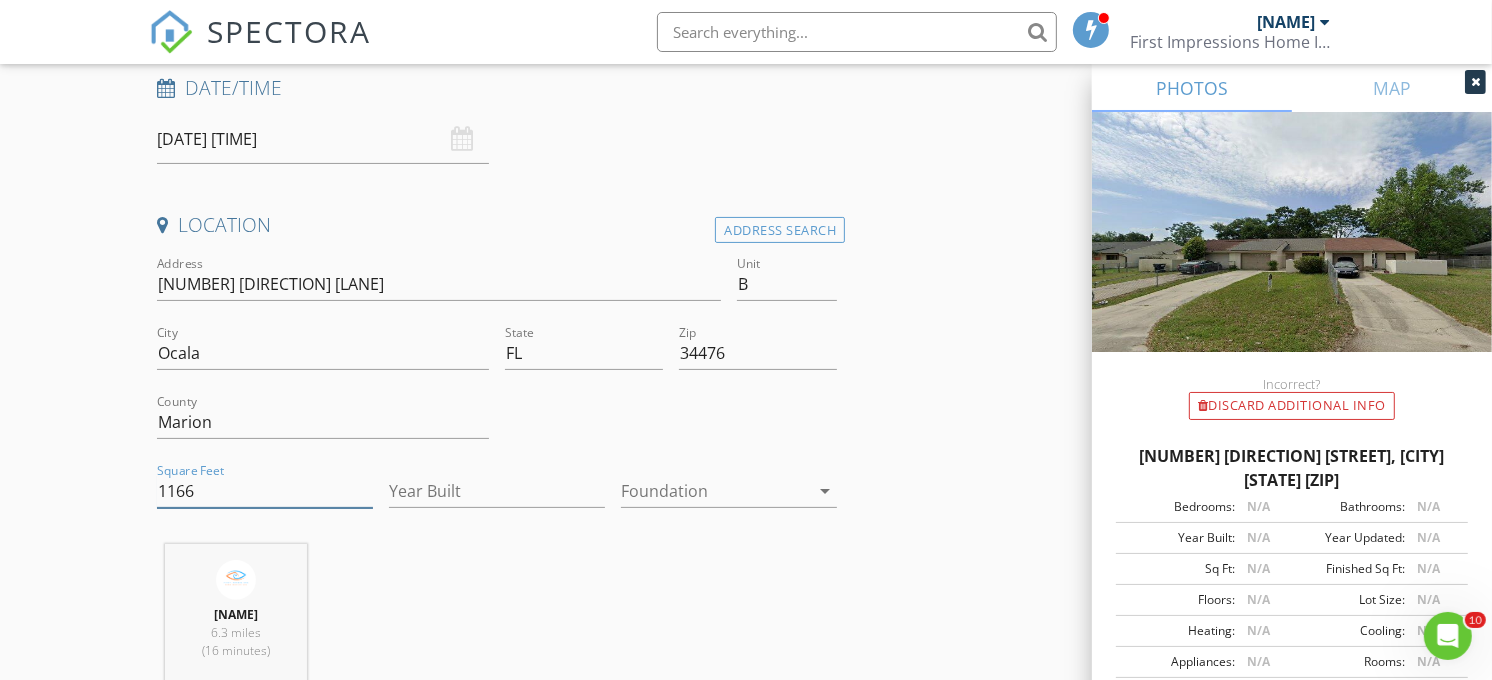 type on "1166" 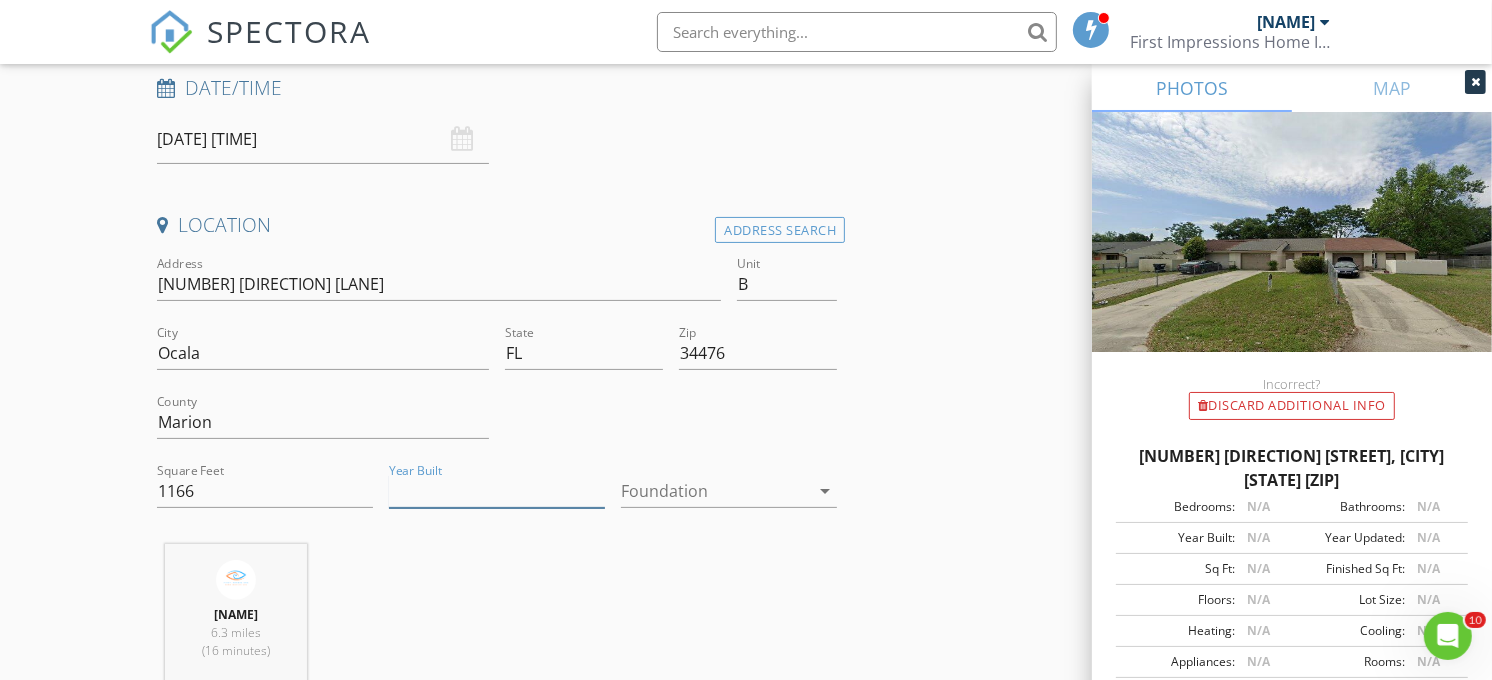 click on "Year Built" at bounding box center [497, 491] 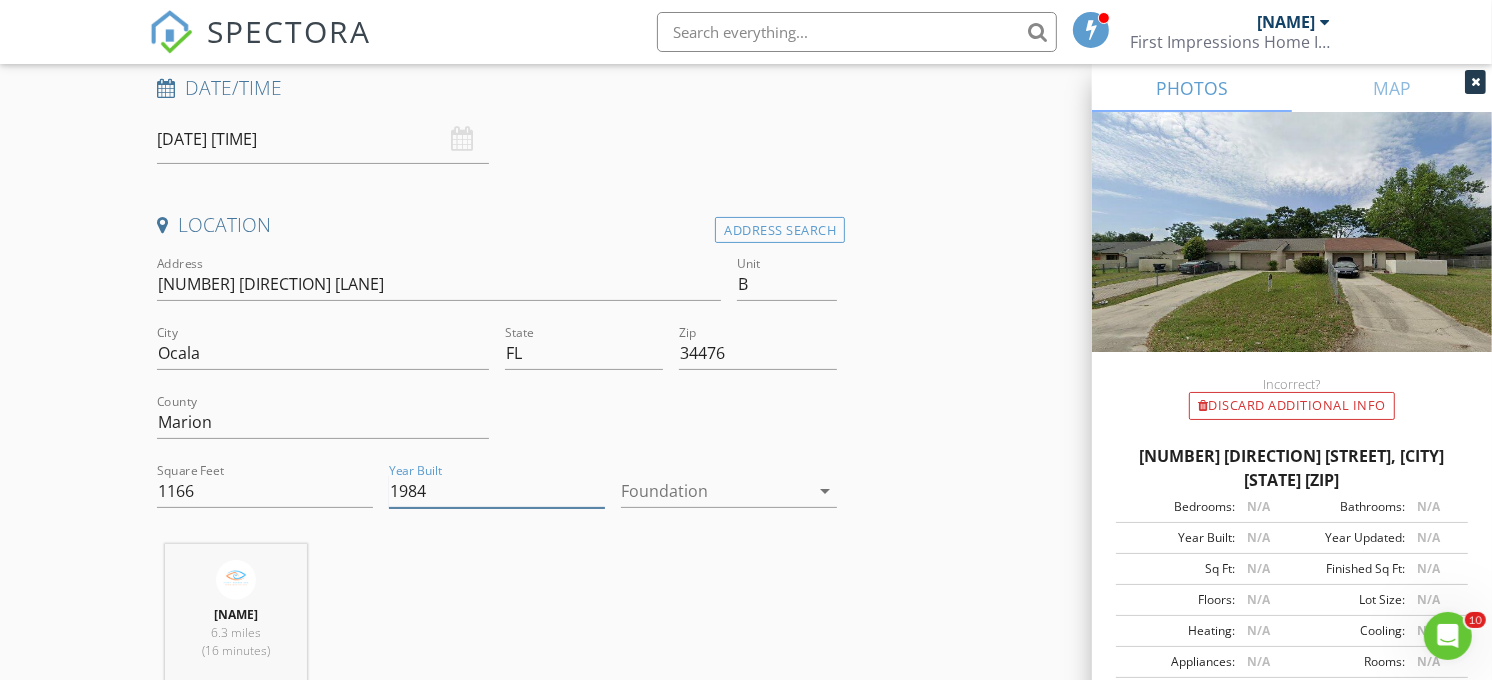 type on "1984" 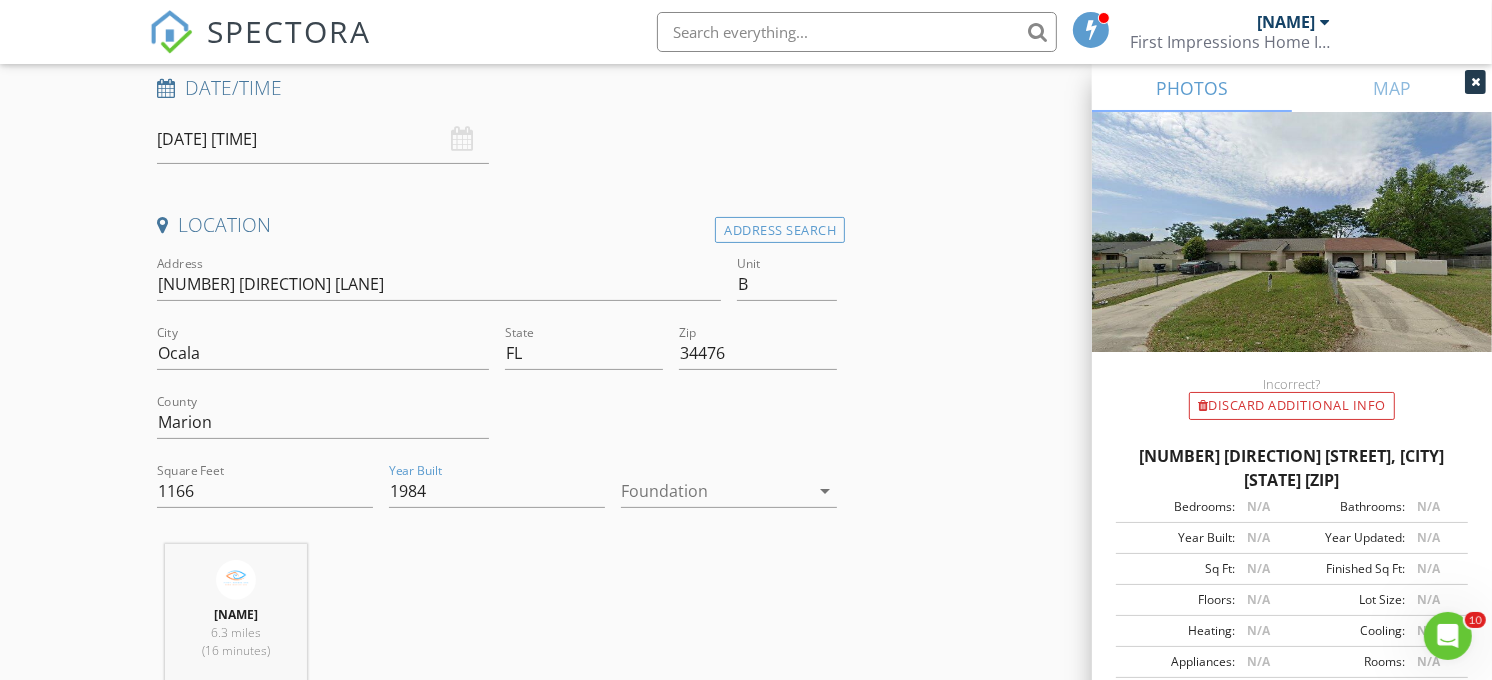 click at bounding box center [715, 491] 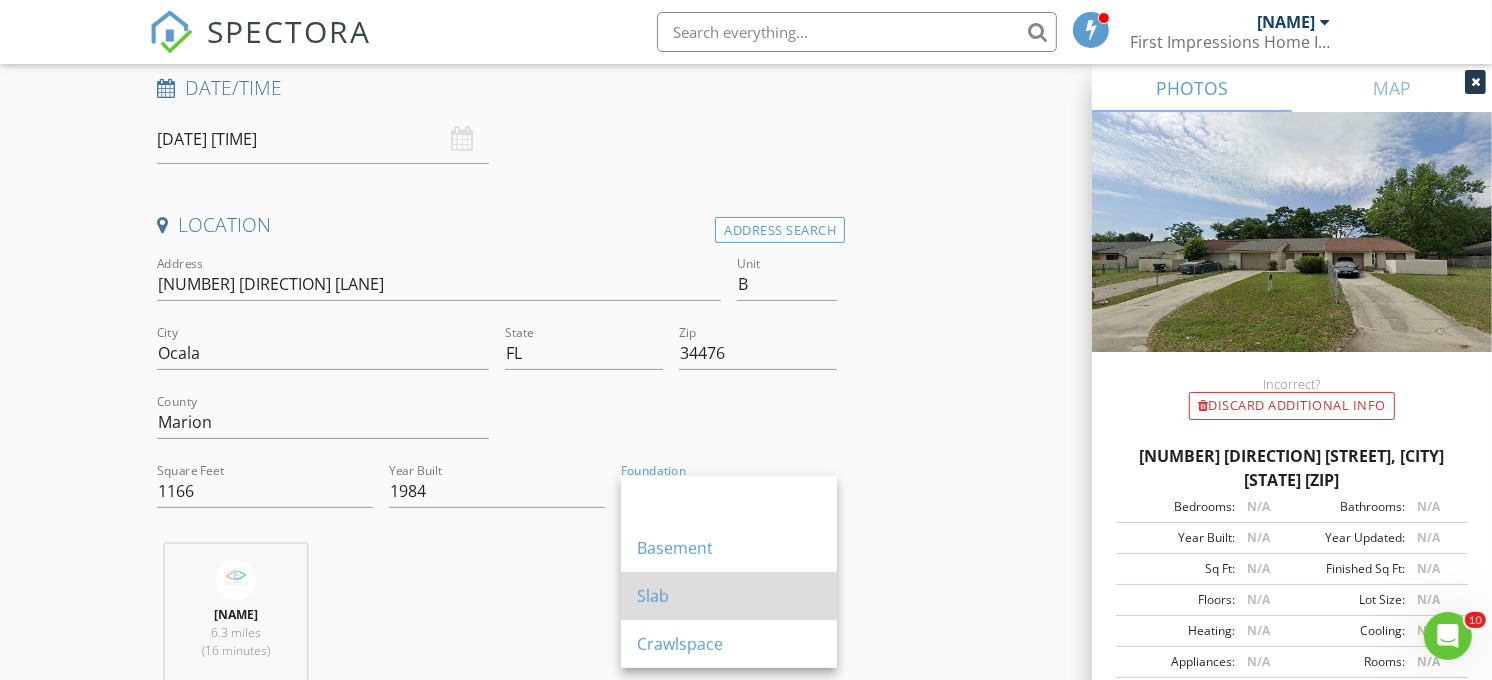 click on "Slab" at bounding box center [729, 596] 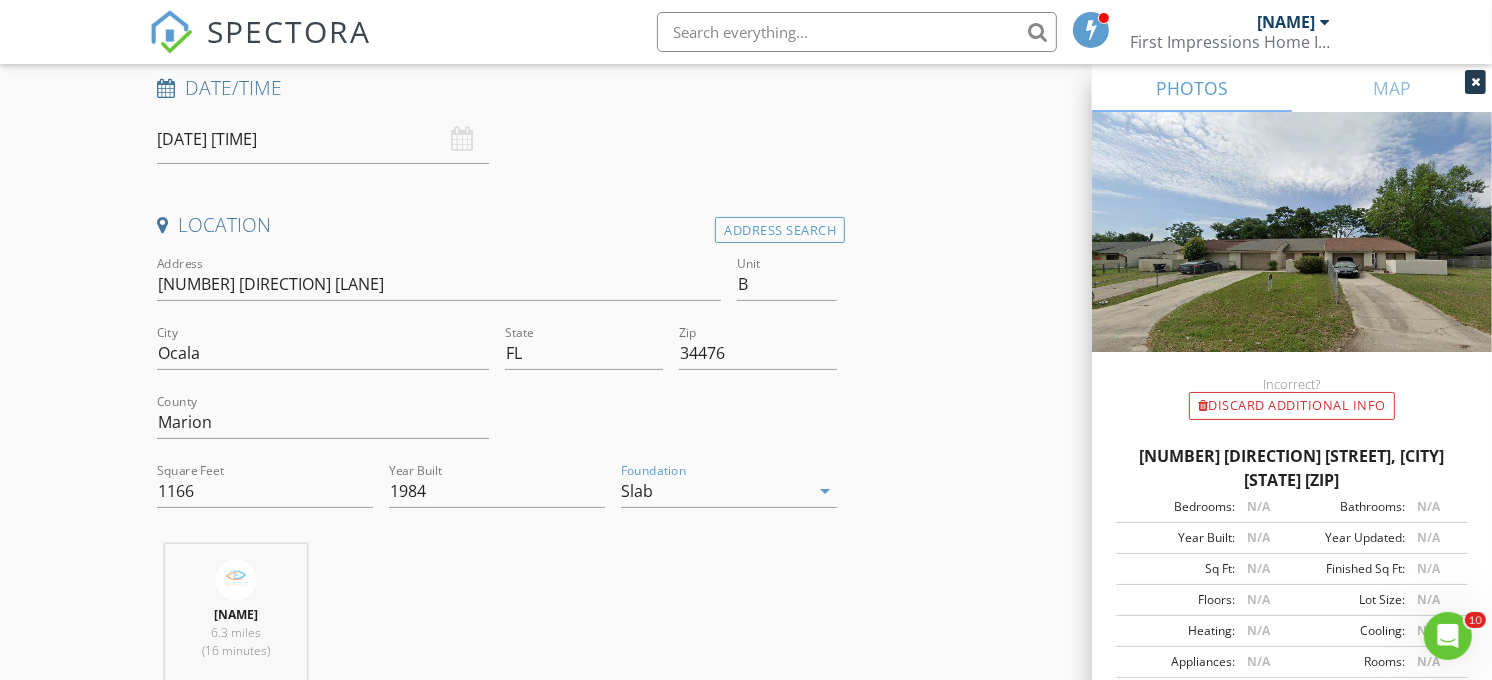 click on "New Inspection
Click here to use the New Order Form
INSPECTOR(S)
check_box   Eric Patrone   PRIMARY   Eric Patrone arrow_drop_down   check_box_outline_blank Eric Patrone specifically requested
Date/Time
08/08/2025 10:10 AM
Location
Address Search       Address 1744 SW 108th Ln   Unit B   City Ocala   State FL   Zip 34476   County Marion     Square Feet 1166   Year Built 1984   Foundation Slab arrow_drop_down     Eric Patrone     6.3 miles     (16 minutes)
client
check_box Enable Client CC email for this inspection   Client Search     check_box_outline_blank Client is a Company/Organization     First Name   Last Name   Email   CC Email   Phone   Address   City   State   Zip       Notes   Private Notes
ADD ADDITIONAL client
SERVICES
check_box_outline_blank" at bounding box center [746, 1548] 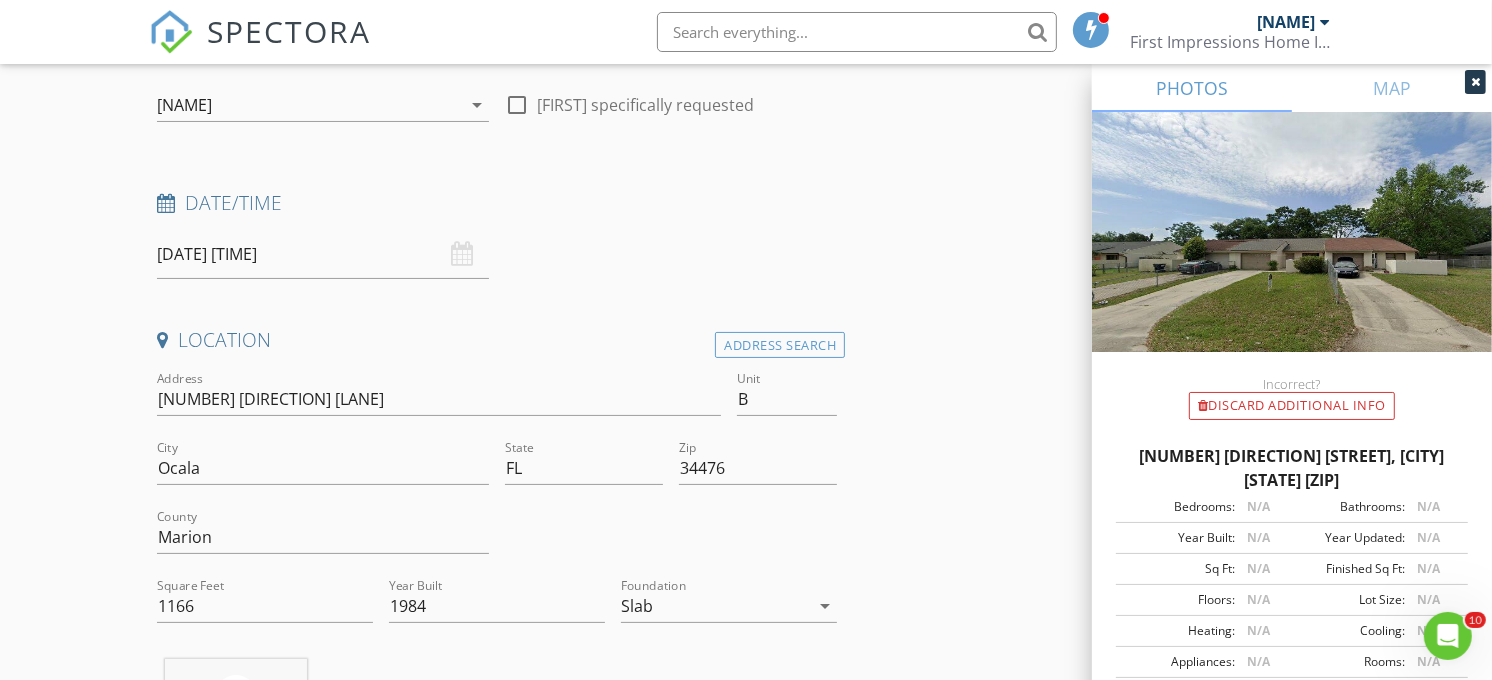 scroll, scrollTop: 198, scrollLeft: 0, axis: vertical 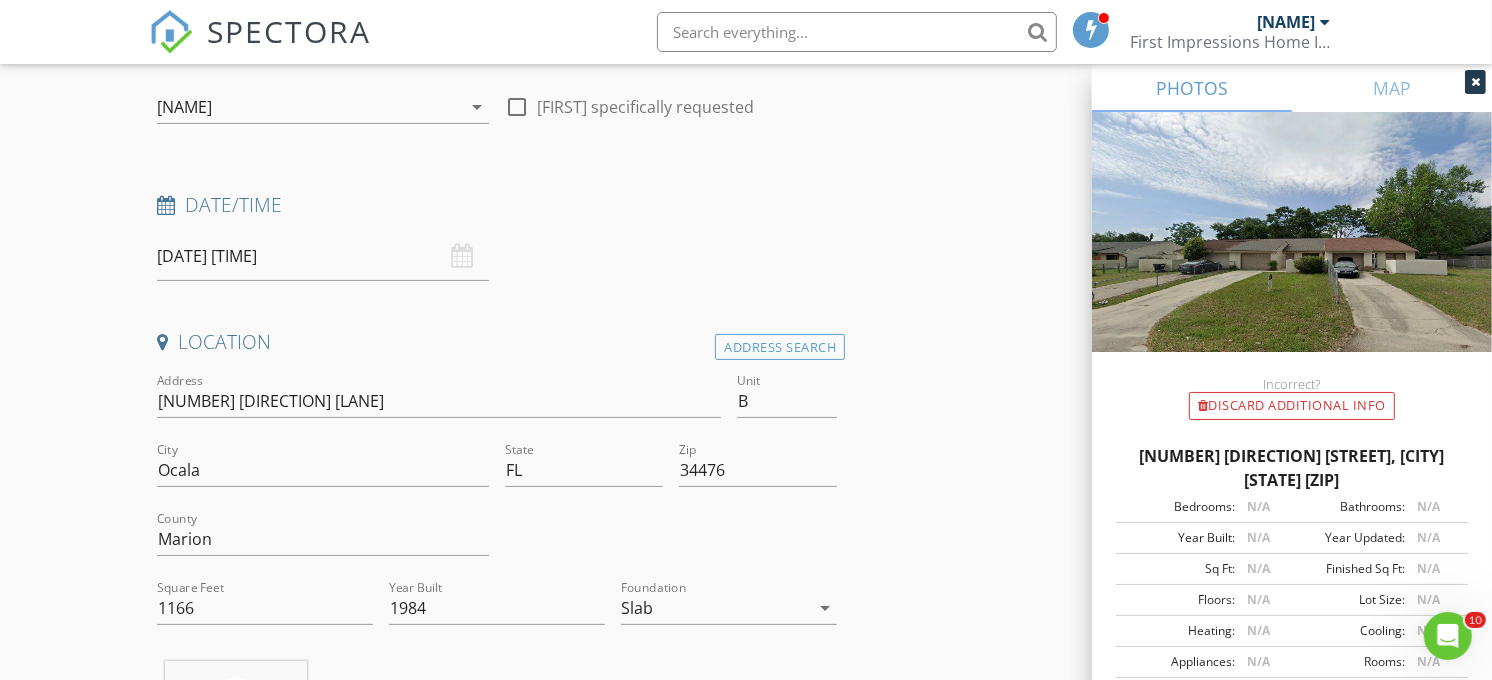 click on "08/08/2025 10:10 AM" at bounding box center [323, 256] 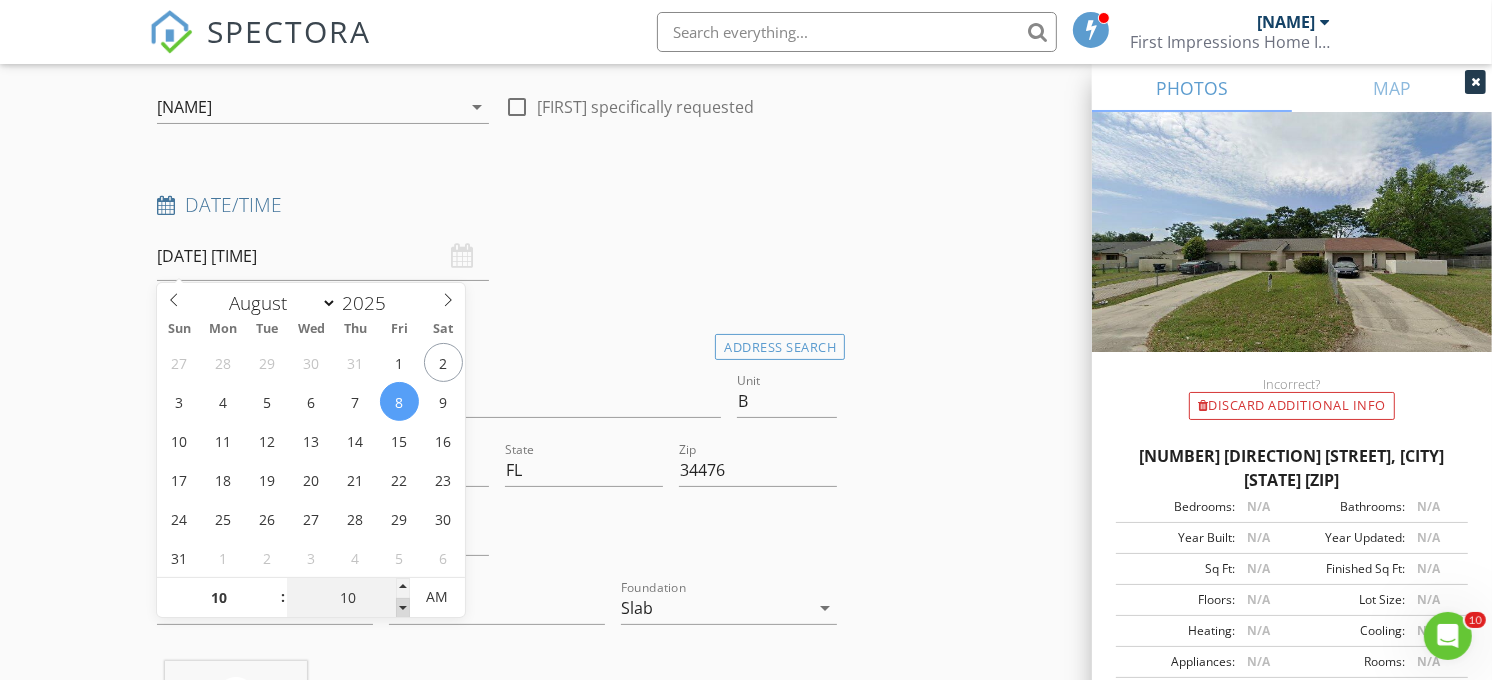 type on "05" 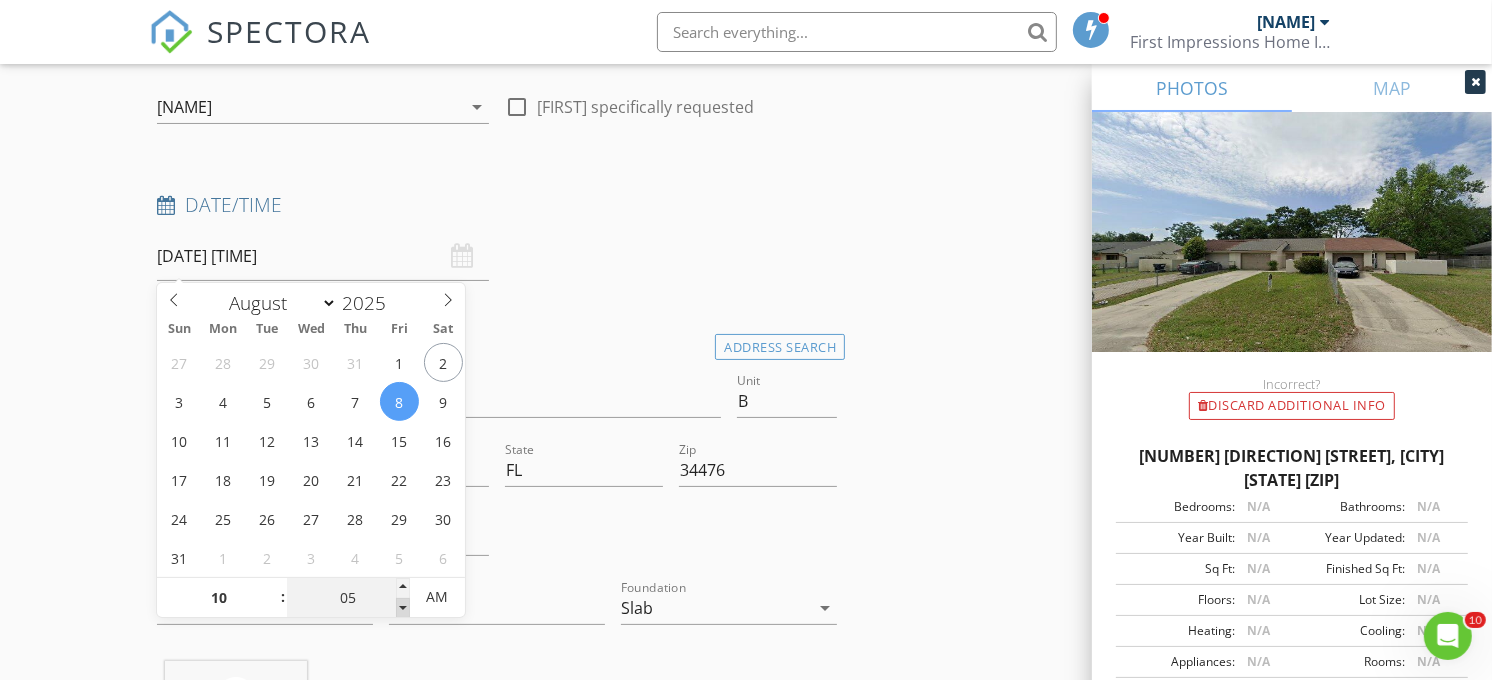 click at bounding box center [403, 608] 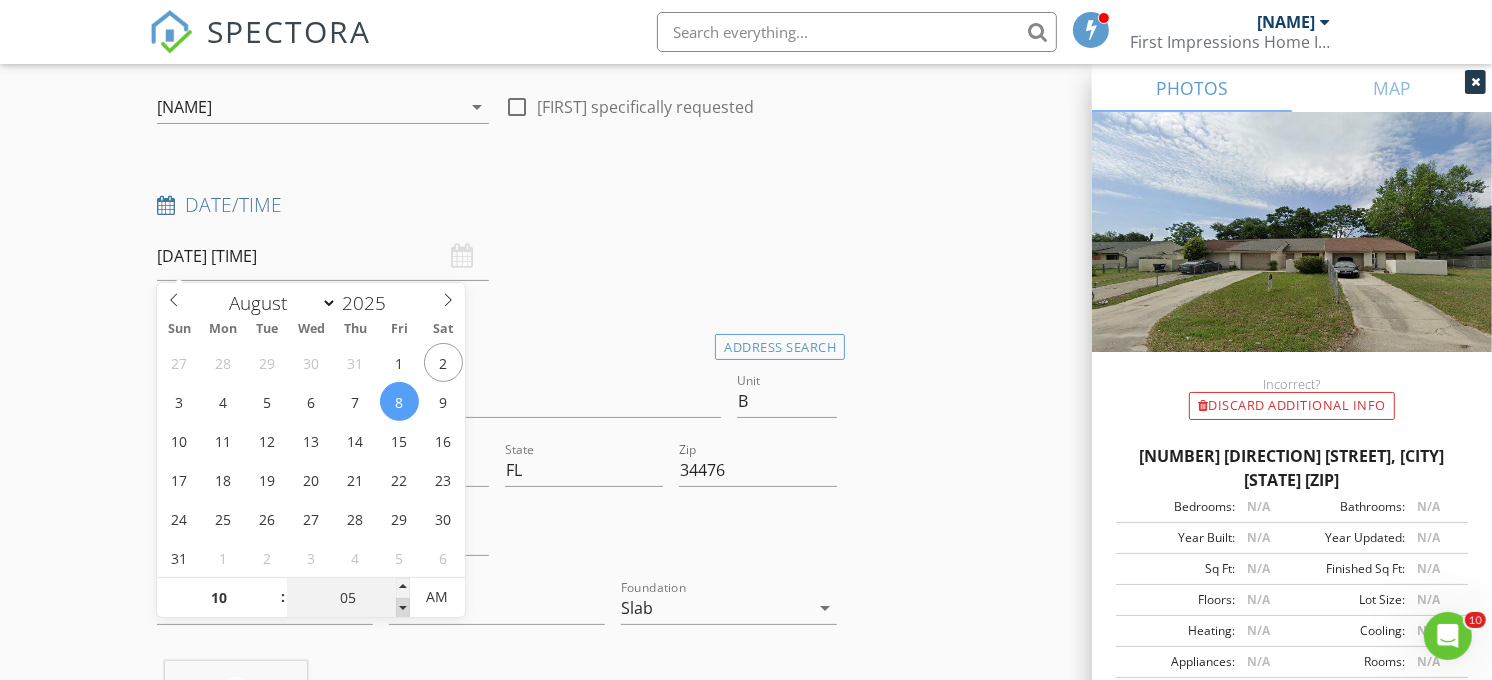type on "00" 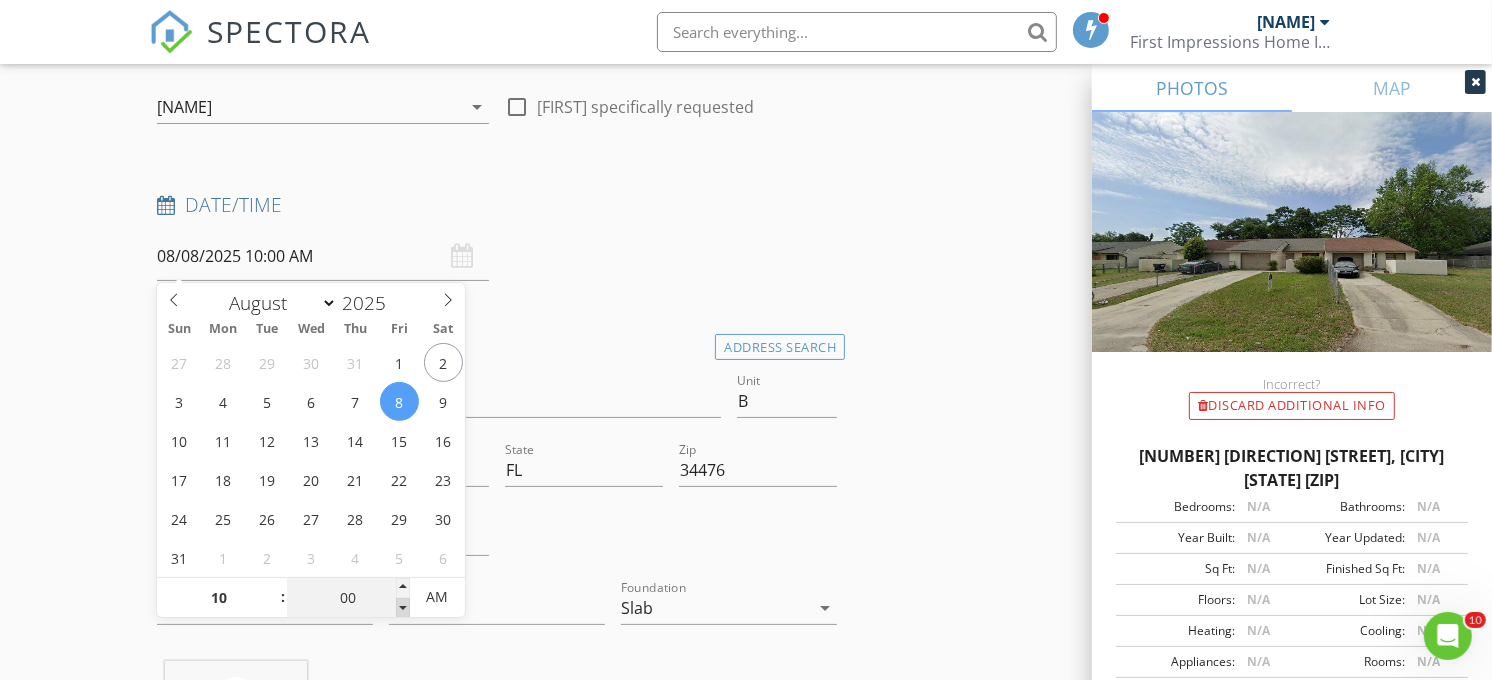 click at bounding box center [403, 608] 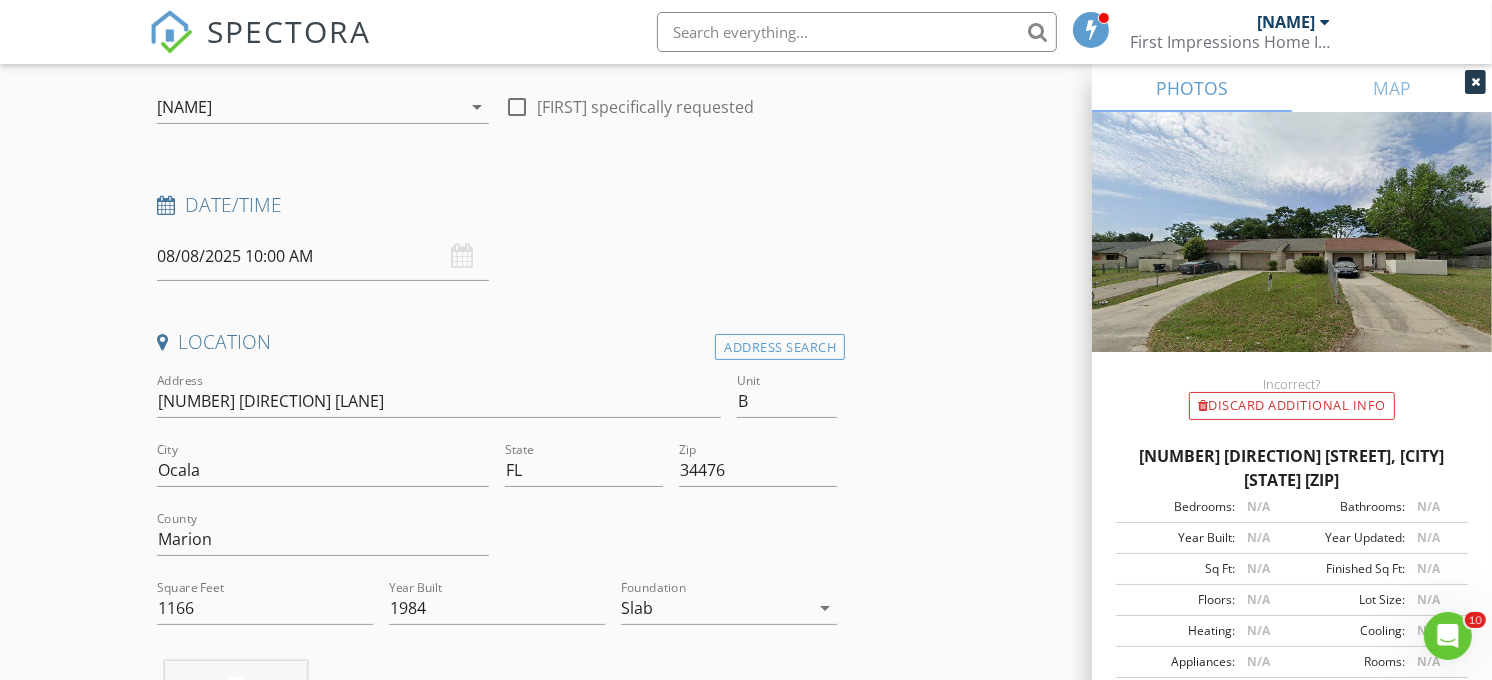 click on "New Inspection
Click here to use the New Order Form
INSPECTOR(S)
check_box   Eric Patrone   PRIMARY   Eric Patrone arrow_drop_down   check_box_outline_blank Eric Patrone specifically requested
Date/Time
08/08/2025 10:00 AM
Location
Address Search       Address 1744 SW 108th Ln   Unit B   City Ocala   State FL   Zip 34476   County Marion     Square Feet 1166   Year Built 1984   Foundation Slab arrow_drop_down     Eric Patrone     6.3 miles     (16 minutes)
client
check_box Enable Client CC email for this inspection   Client Search     check_box_outline_blank Client is a Company/Organization     First Name   Last Name   Email   CC Email   Phone   Address   City   State   Zip       Notes   Private Notes
ADD ADDITIONAL client
SERVICES
check_box_outline_blank" at bounding box center (746, 1665) 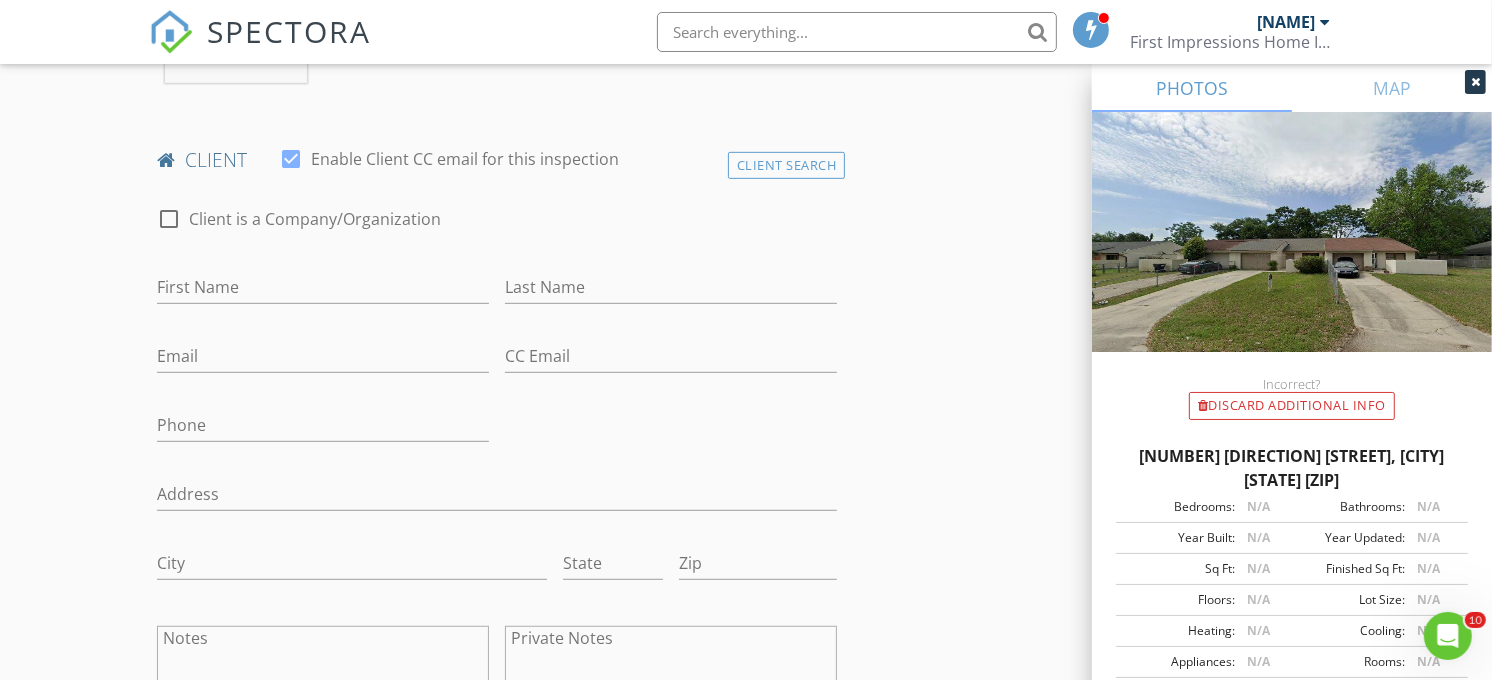 scroll, scrollTop: 927, scrollLeft: 0, axis: vertical 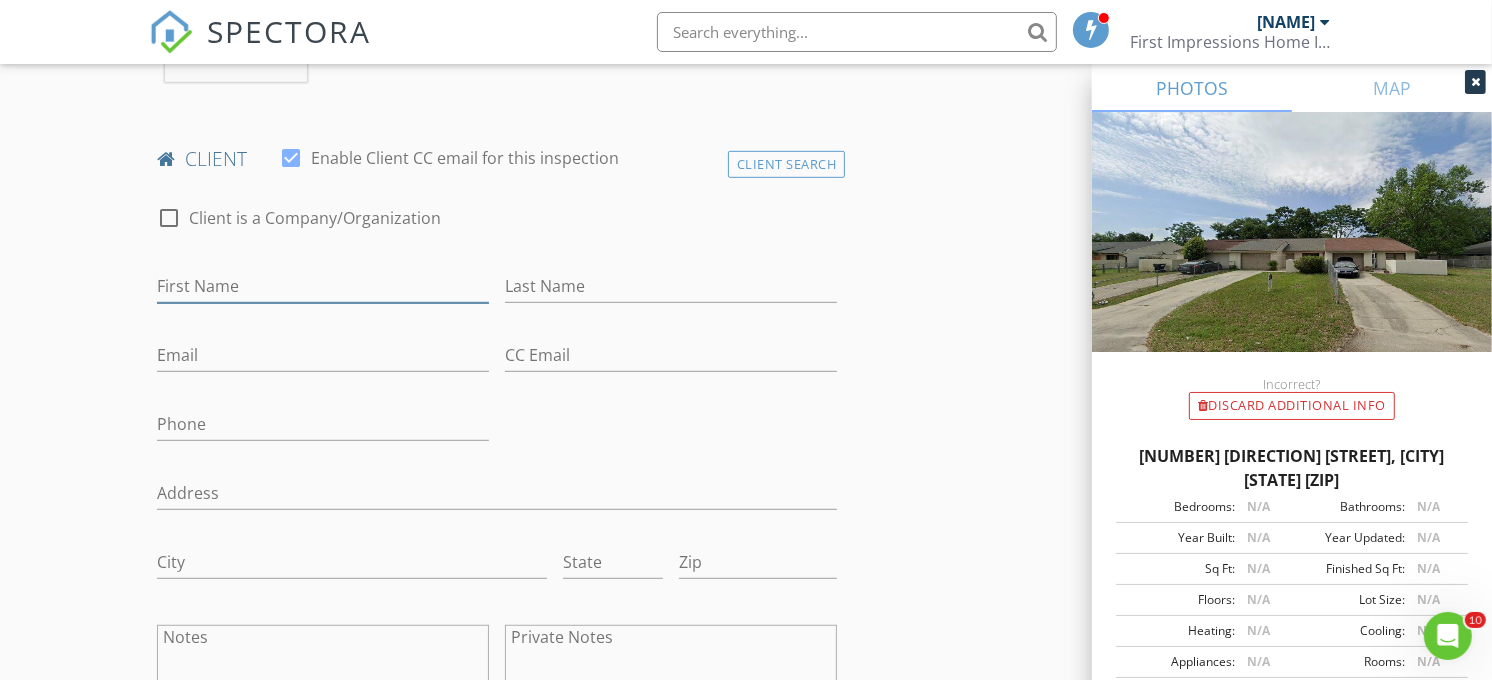 click on "First Name" at bounding box center [323, 286] 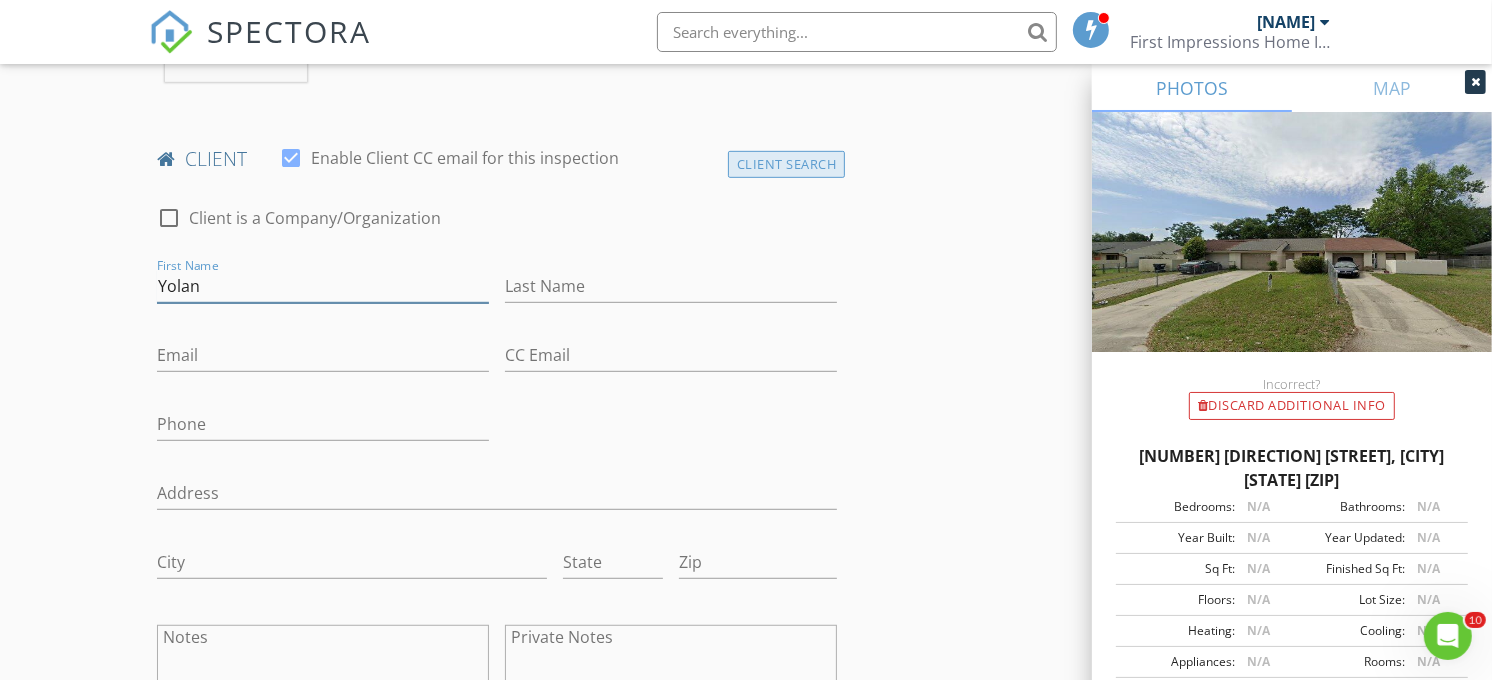 type on "Yolan" 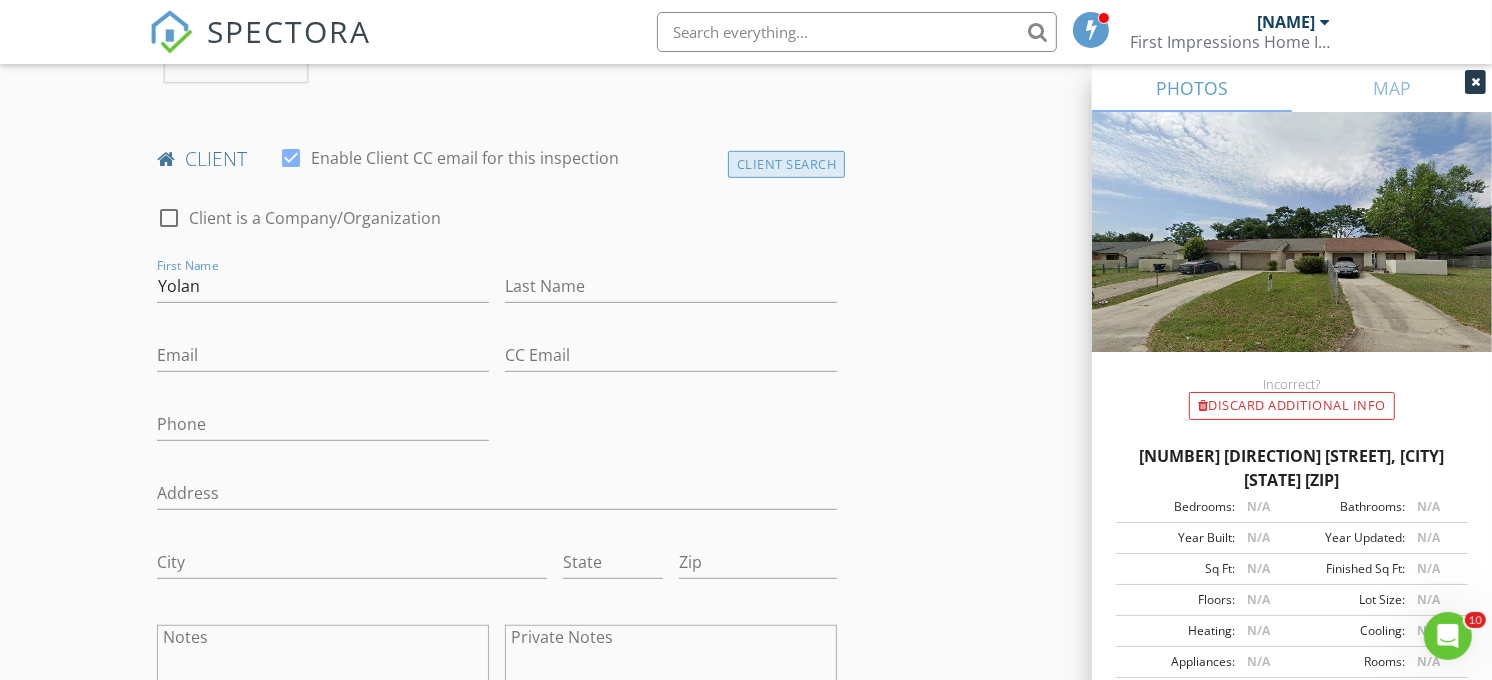 click on "Client Search" at bounding box center (787, 164) 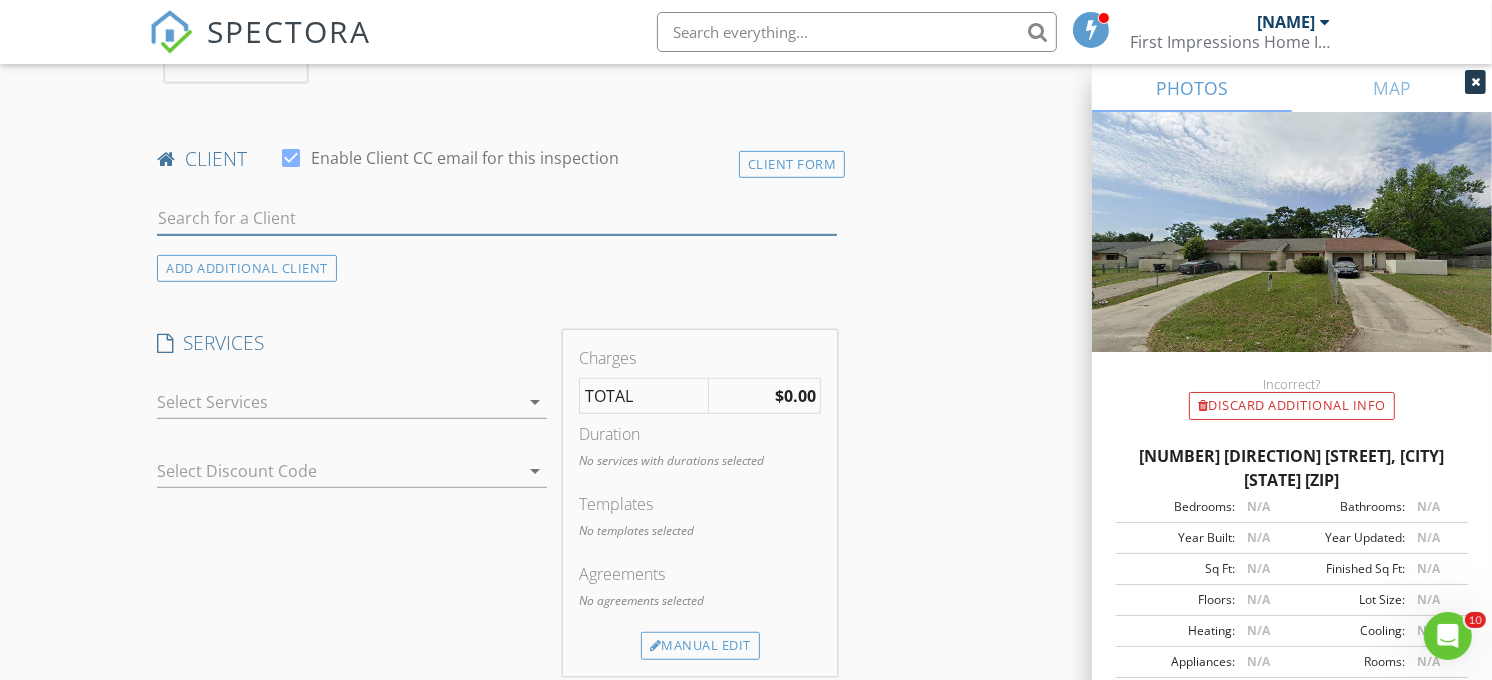 click at bounding box center [497, 218] 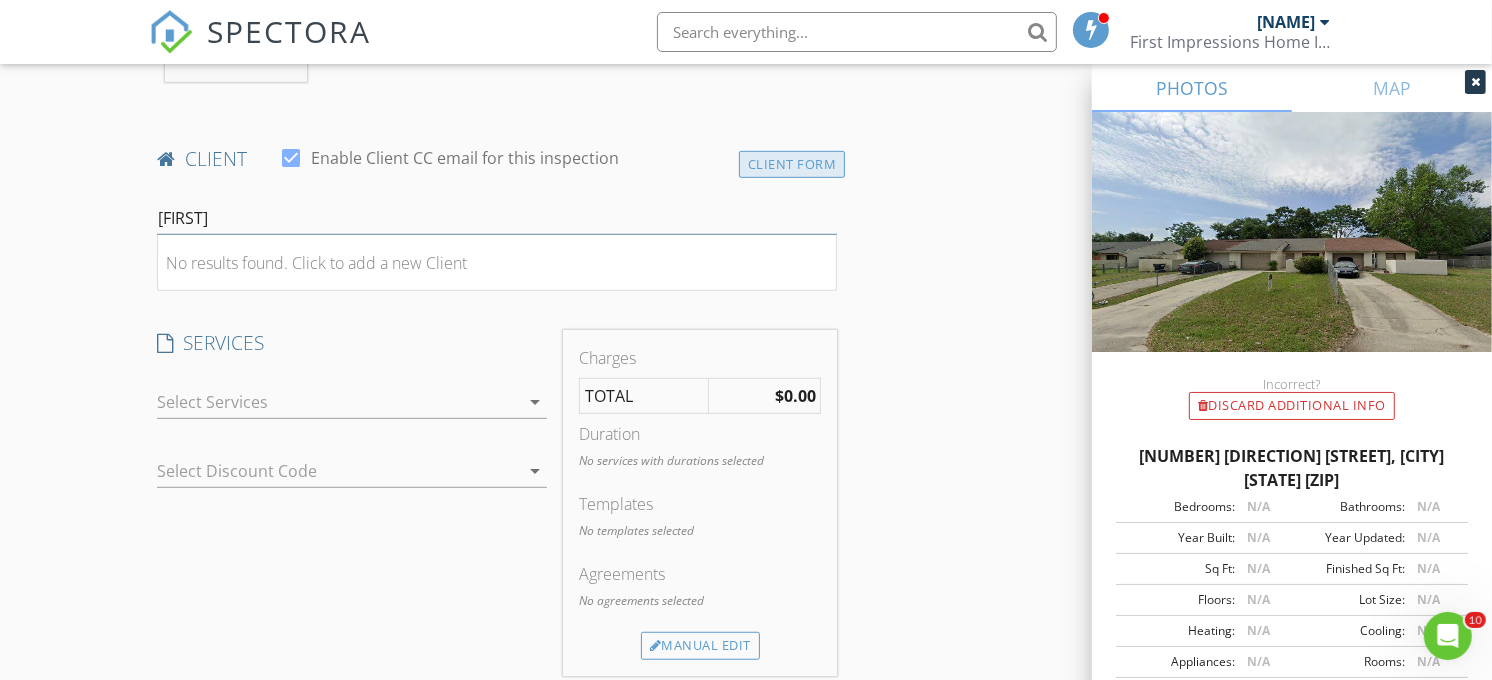 type on "yolanda" 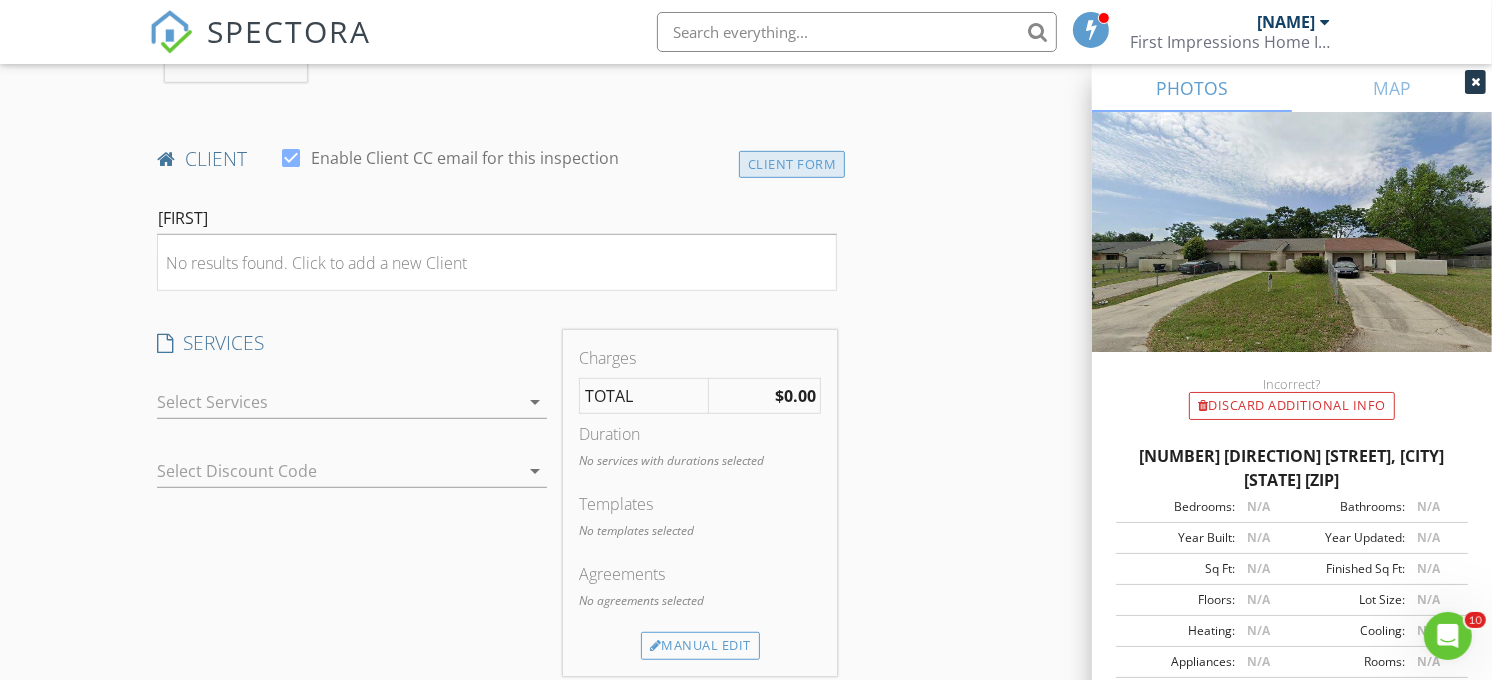 click on "Client Form" at bounding box center (792, 164) 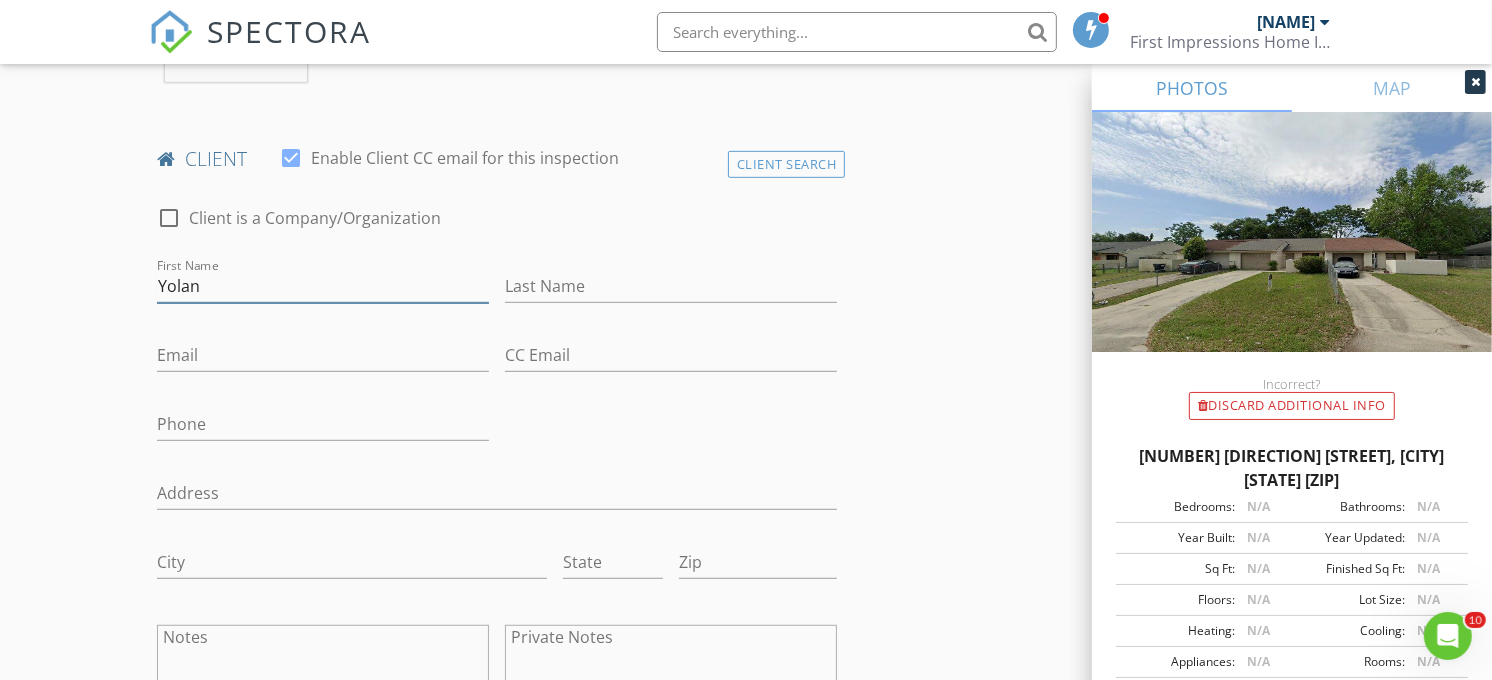 click on "Yolan" at bounding box center (323, 286) 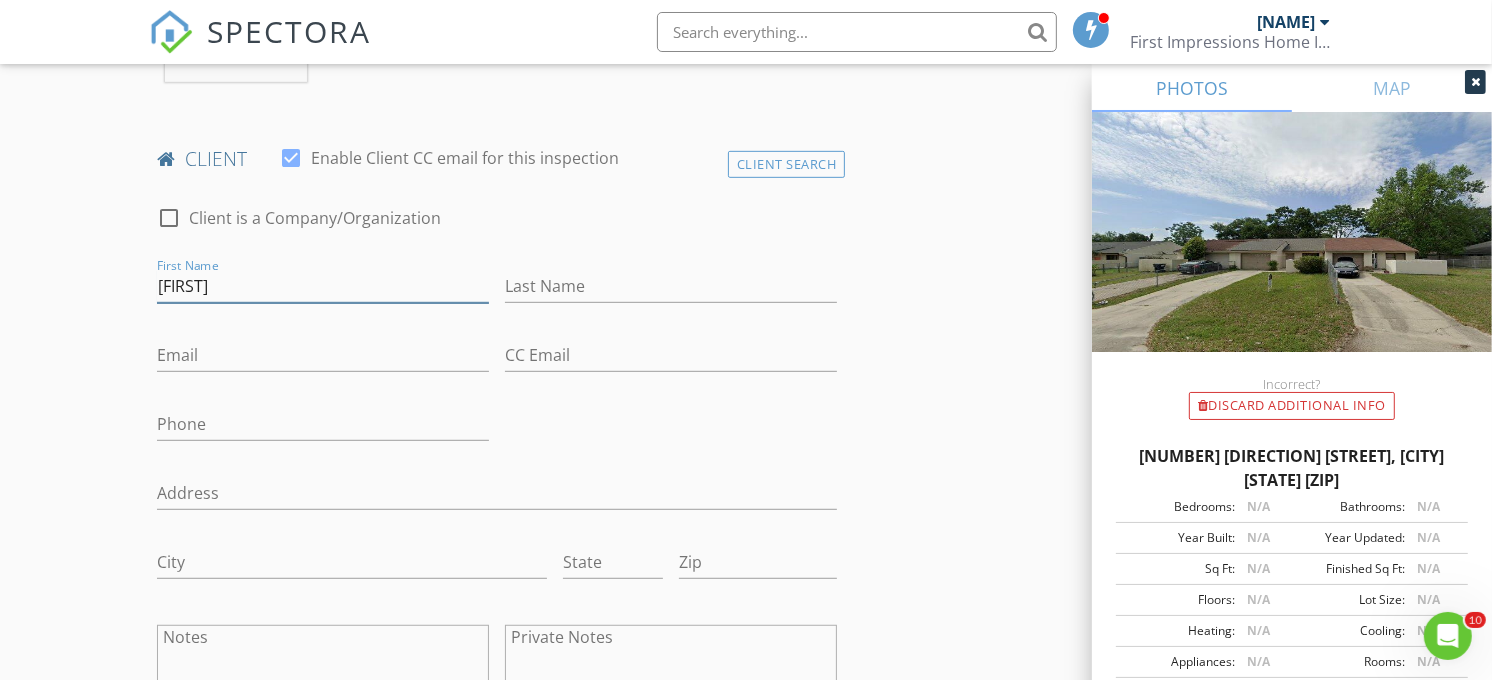 type on "Yolanda" 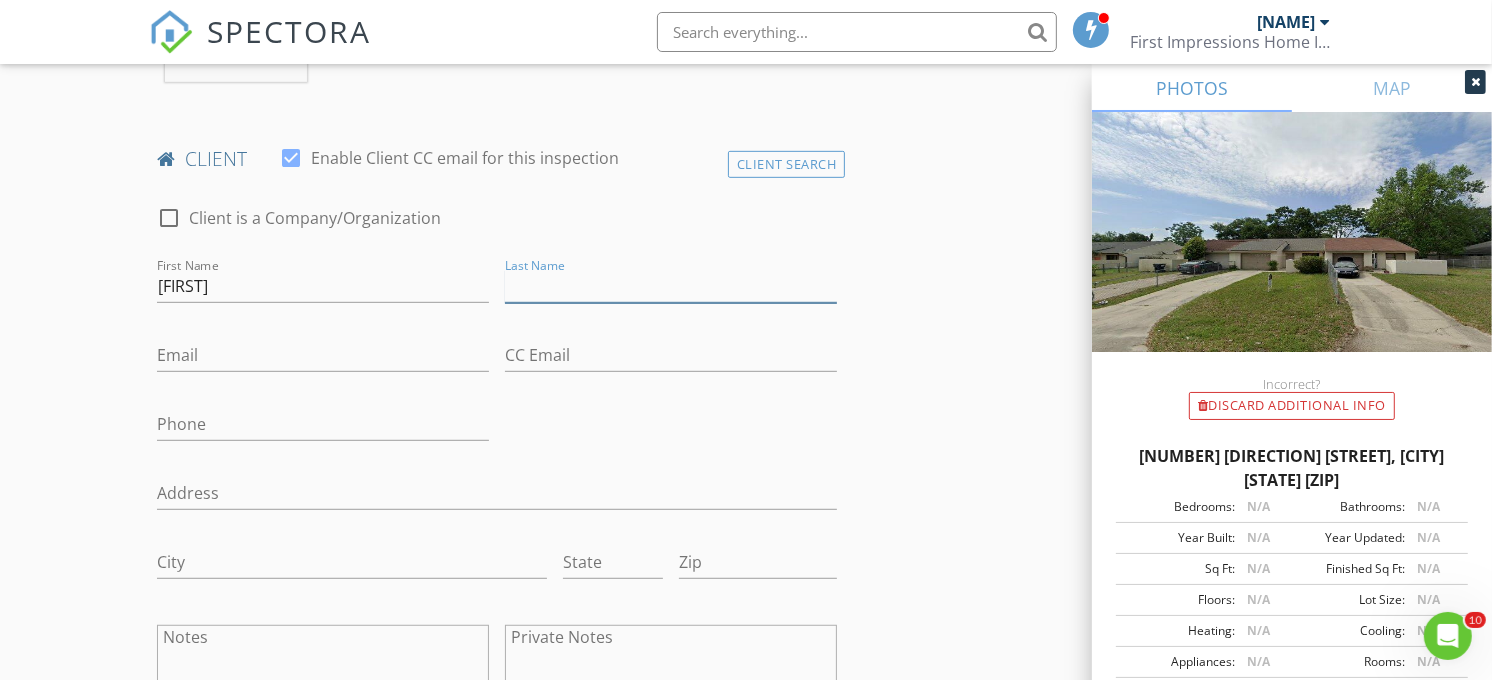 click on "Last Name" at bounding box center (671, 286) 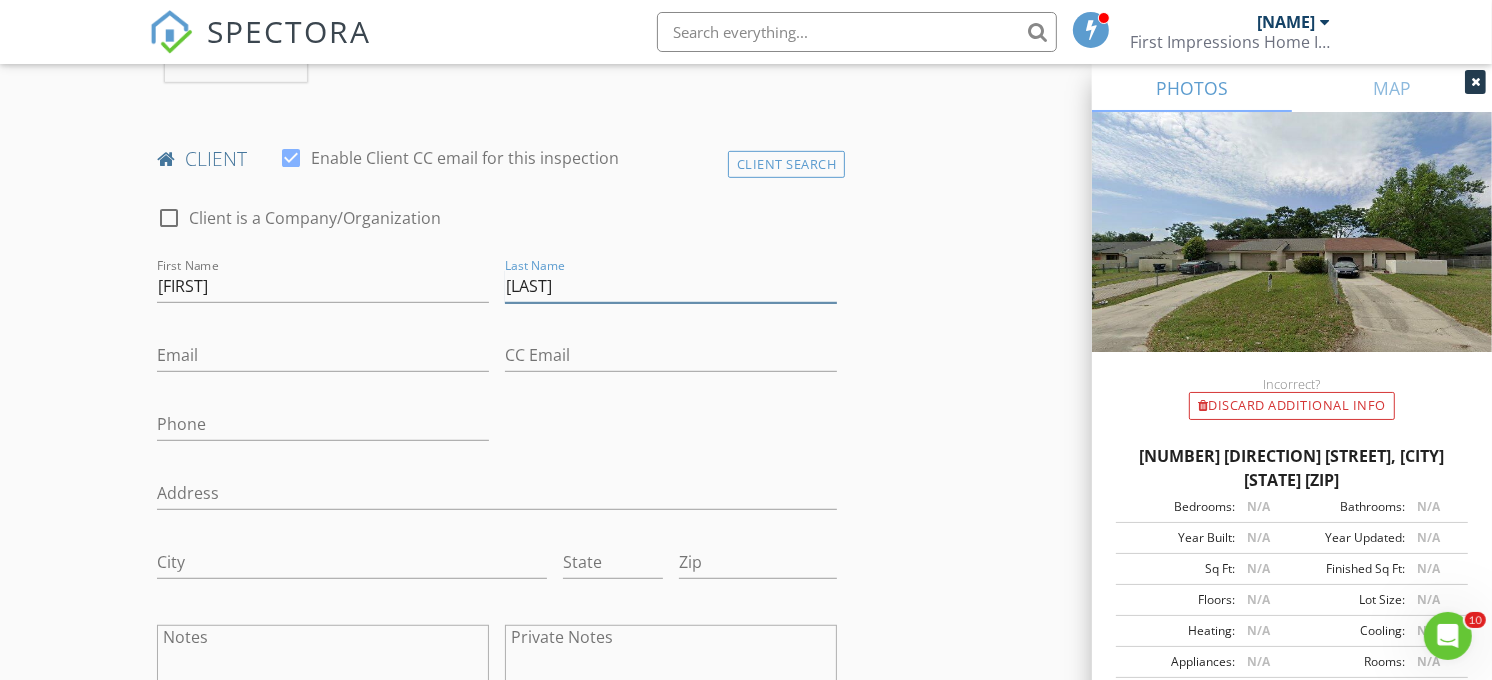 type on "Monjure" 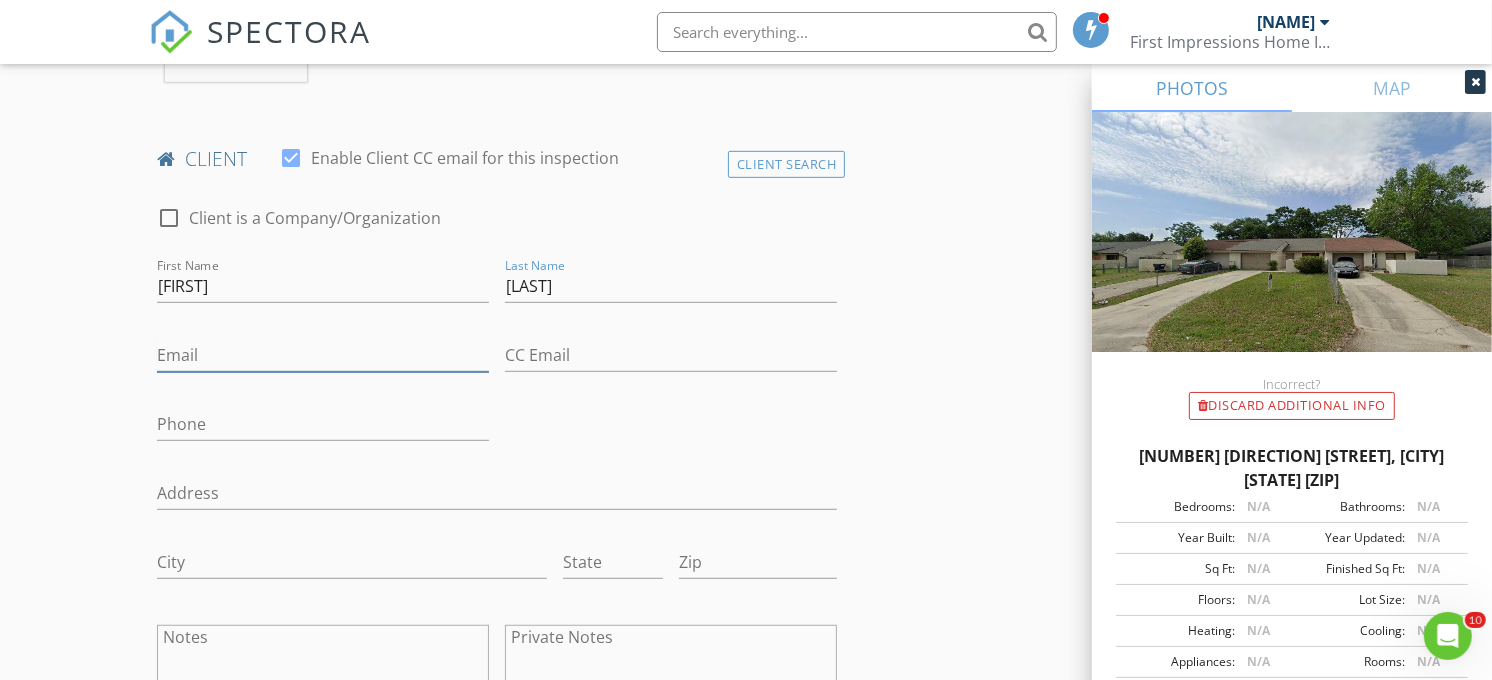 click on "Email" at bounding box center [323, 355] 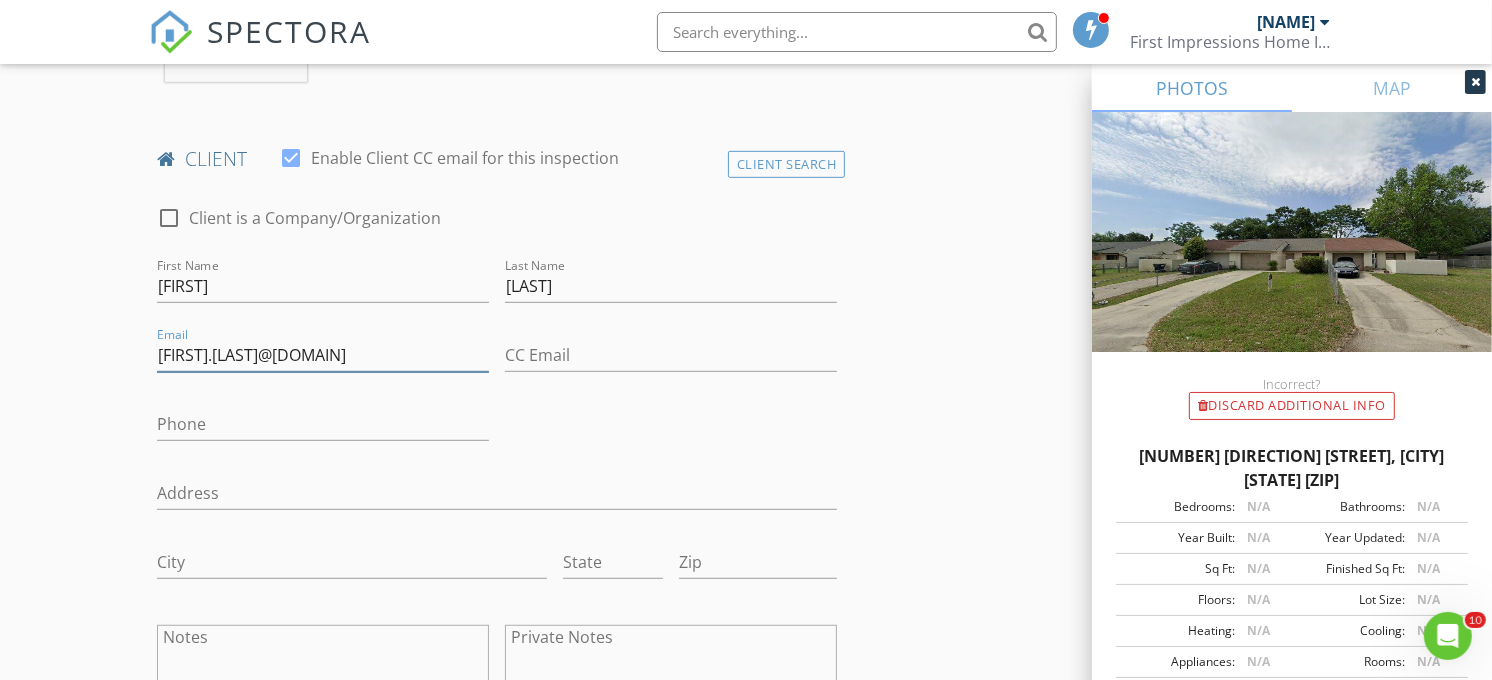 type on "Yolanda.Monjure@Gmail.com" 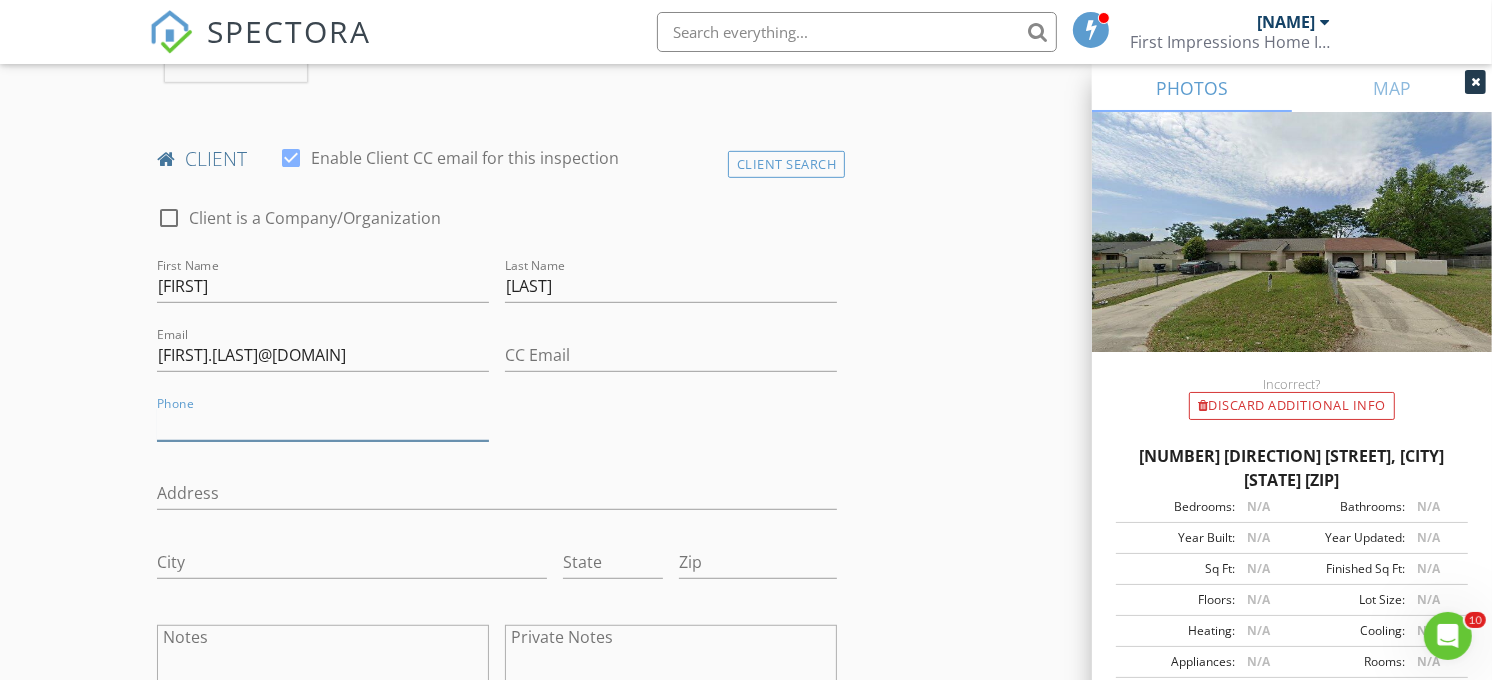 click on "Phone" at bounding box center [323, 424] 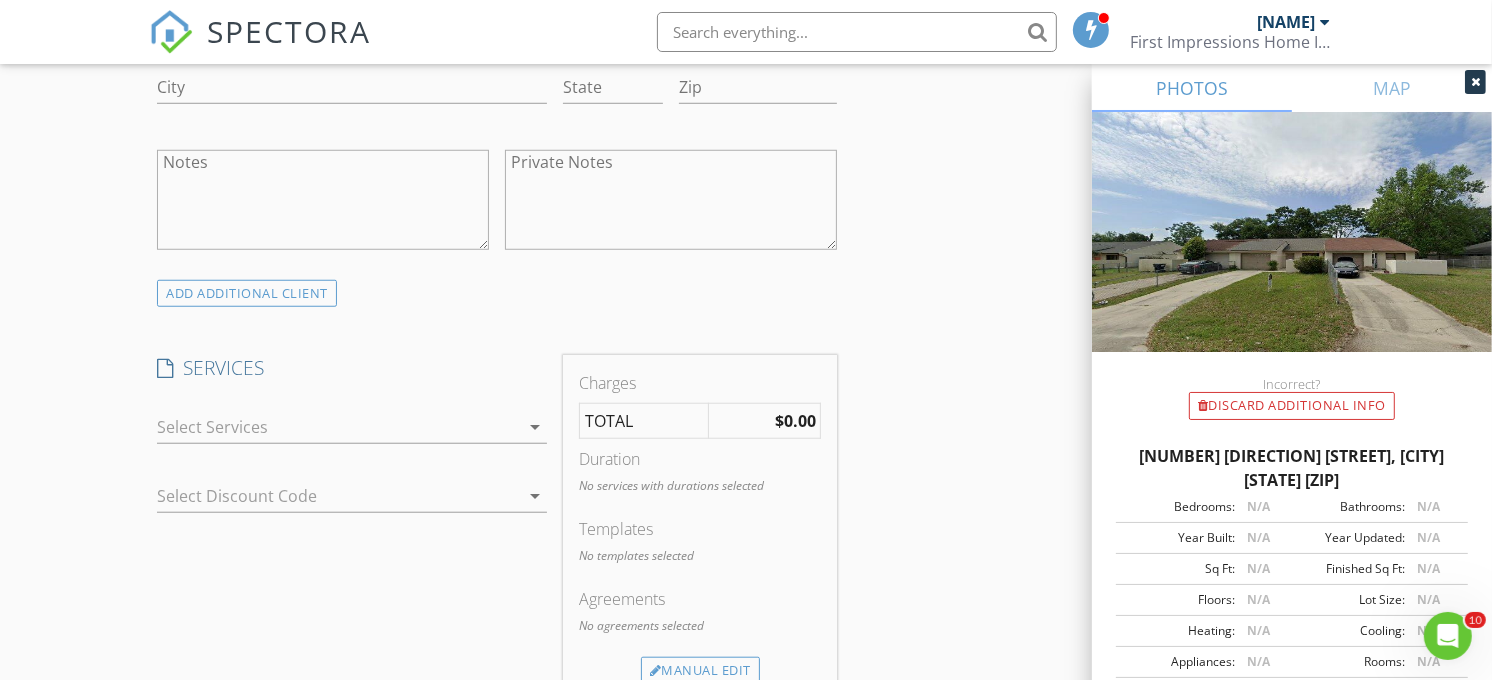 scroll, scrollTop: 1411, scrollLeft: 0, axis: vertical 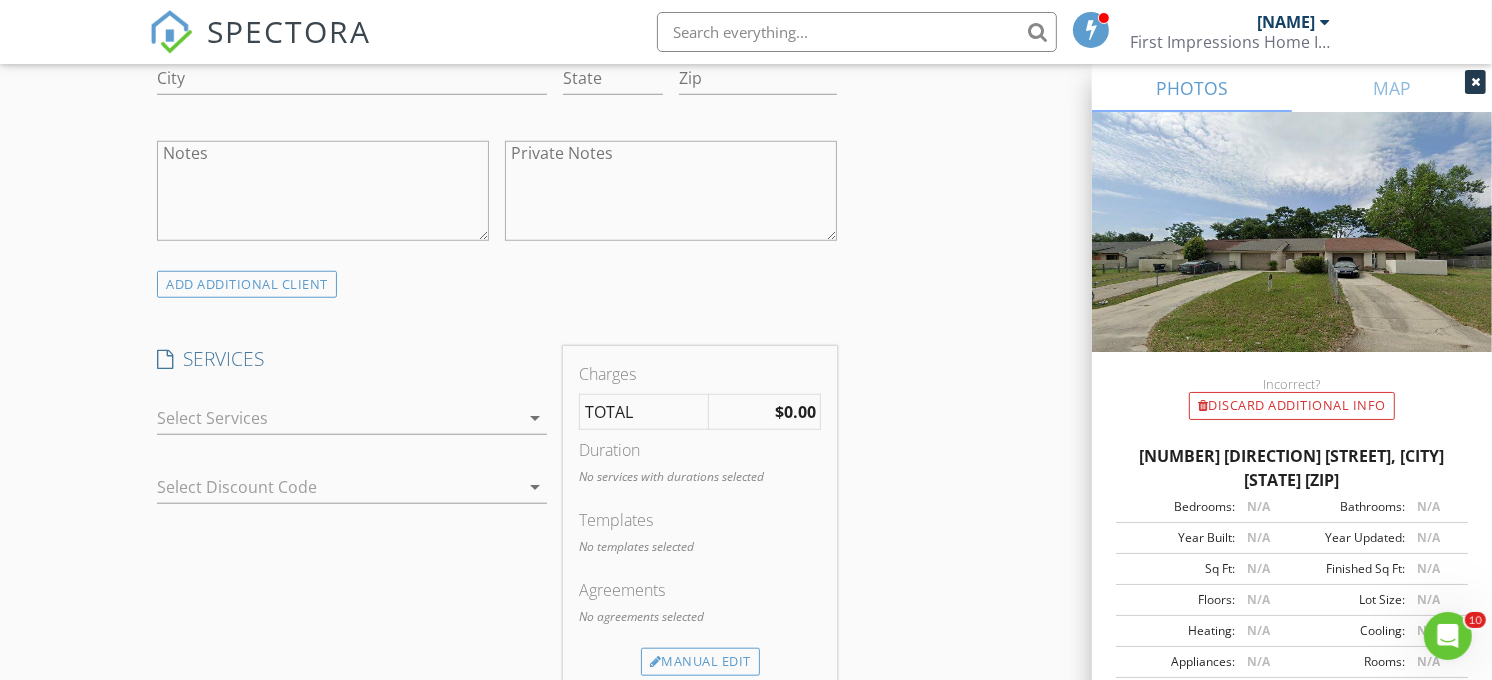 type on "407-259-7259" 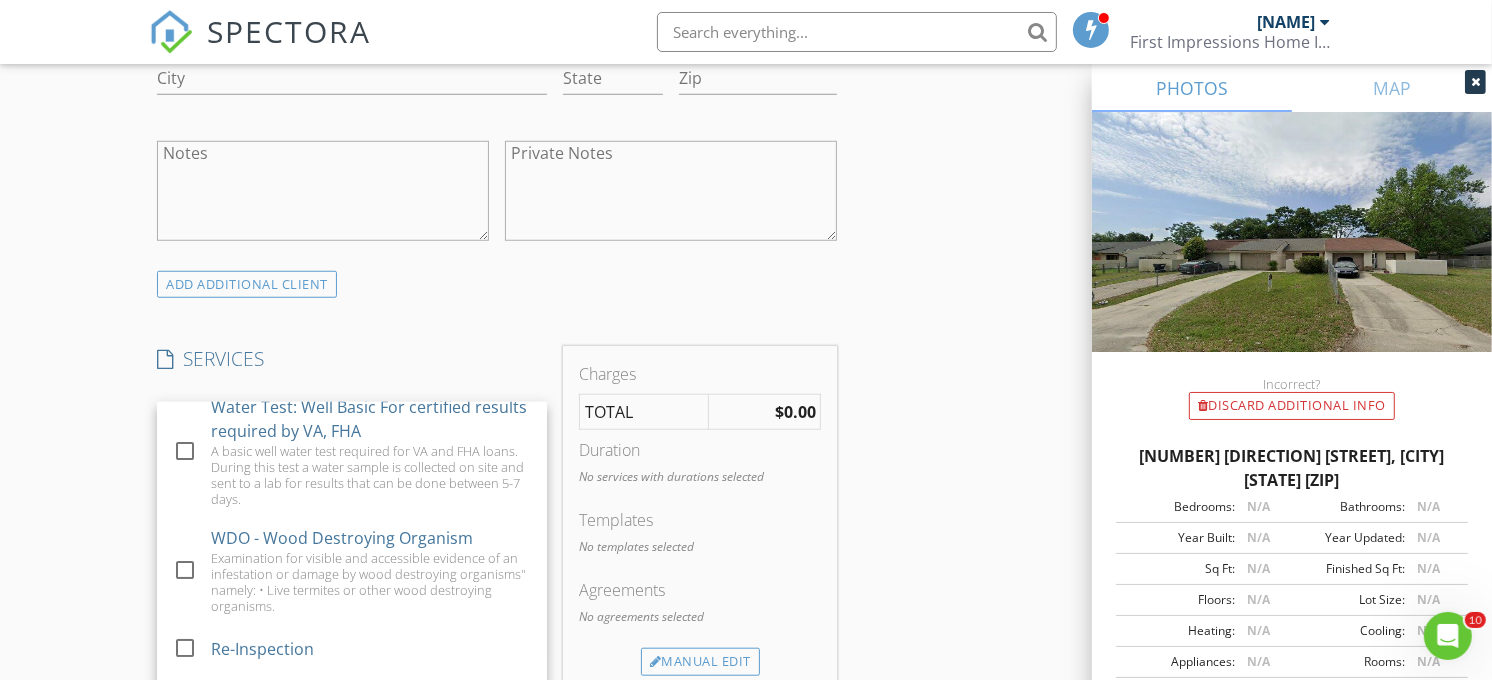 scroll, scrollTop: 352, scrollLeft: 0, axis: vertical 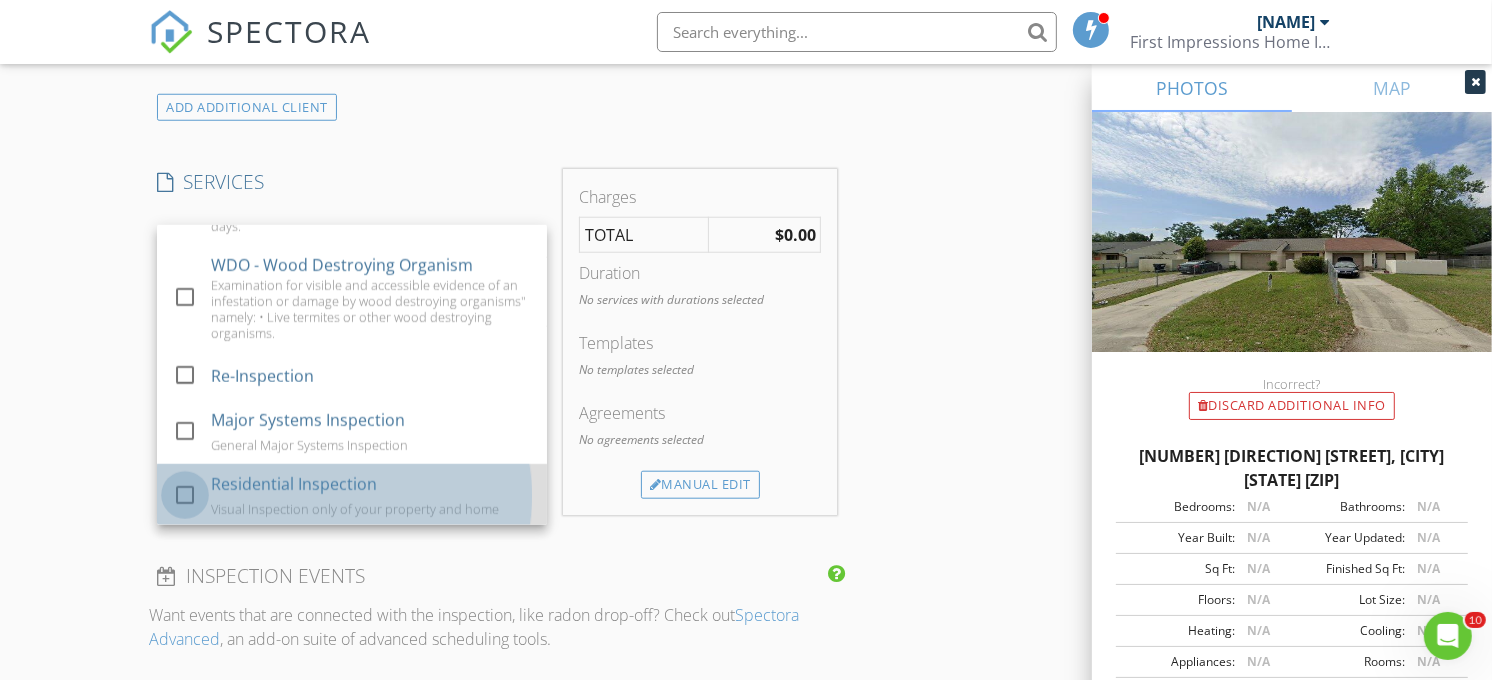 click at bounding box center (185, 495) 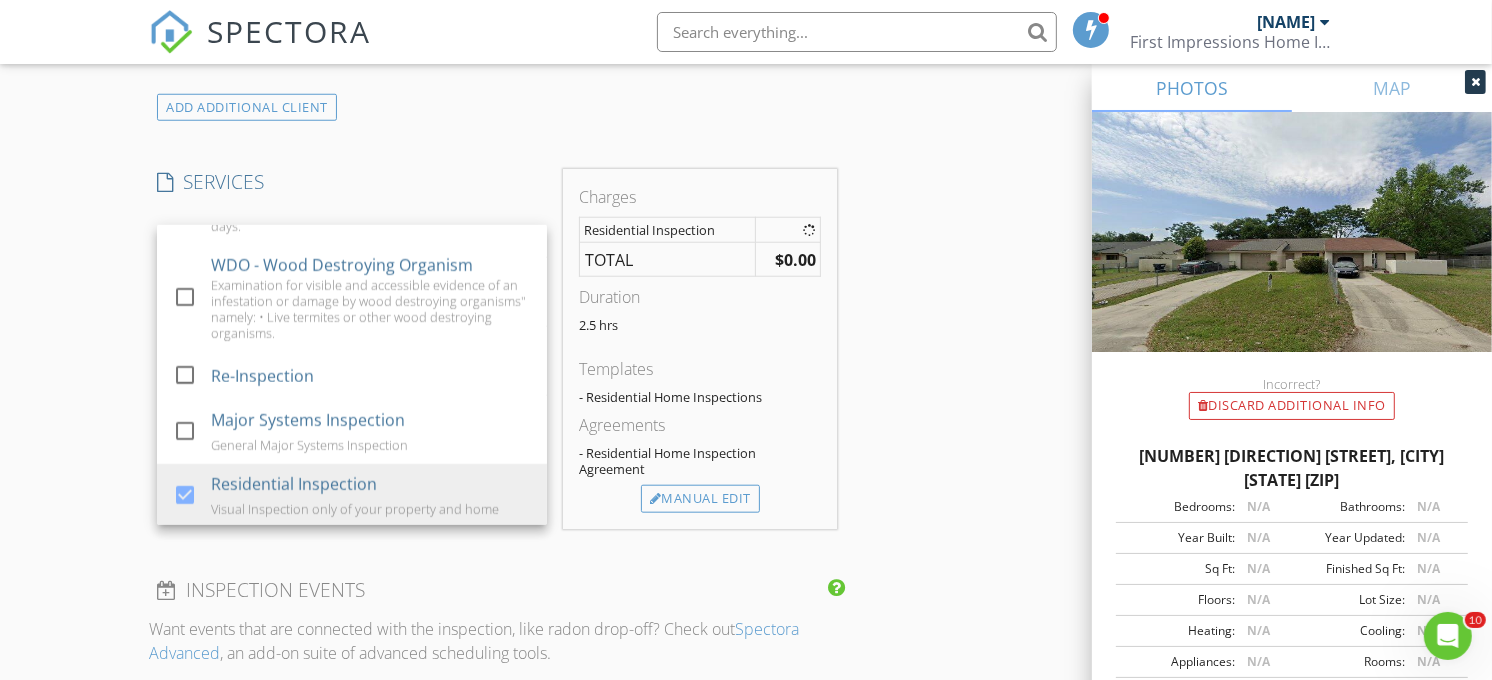 click on "SERVICES
check_box_outline_blank   4-Point Inspection   Examination of the four major systems: roofing, electrical, plumbing and HVAC. check_box_outline_blank   Wind Mitigation Inspection   Examination of a home's wind-resistant features. Normally done to potentially help with homeowners insurance. check_box_outline_blank   Pool and Spa Inspection   A non-invasive, visual examination of the accessible areas of a pool or spa. check_box_outline_blank   Water Test: Well Basic For certified results required by VA, FHA   A basic well water test required for VA and FHA loans. During this test a water sample is collected on site and sent to a lab for results that can be done between 5-7 days. check_box_outline_blank   WDO - Wood Destroying Organism   Examination for visible and accessible evidence of an infestation or damage by wood destroying organisms" namely: • Live termites or other wood destroying organisms. check_box_outline_blank   Re-Inspection       check_box" at bounding box center [352, 349] 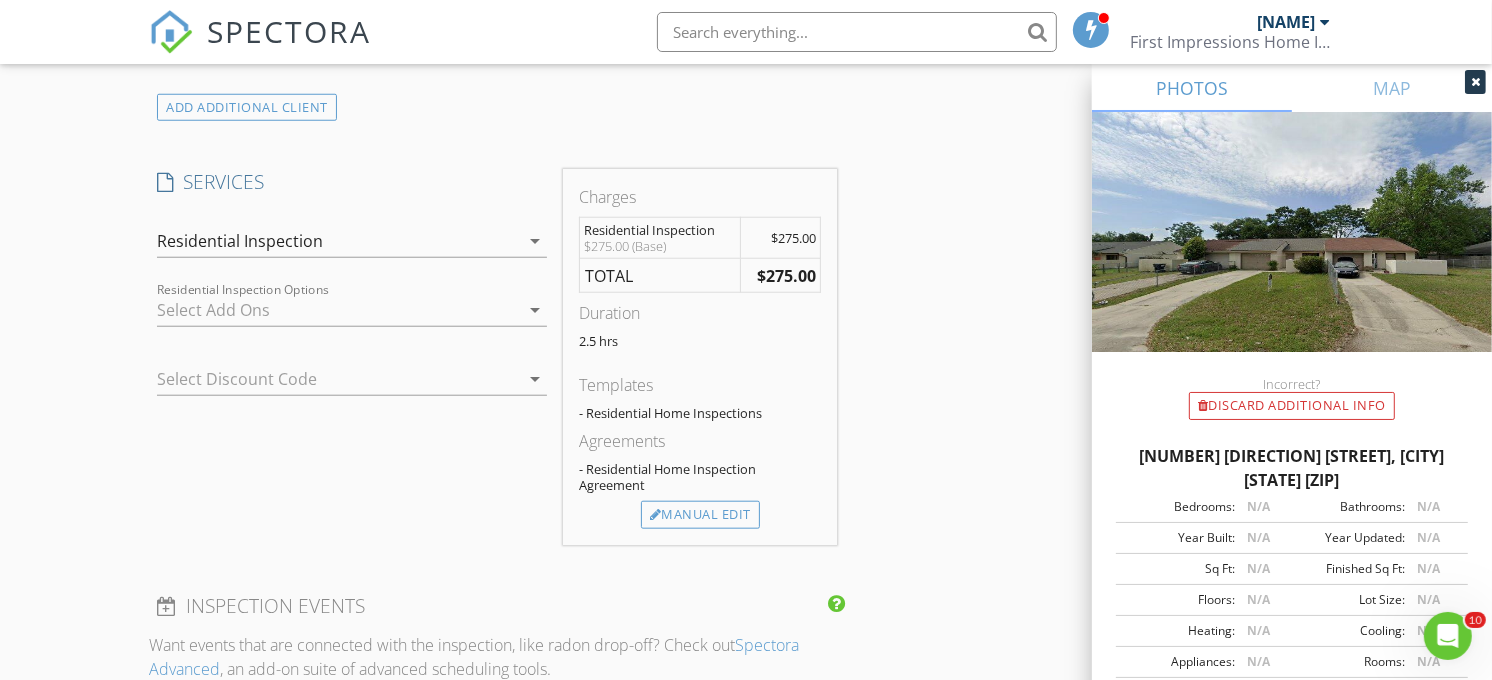 click at bounding box center (338, 310) 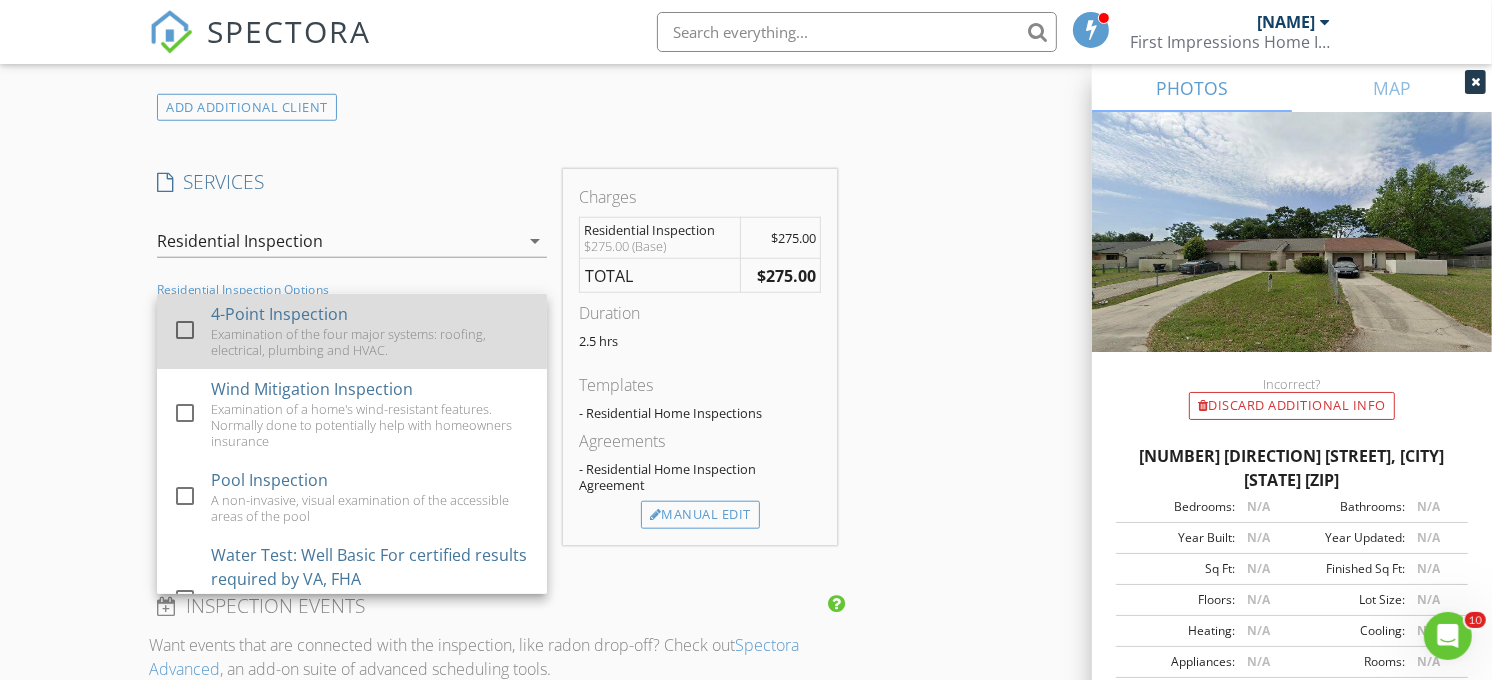 click at bounding box center [185, 330] 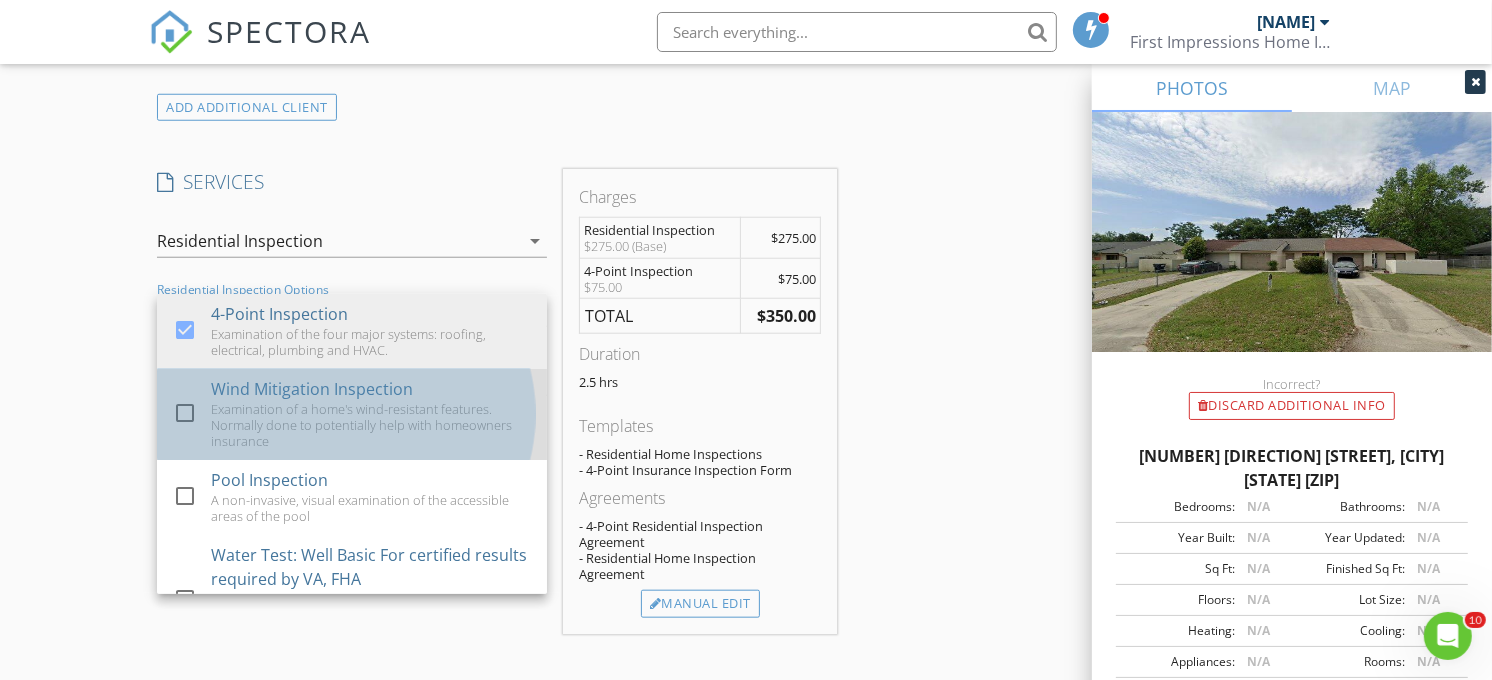 click at bounding box center (189, 431) 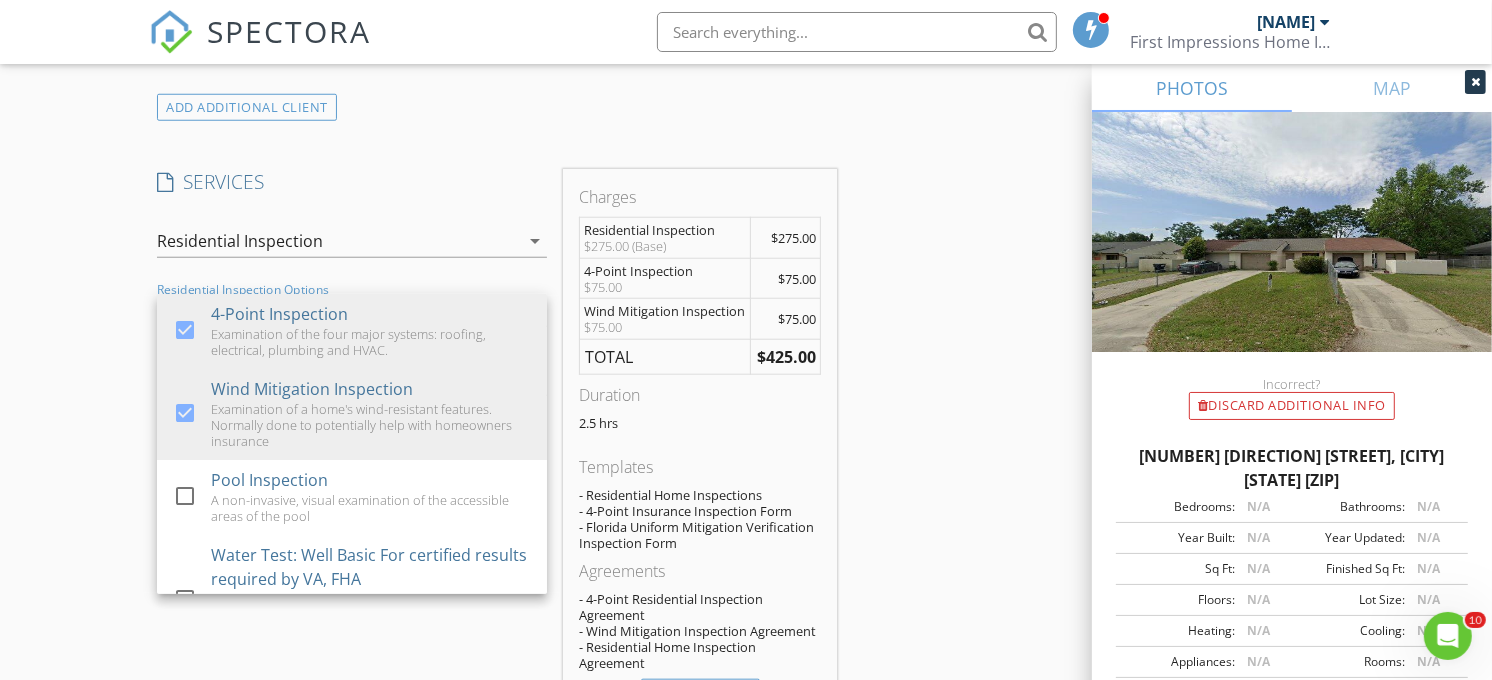 click on "New Inspection
Click here to use the New Order Form
INSPECTOR(S)
check_box   Eric Patrone   PRIMARY   Eric Patrone arrow_drop_down   check_box_outline_blank Eric Patrone specifically requested
Date/Time
08/08/2025 10:00 AM
Location
Address Search       Address 1744 SW 108th Ln   Unit B   City Ocala   State FL   Zip 34476   County Marion     Square Feet 1166   Year Built 1984   Foundation Slab arrow_drop_down     Eric Patrone     6.3 miles     (16 minutes)
client
check_box Enable Client CC email for this inspection   Client Search     check_box_outline_blank Client is a Company/Organization     First Name Yolanda   Last Name Monjure   Email Yolanda.Monjure@Gmail.com   CC Email   Phone 407-259-7259   Address   City   State   Zip       Notes   Private Notes
ADD ADDITIONAL client" at bounding box center (746, 379) 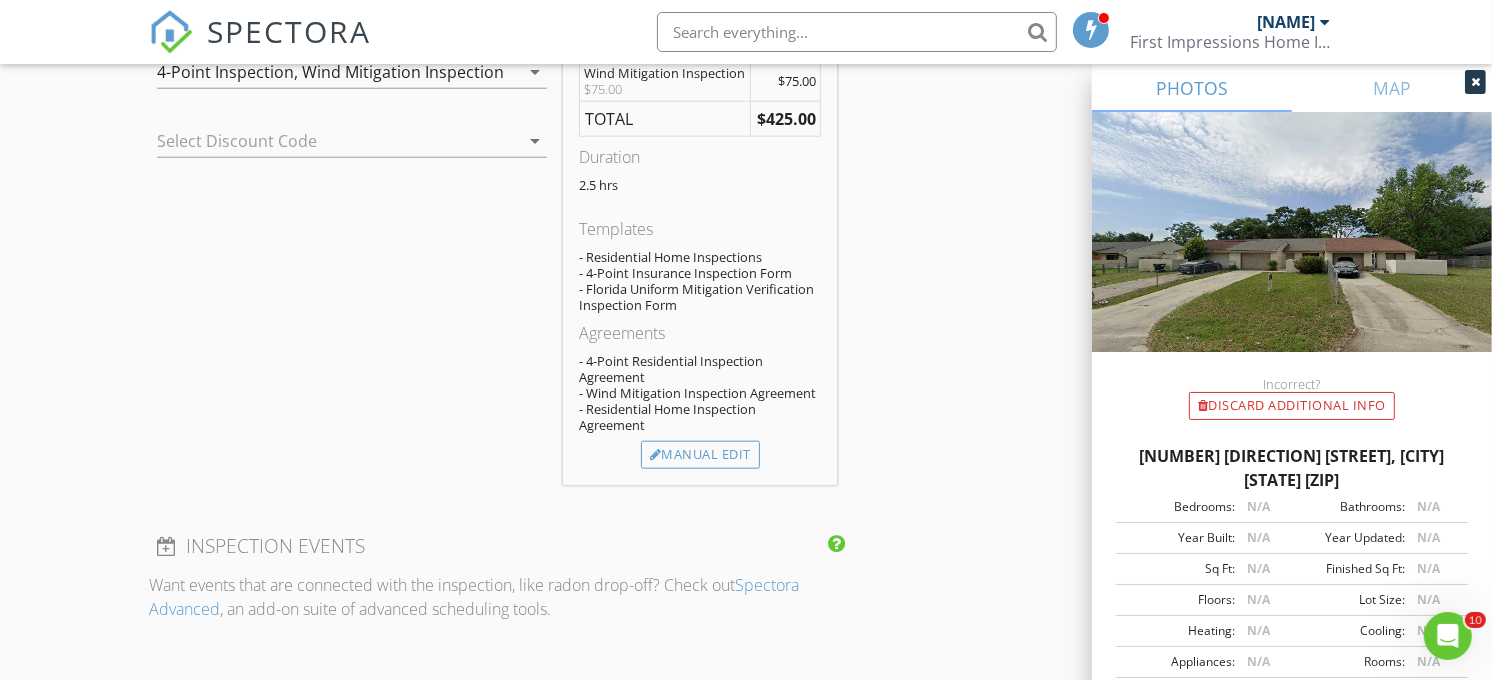 scroll, scrollTop: 1827, scrollLeft: 0, axis: vertical 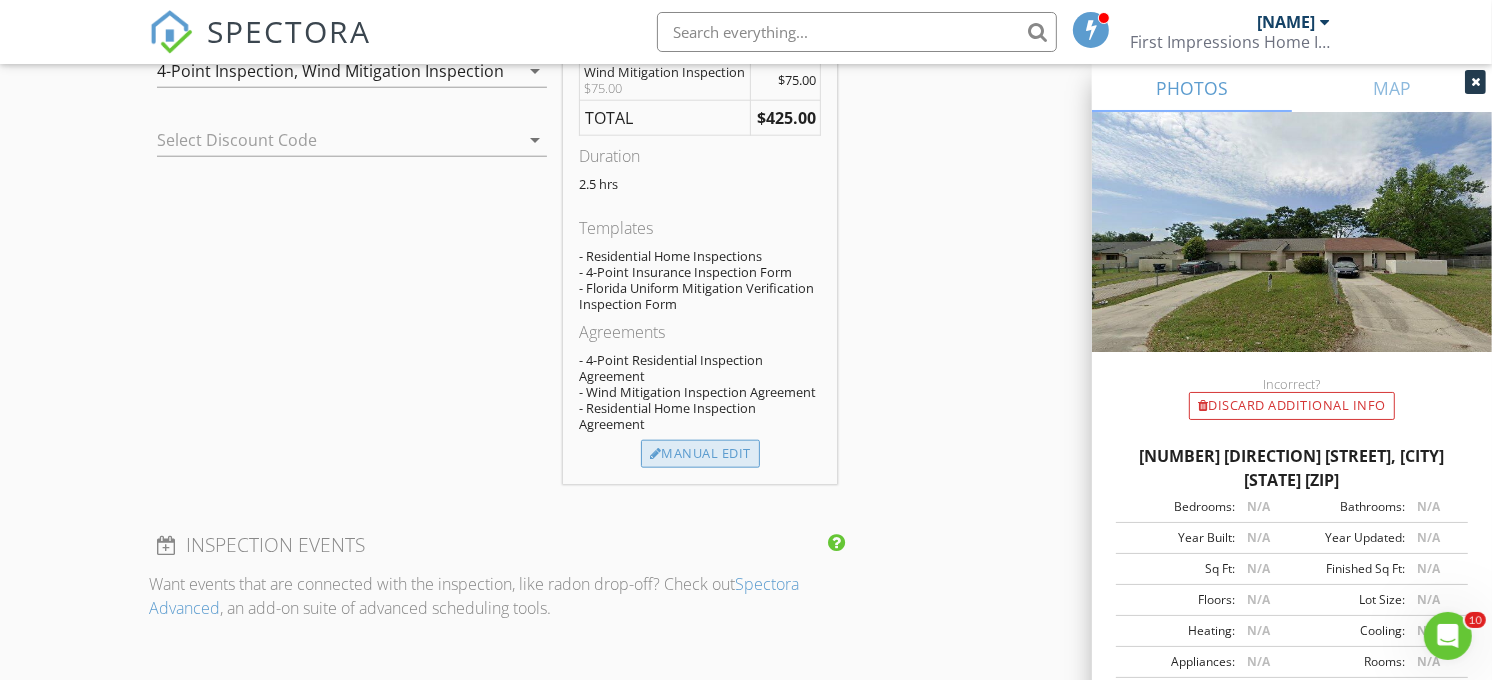 click on "Manual Edit" at bounding box center [700, 454] 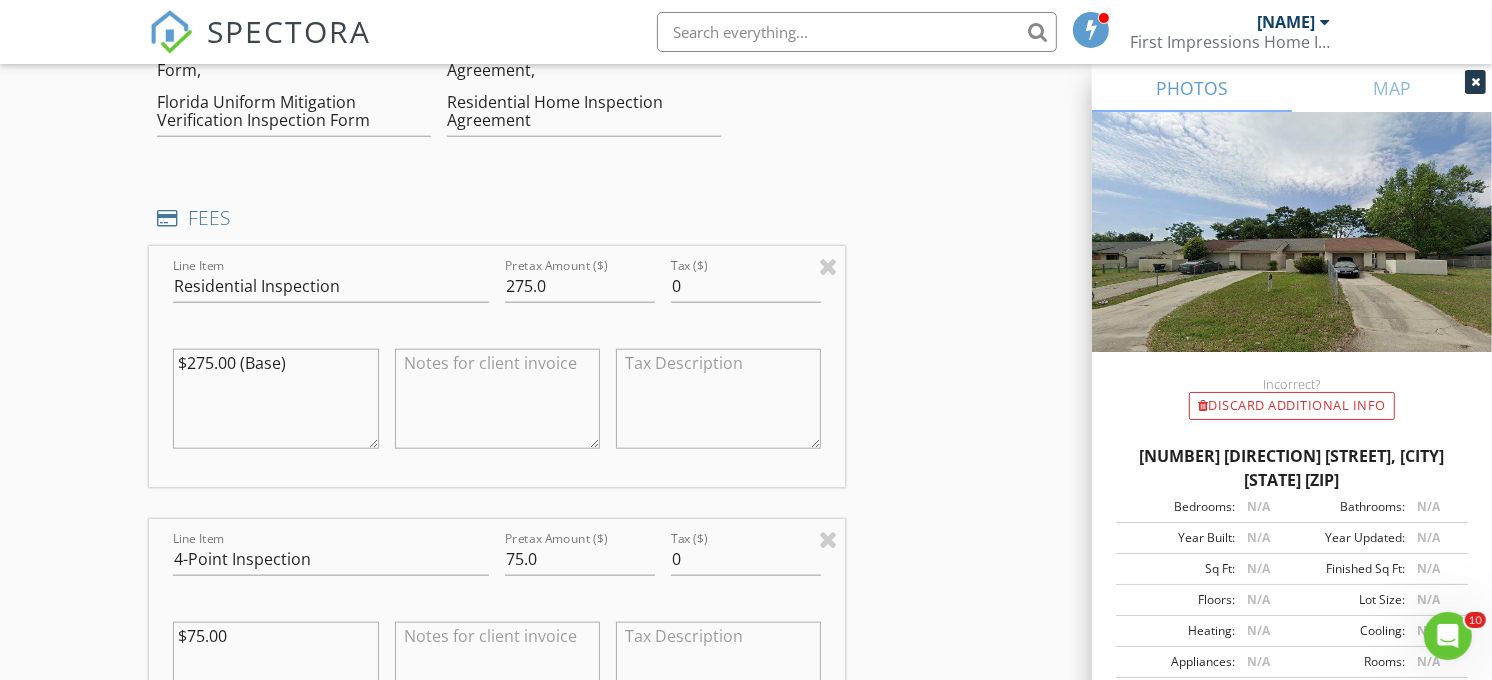 drag, startPoint x: 360, startPoint y: 370, endPoint x: 104, endPoint y: 351, distance: 256.7041 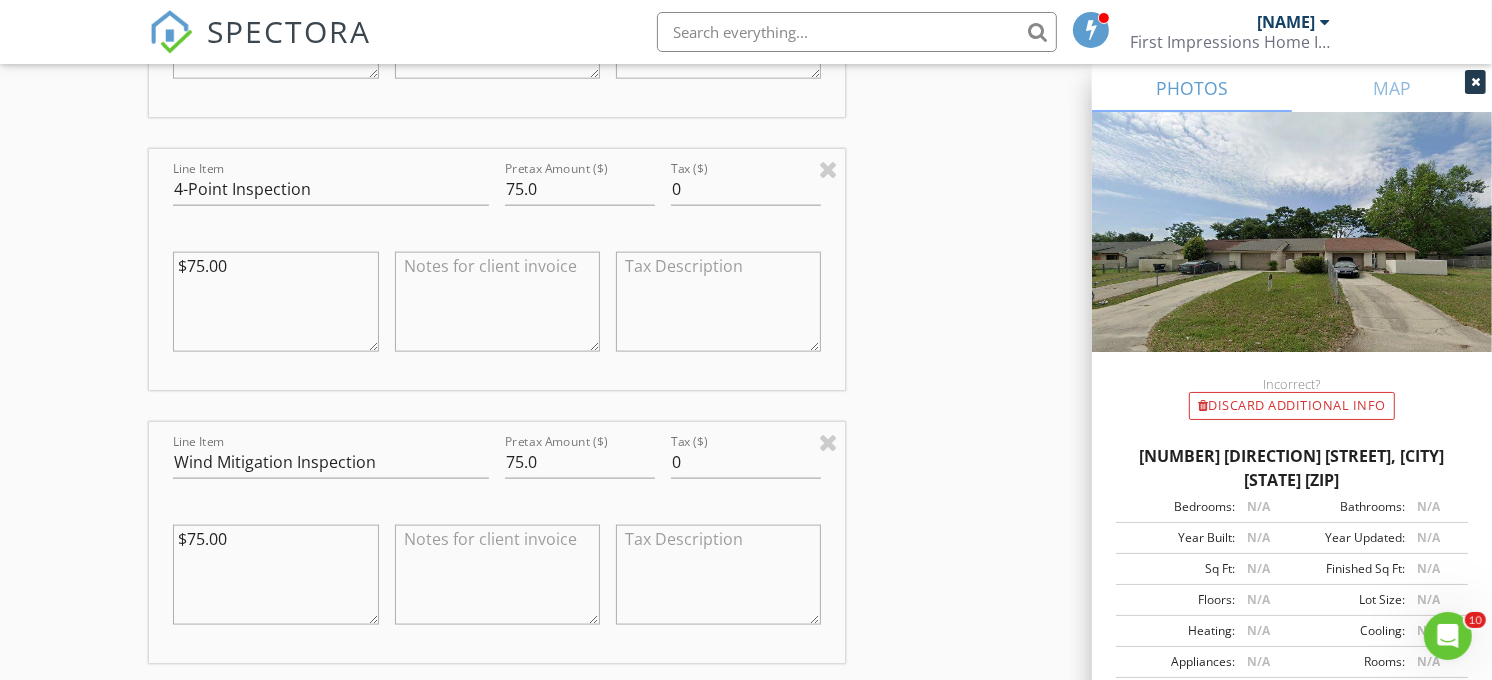 scroll, scrollTop: 2216, scrollLeft: 0, axis: vertical 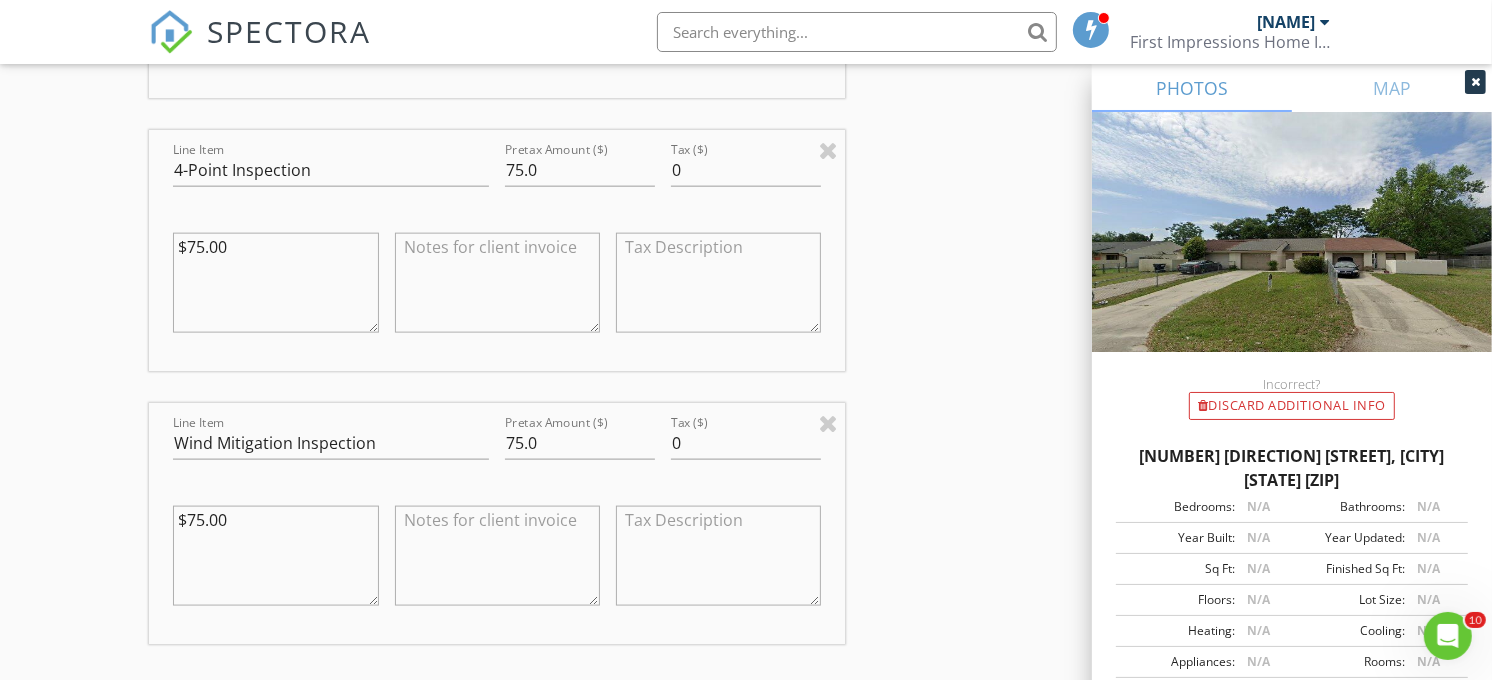 type on "$275.00 (Base)" 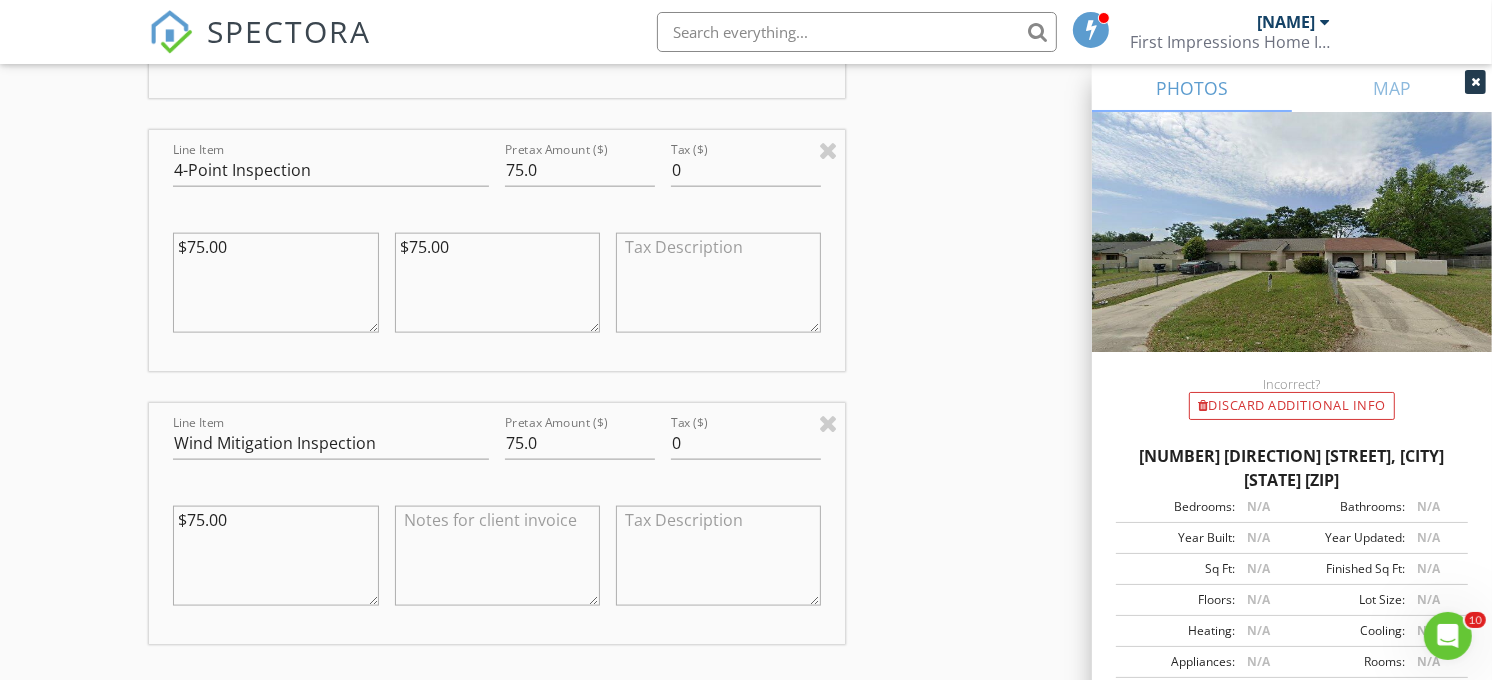 type on "$75.00" 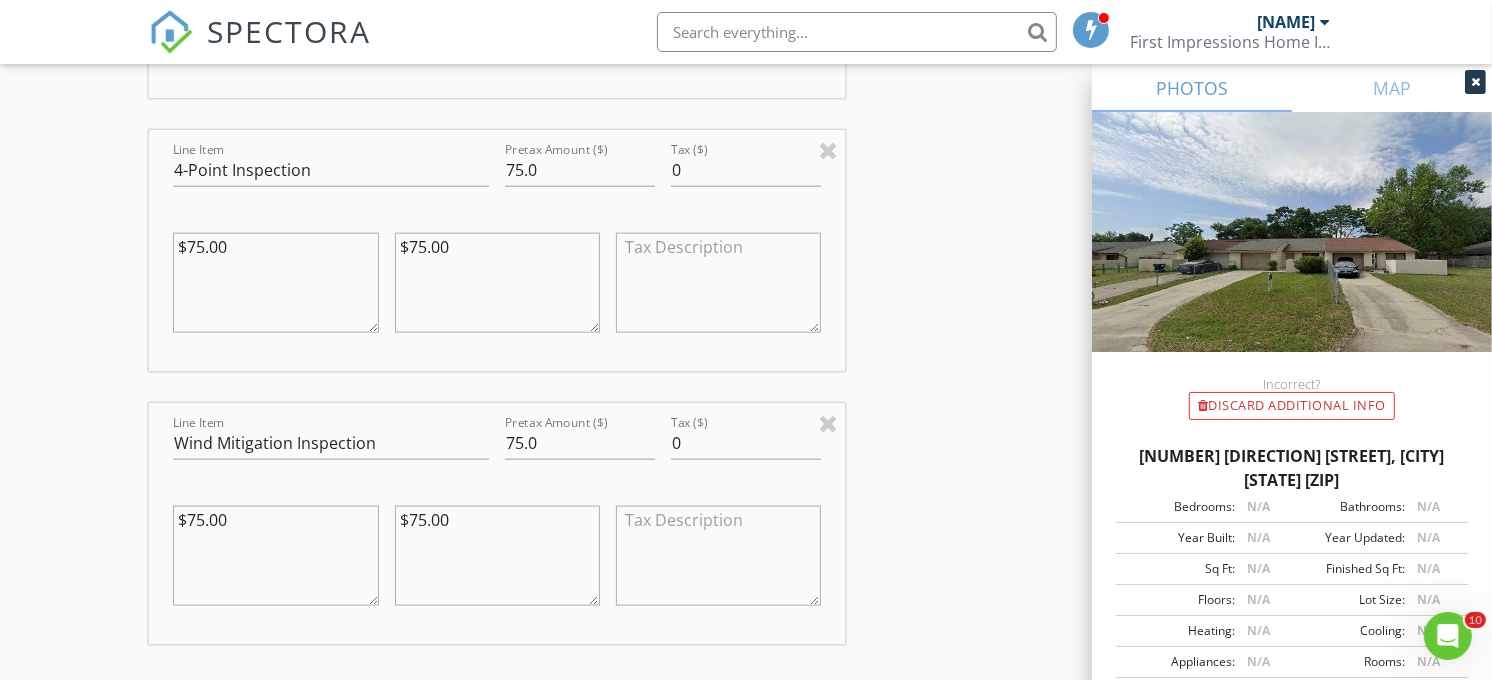 type on "$75.00" 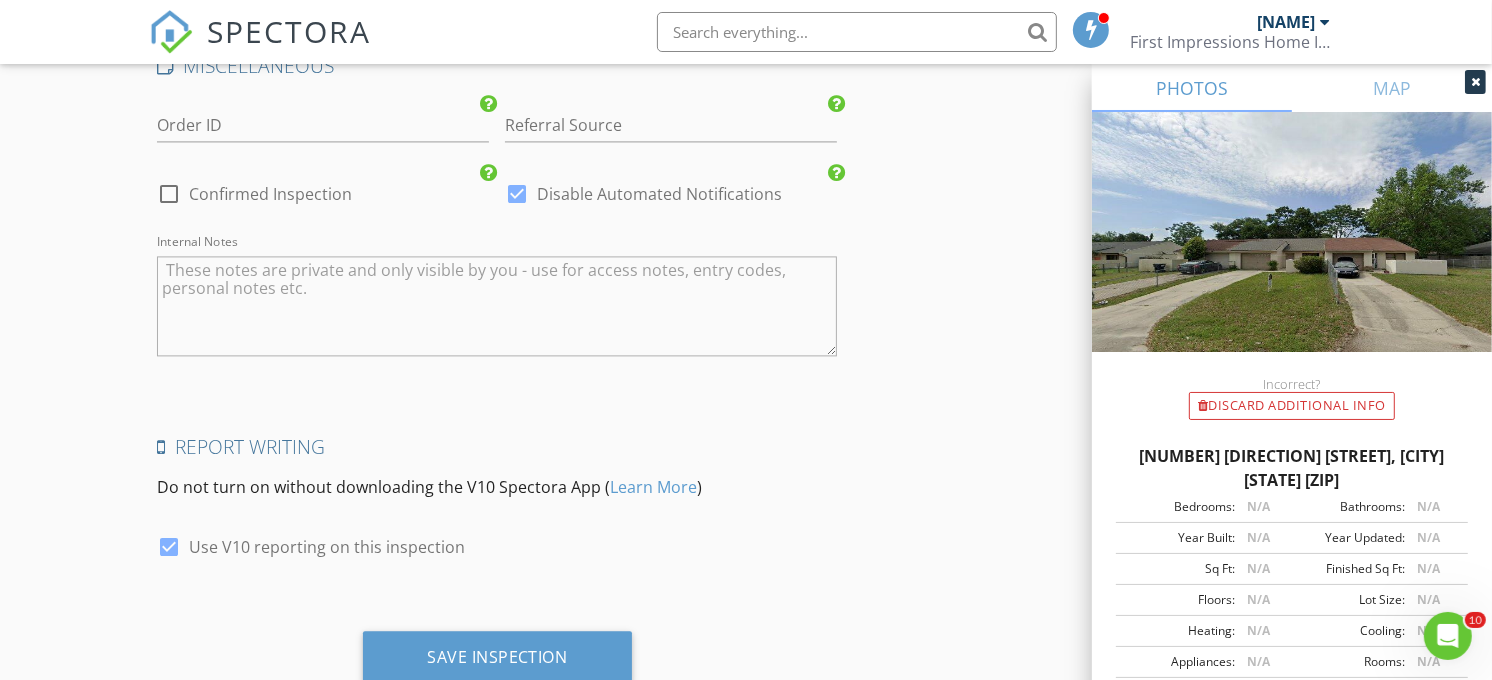scroll, scrollTop: 3813, scrollLeft: 0, axis: vertical 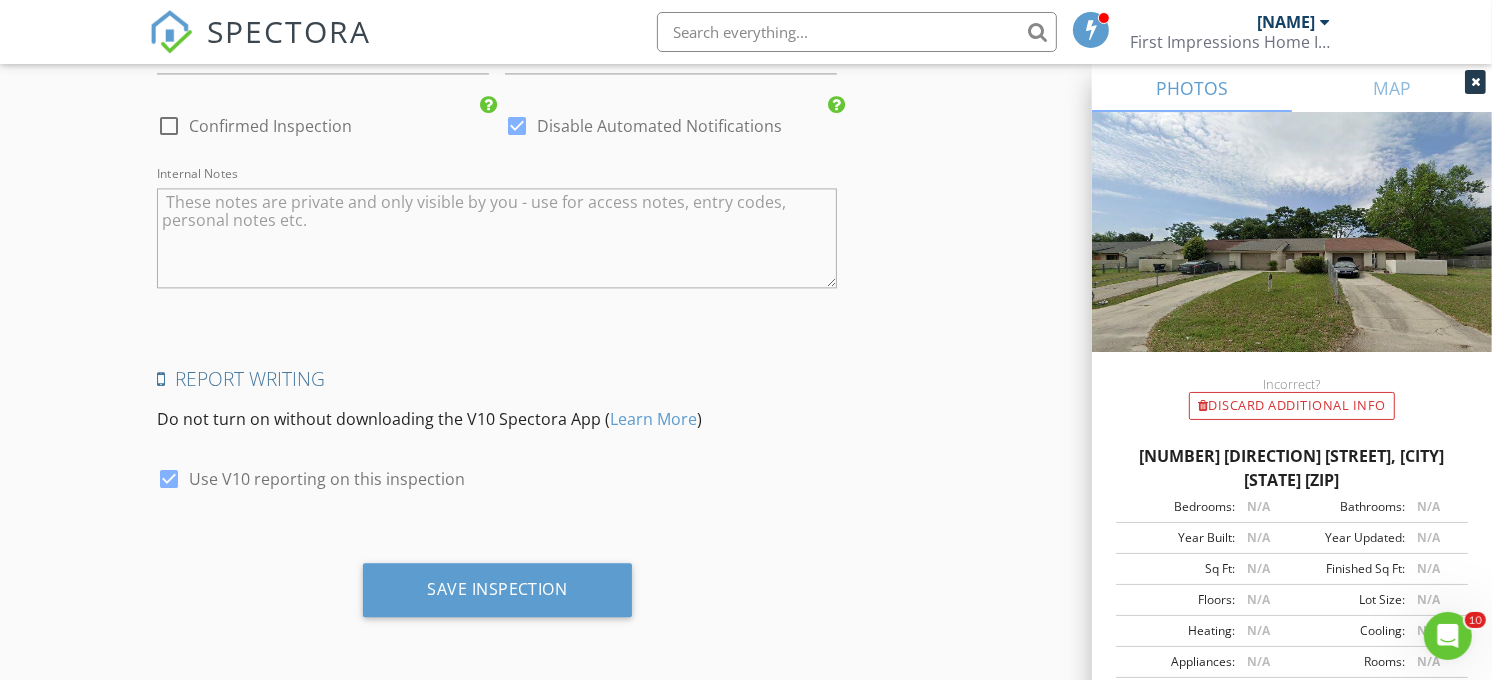 click at bounding box center [497, 238] 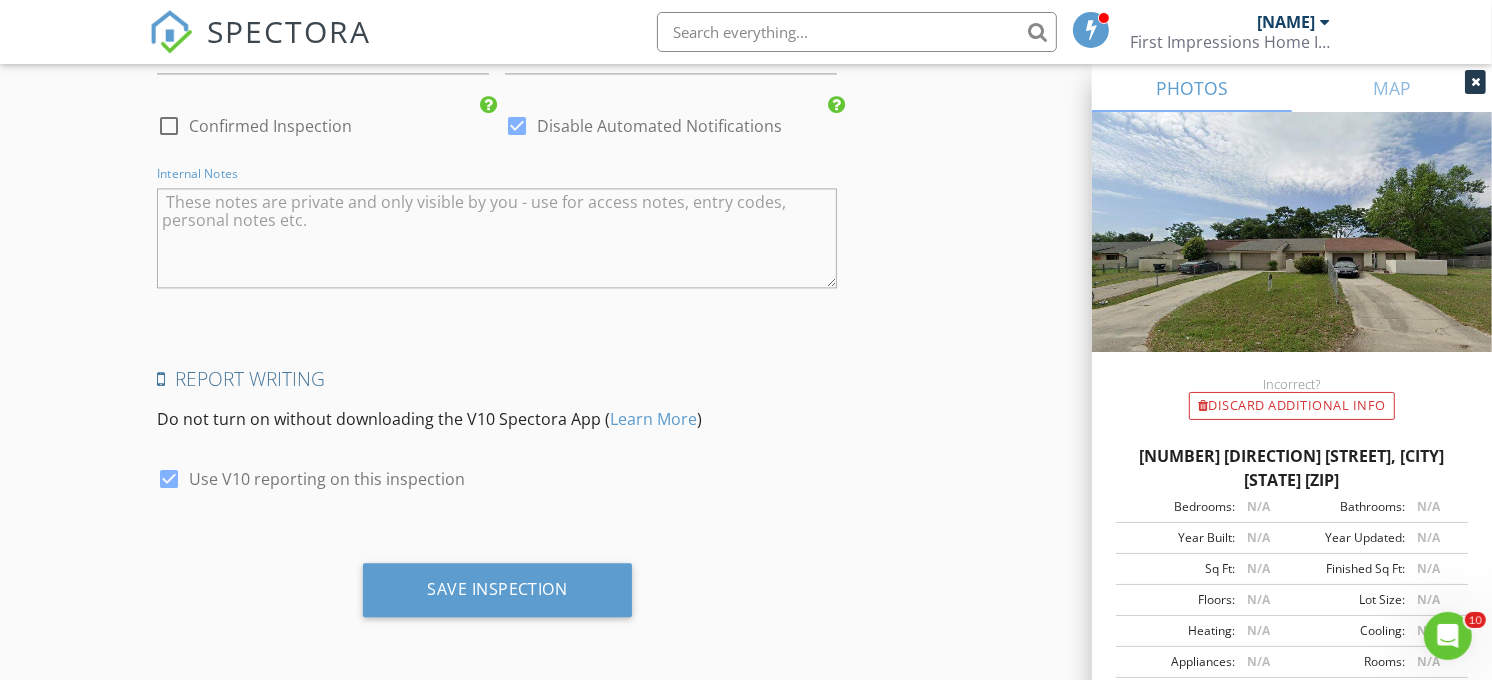 paste on "2023043008	5/1/2023	8/10/2023	SHINGLE TEAR OFF SHINGLE RE-ROOF SFR. FL/16305.1 FL/16226.1" 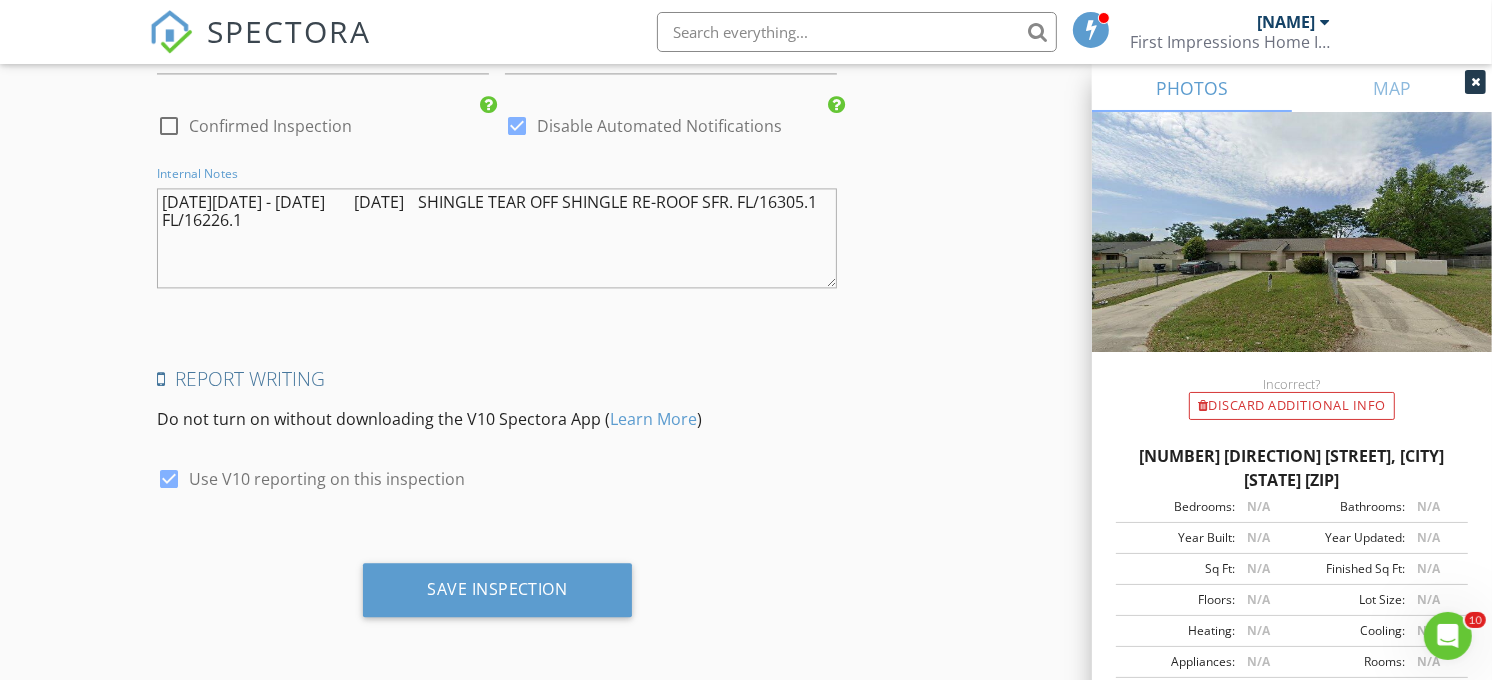 click on "2023043008	5/1/2023	8/10/2023	SHINGLE TEAR OFF SHINGLE RE-ROOF SFR. FL/16305.1 FL/16226.1" at bounding box center (497, 238) 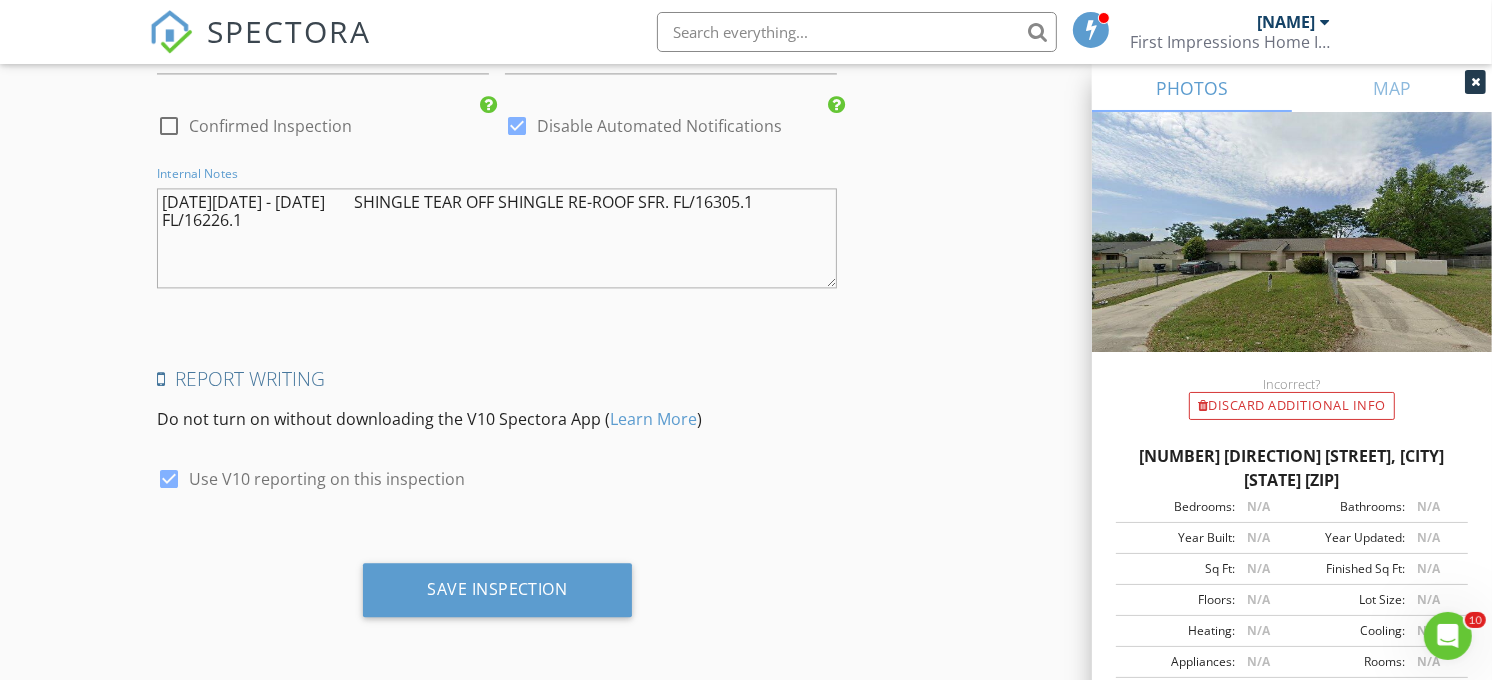 click on "2023043008	5/1/2023 - 8/10/2023	SHINGLE TEAR OFF SHINGLE RE-ROOF SFR. FL/16305.1 FL/16226.1" at bounding box center (497, 238) 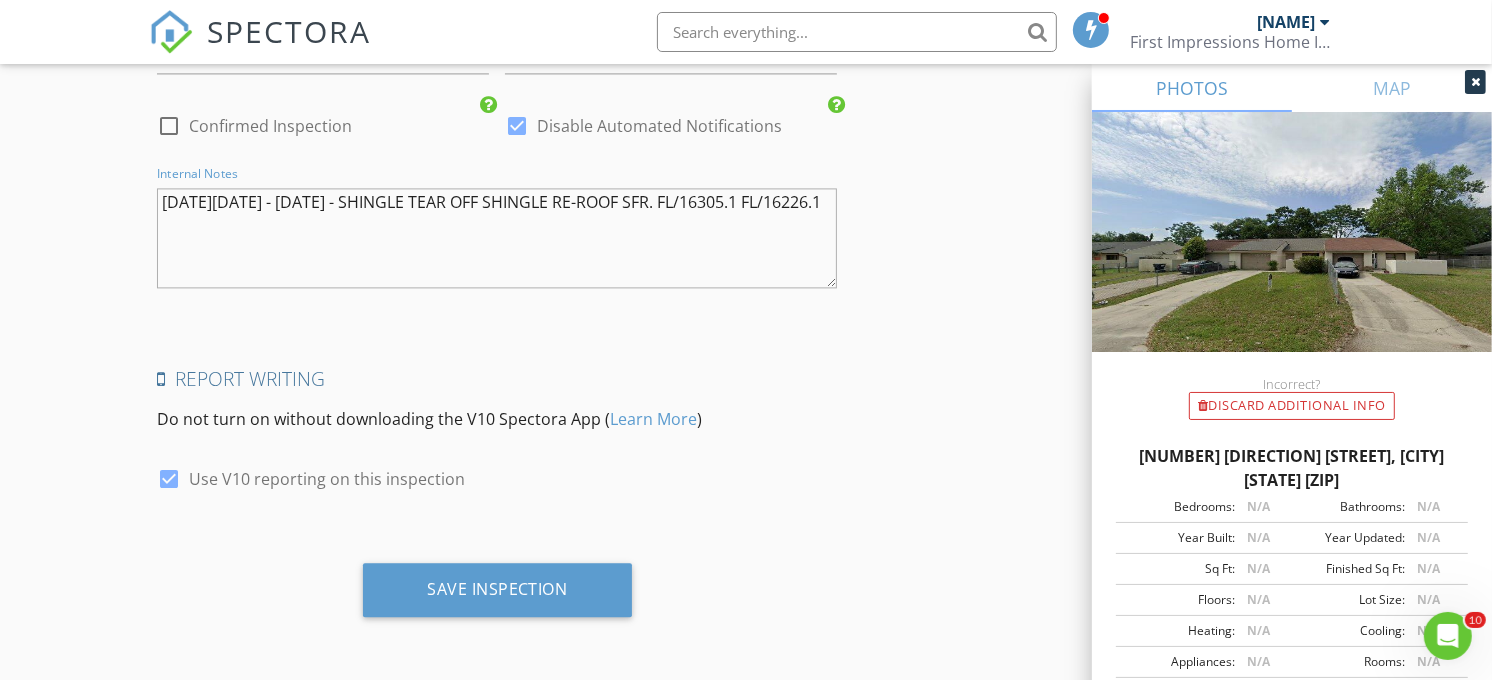 drag, startPoint x: 348, startPoint y: 215, endPoint x: 428, endPoint y: 201, distance: 81.21576 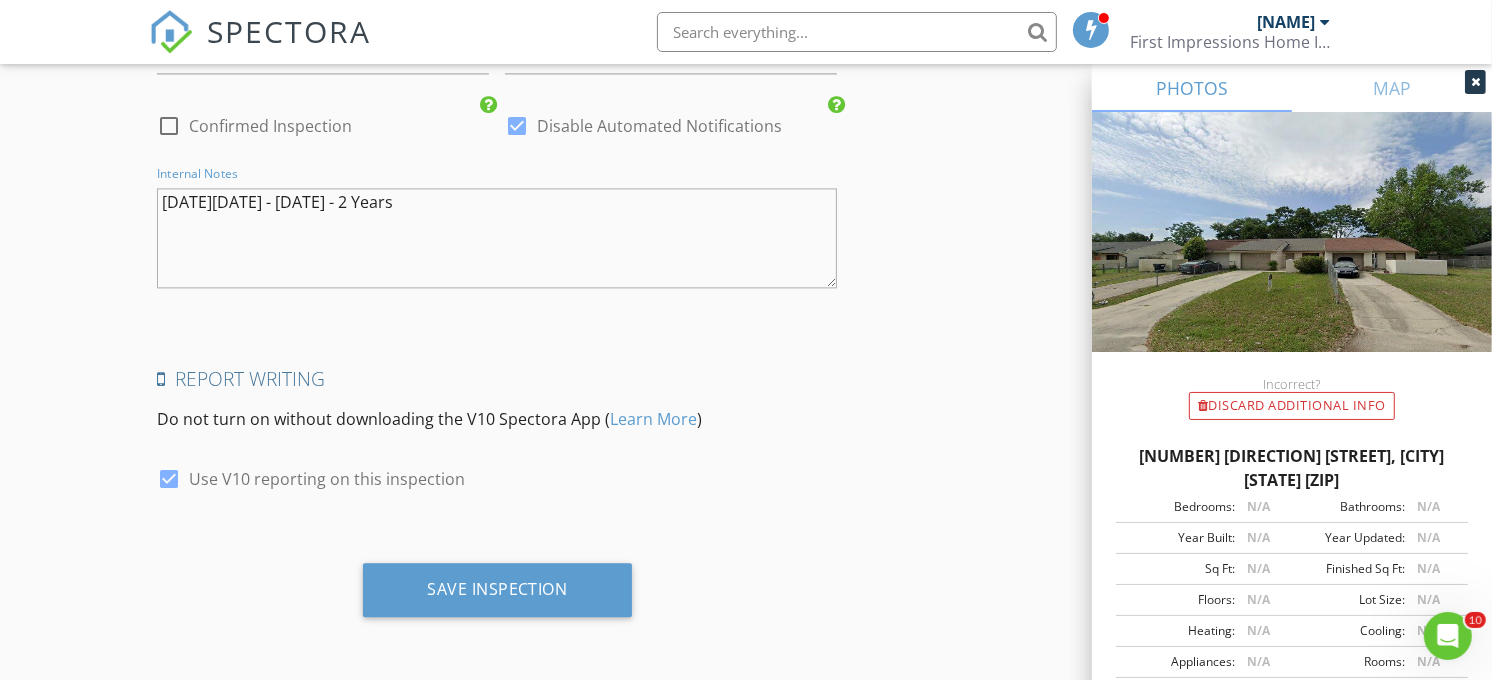click on "2023043008	5/1/2023 - 8/10/2023 - 2 Years" at bounding box center [497, 238] 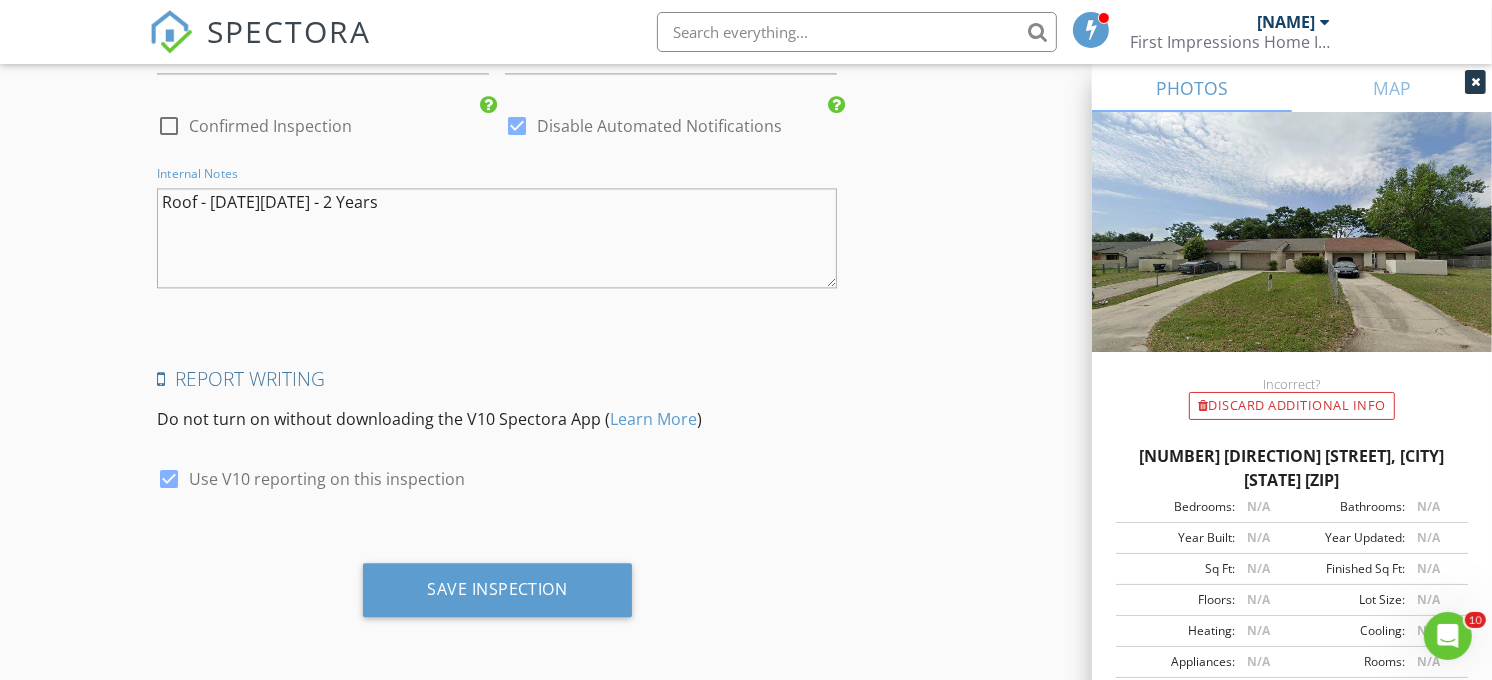 click on "Roof - 2023043008	5/1/2023 - 2 Years" at bounding box center [497, 238] 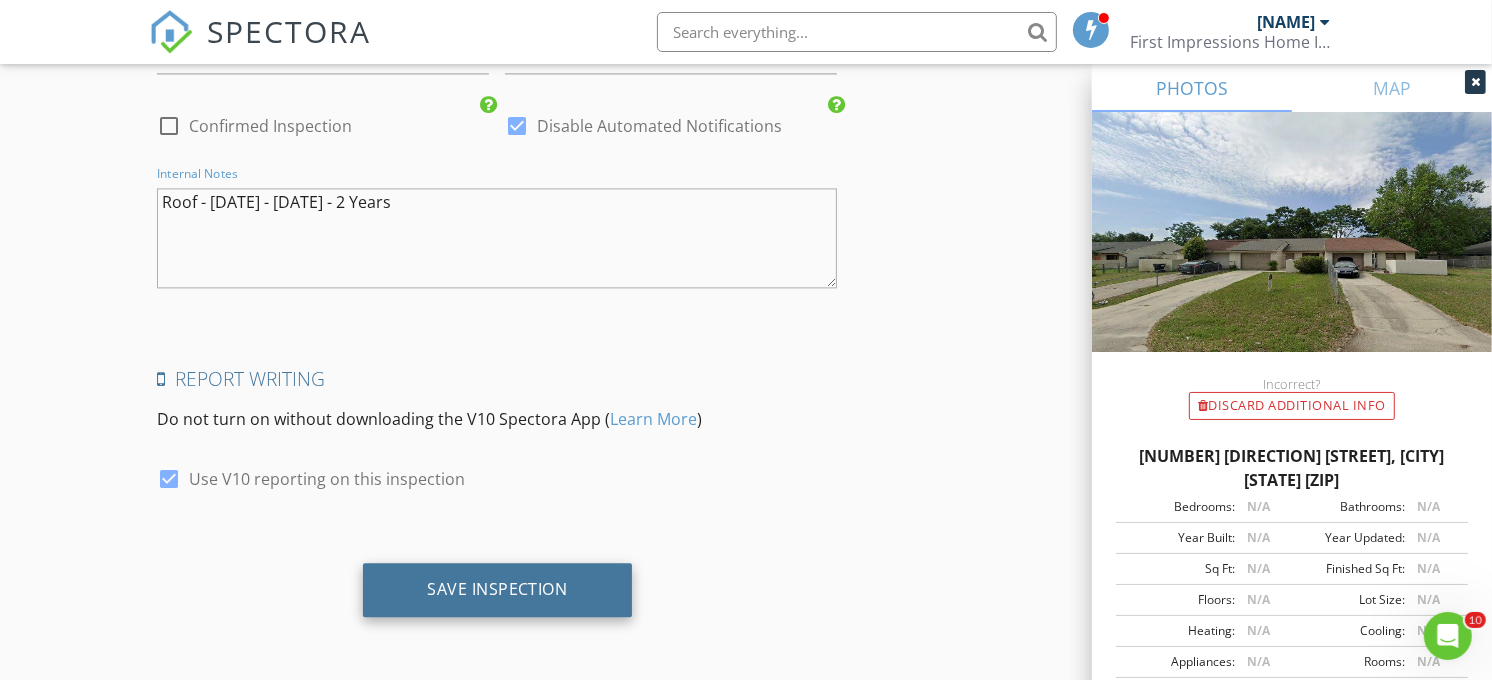 type on "Roof - 2023043008 - 5/1/2023 - 2 Years" 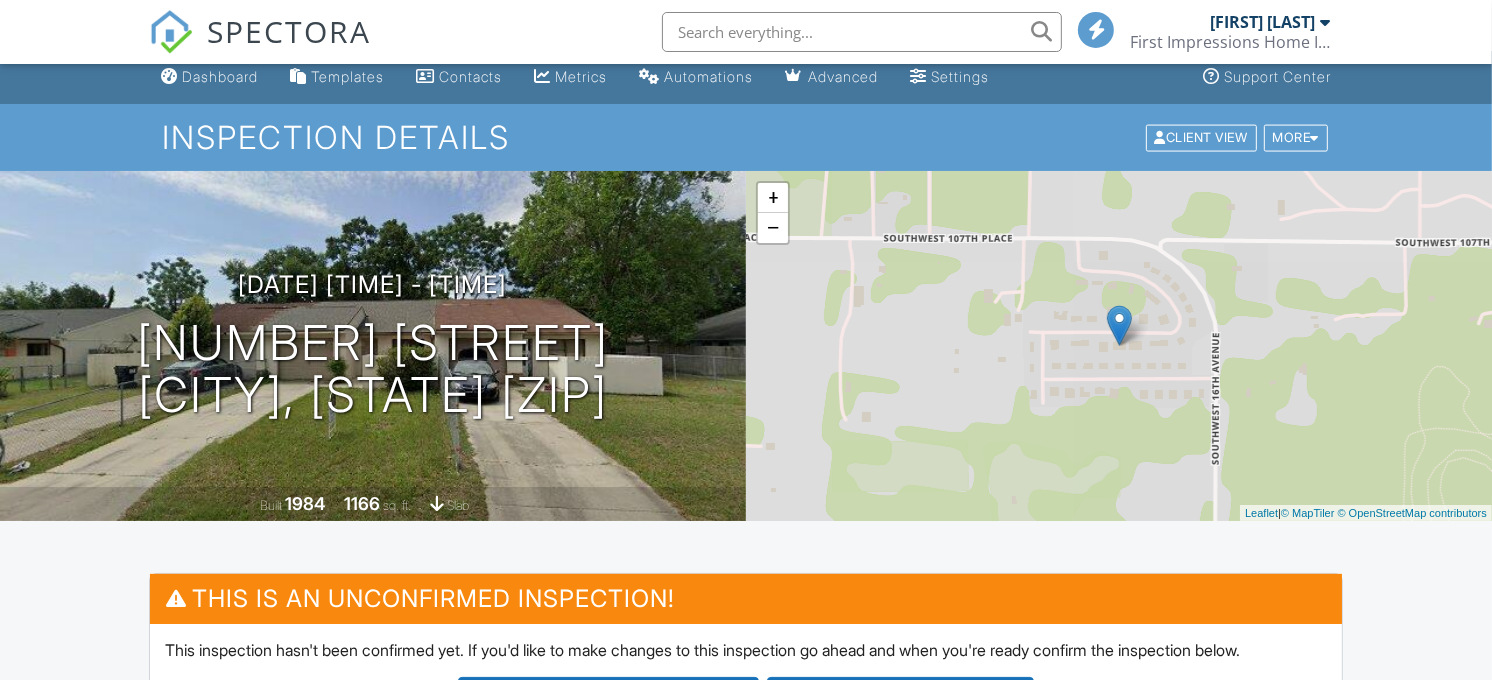 scroll, scrollTop: 528, scrollLeft: 0, axis: vertical 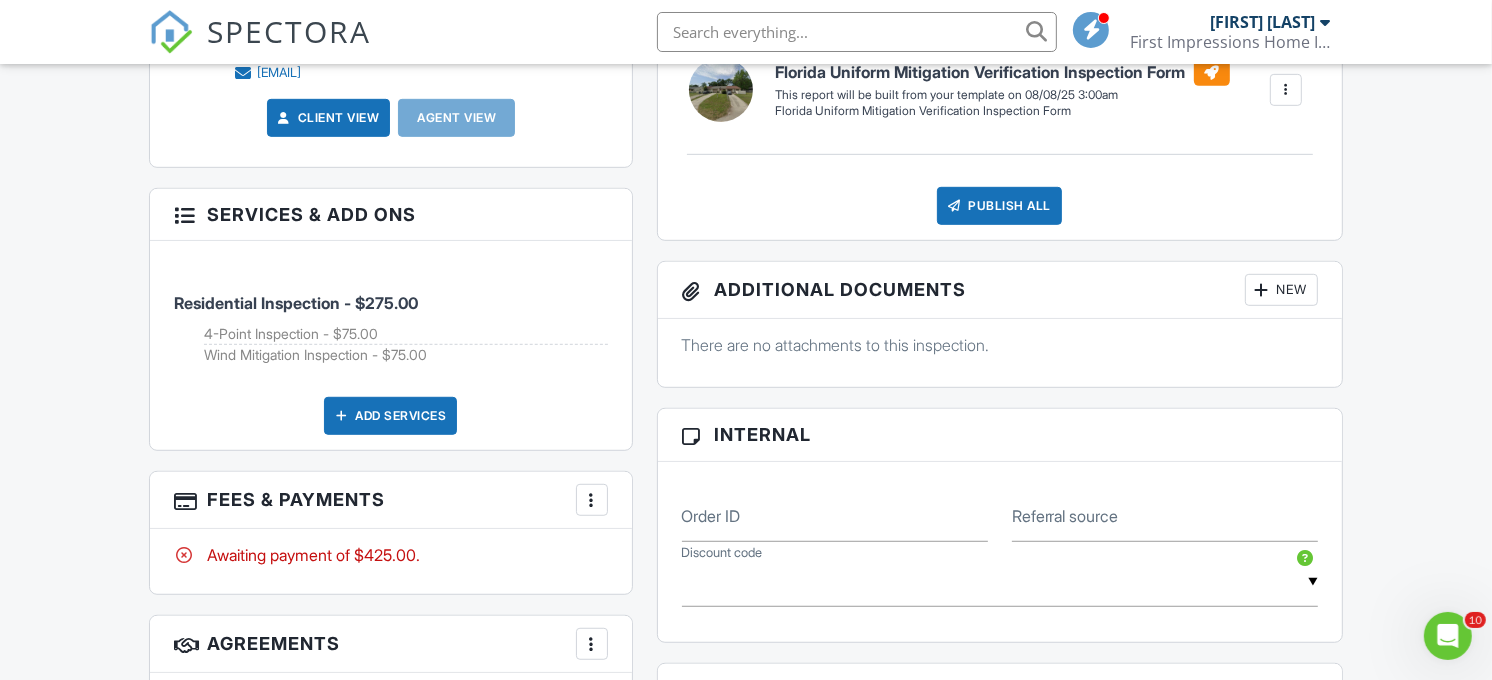 click at bounding box center (592, 500) 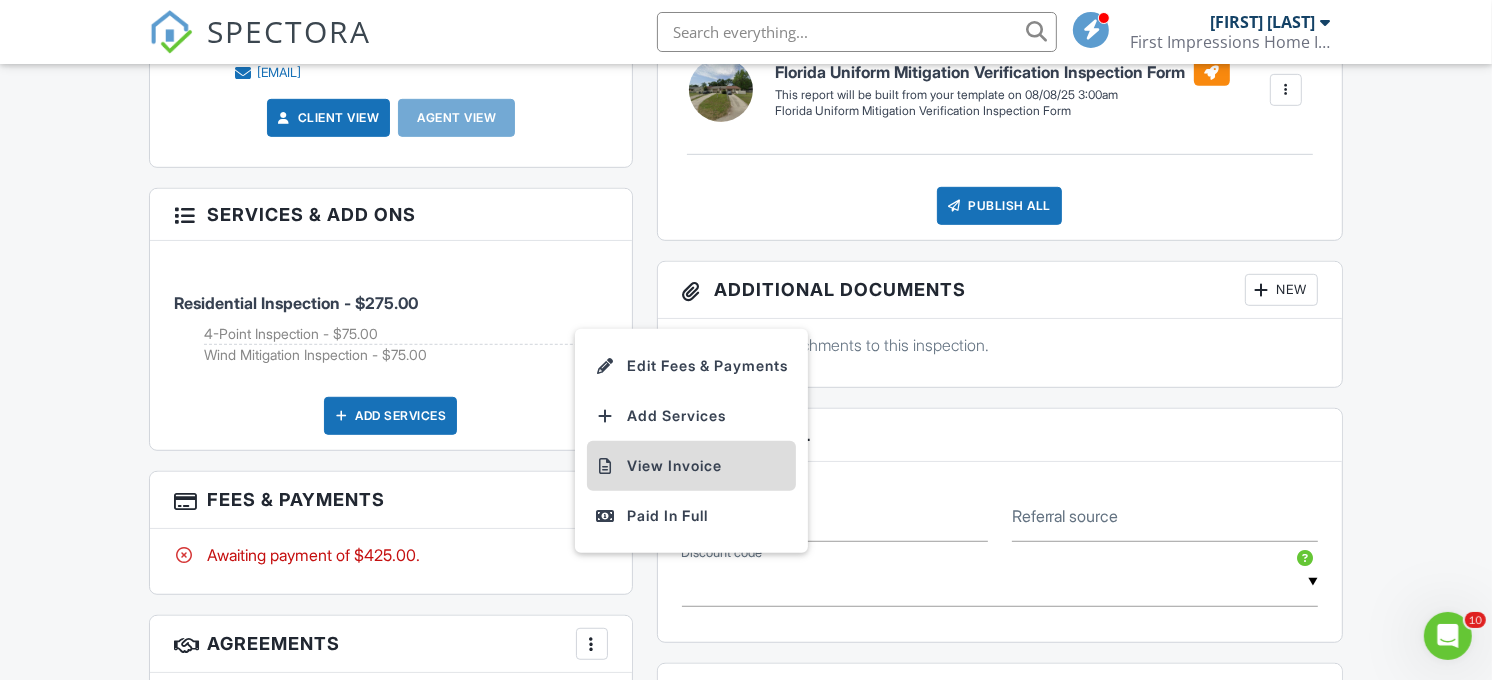 click on "View Invoice" at bounding box center (691, 466) 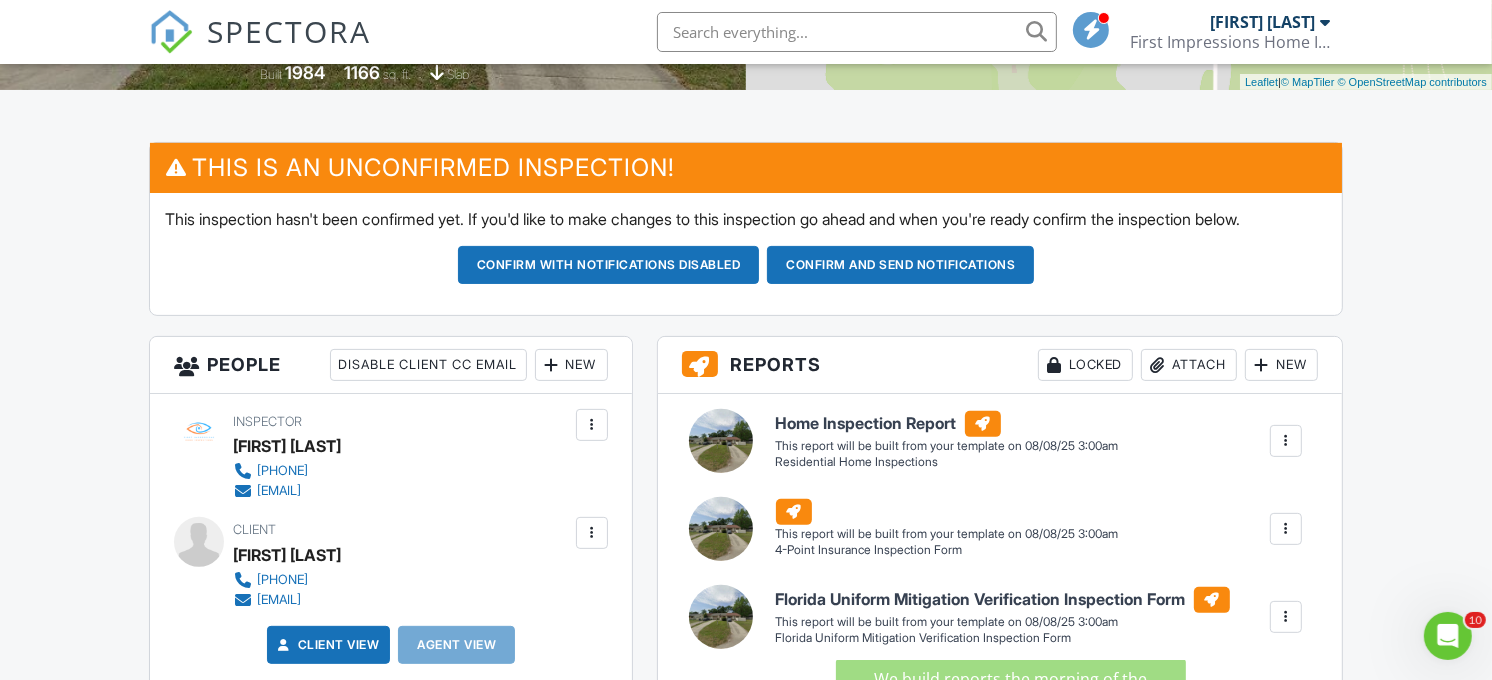 scroll, scrollTop: 443, scrollLeft: 0, axis: vertical 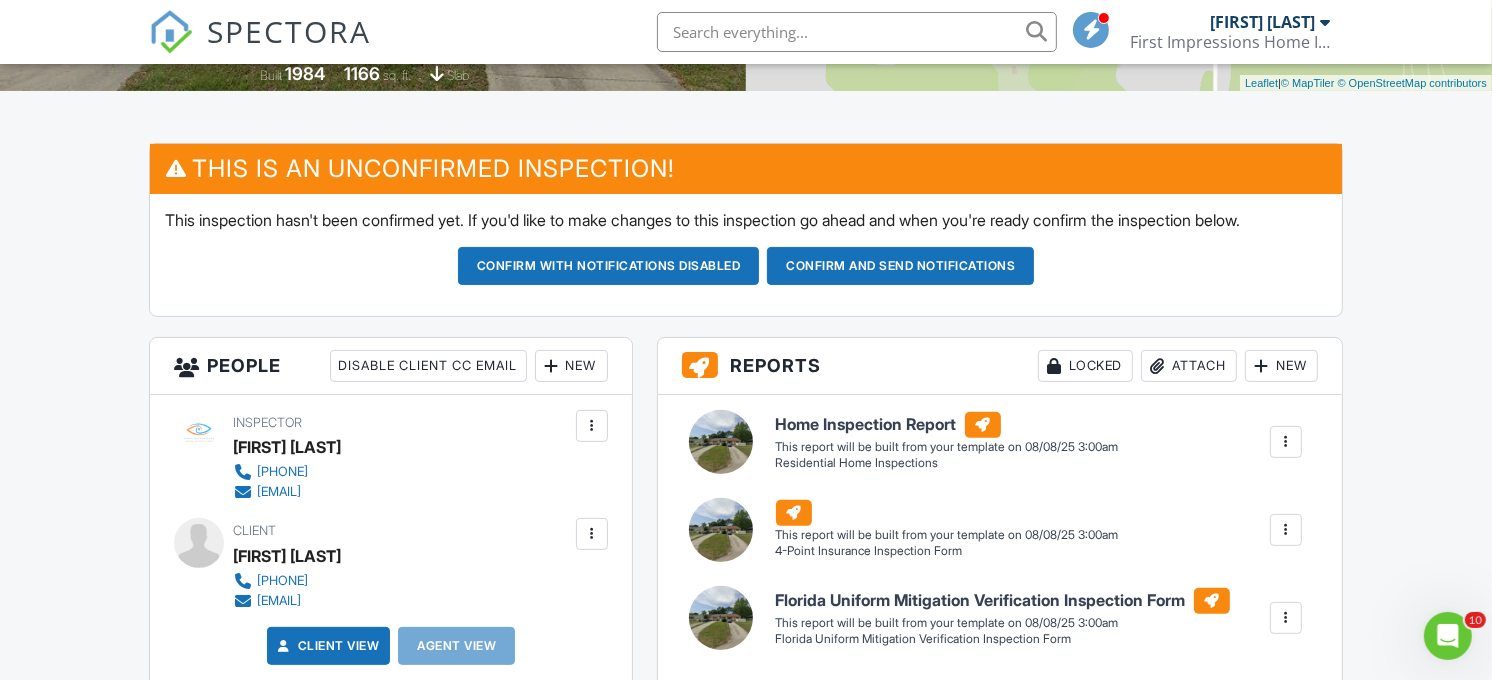 click on "Confirm and send notifications" at bounding box center (609, 266) 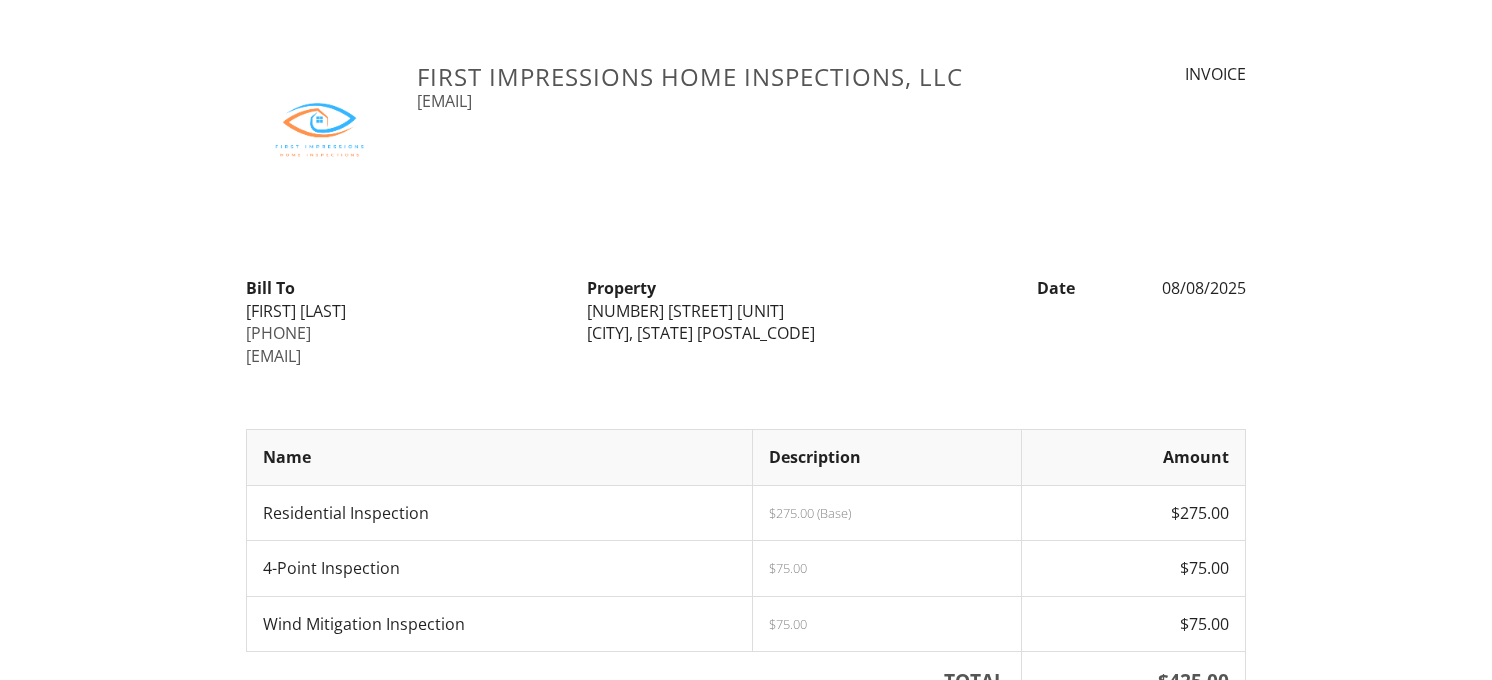 scroll, scrollTop: 0, scrollLeft: 0, axis: both 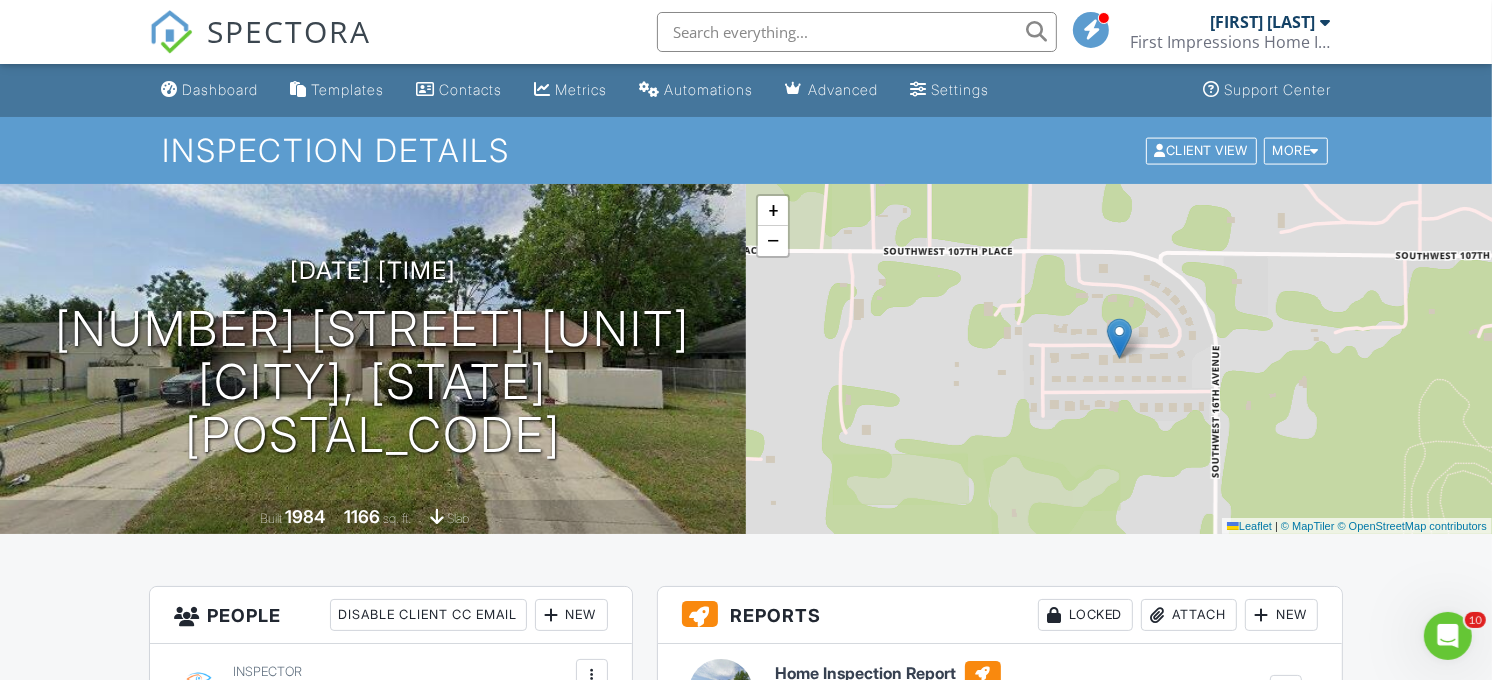click at bounding box center [857, 32] 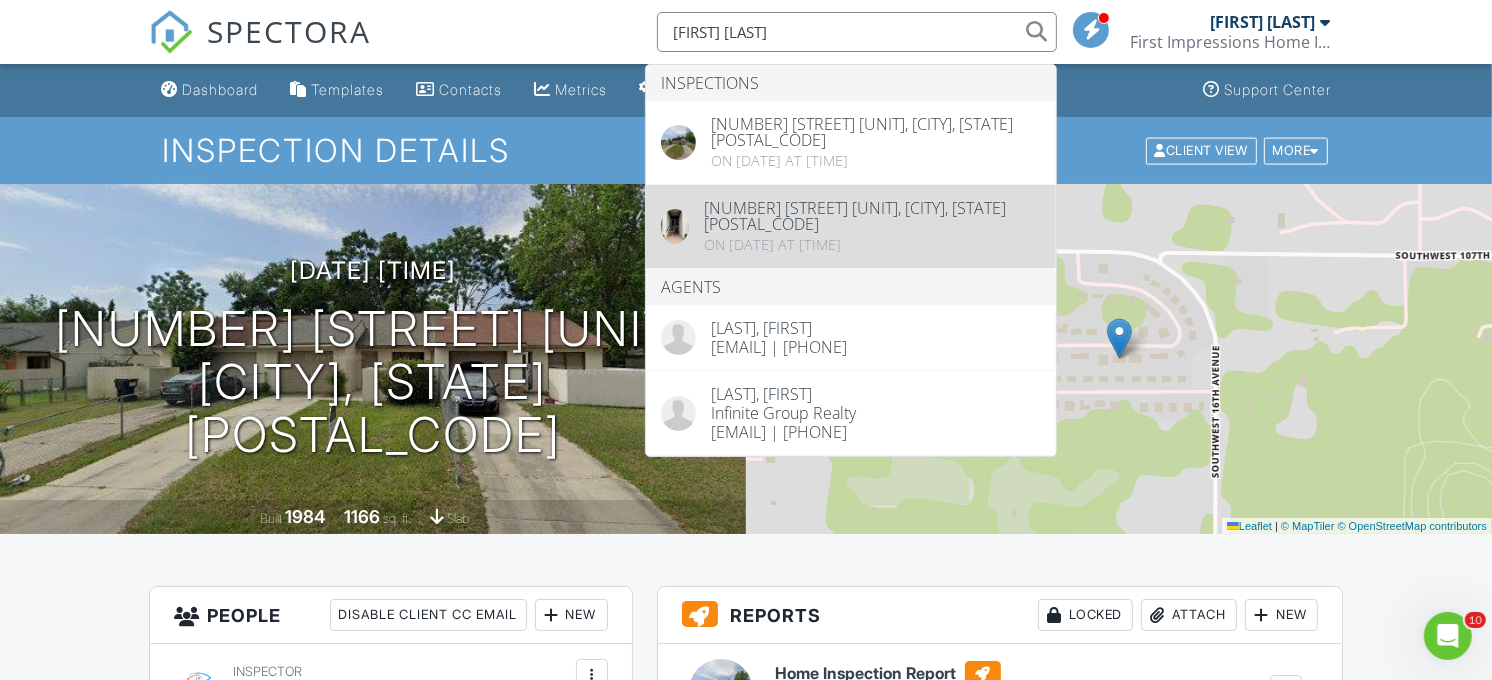 type on "yolanda m" 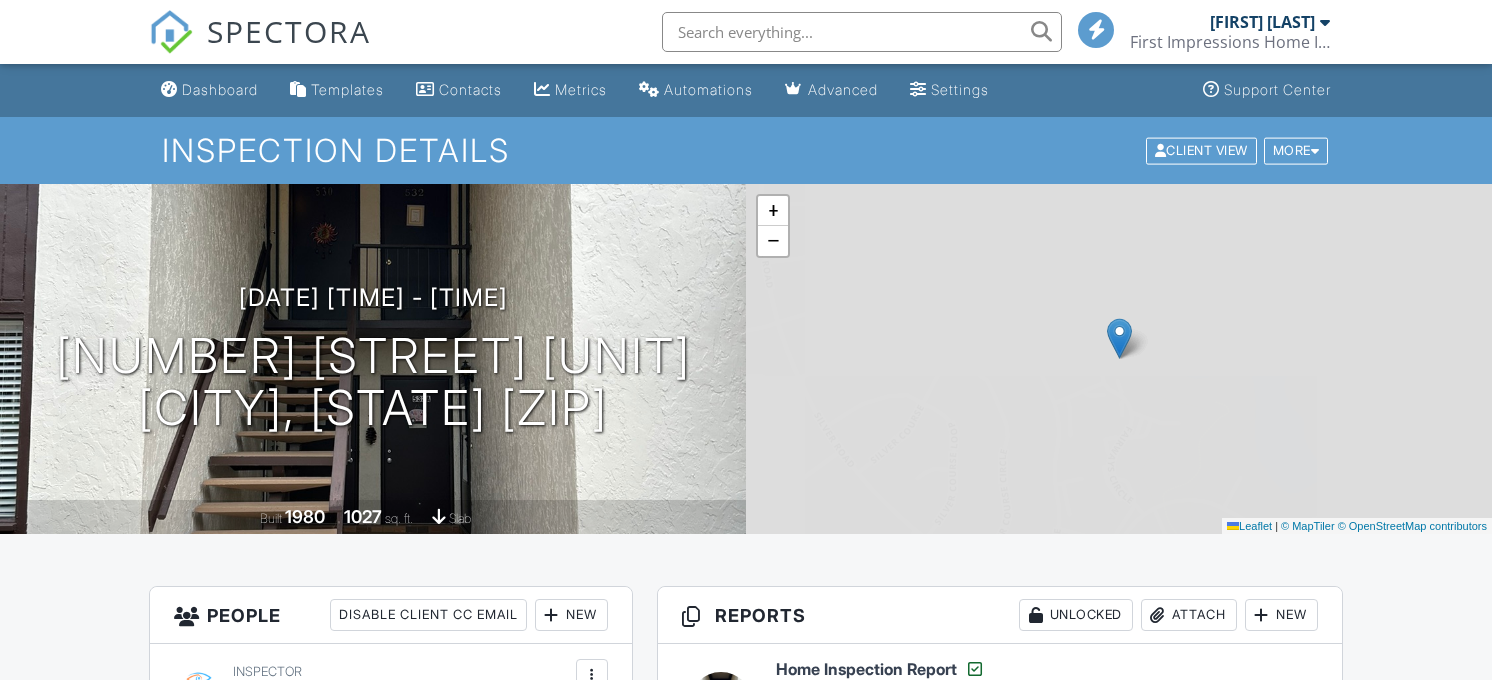 scroll, scrollTop: 510, scrollLeft: 0, axis: vertical 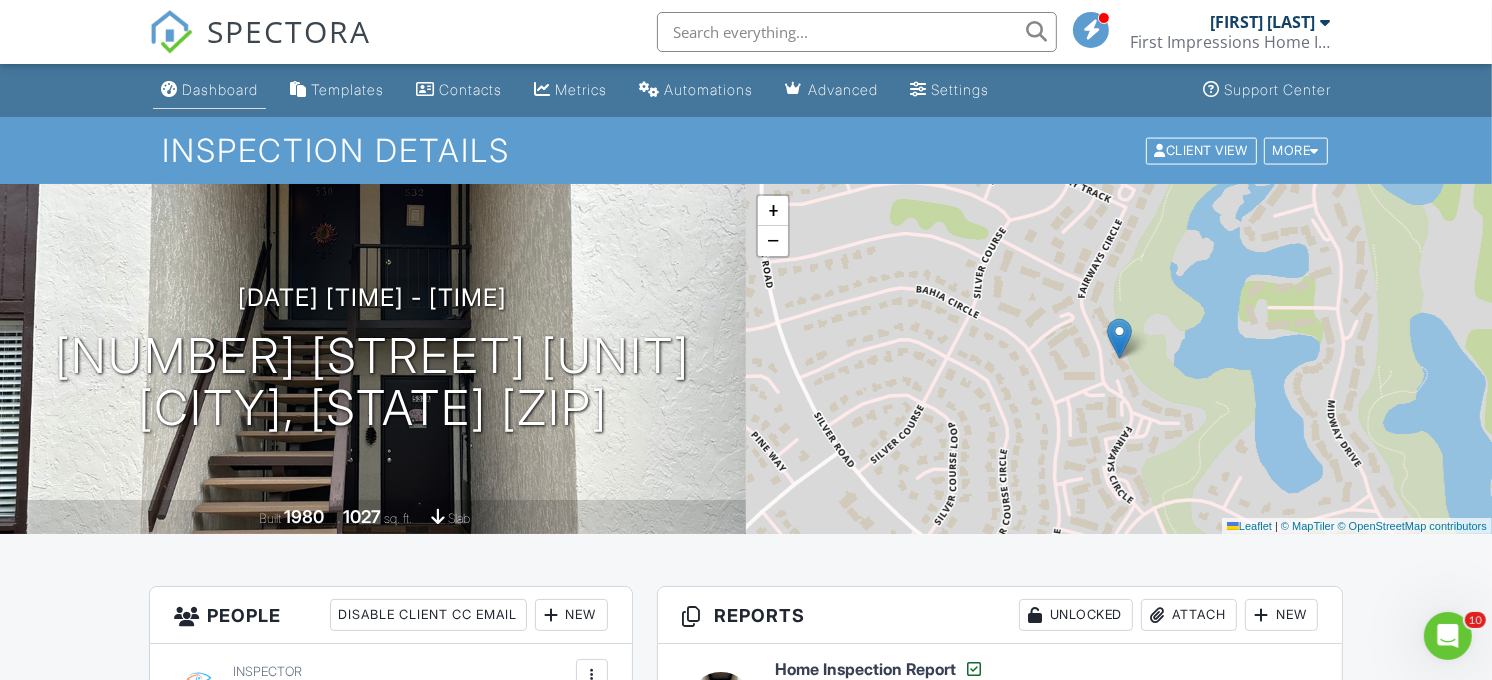 click on "Dashboard" at bounding box center [220, 89] 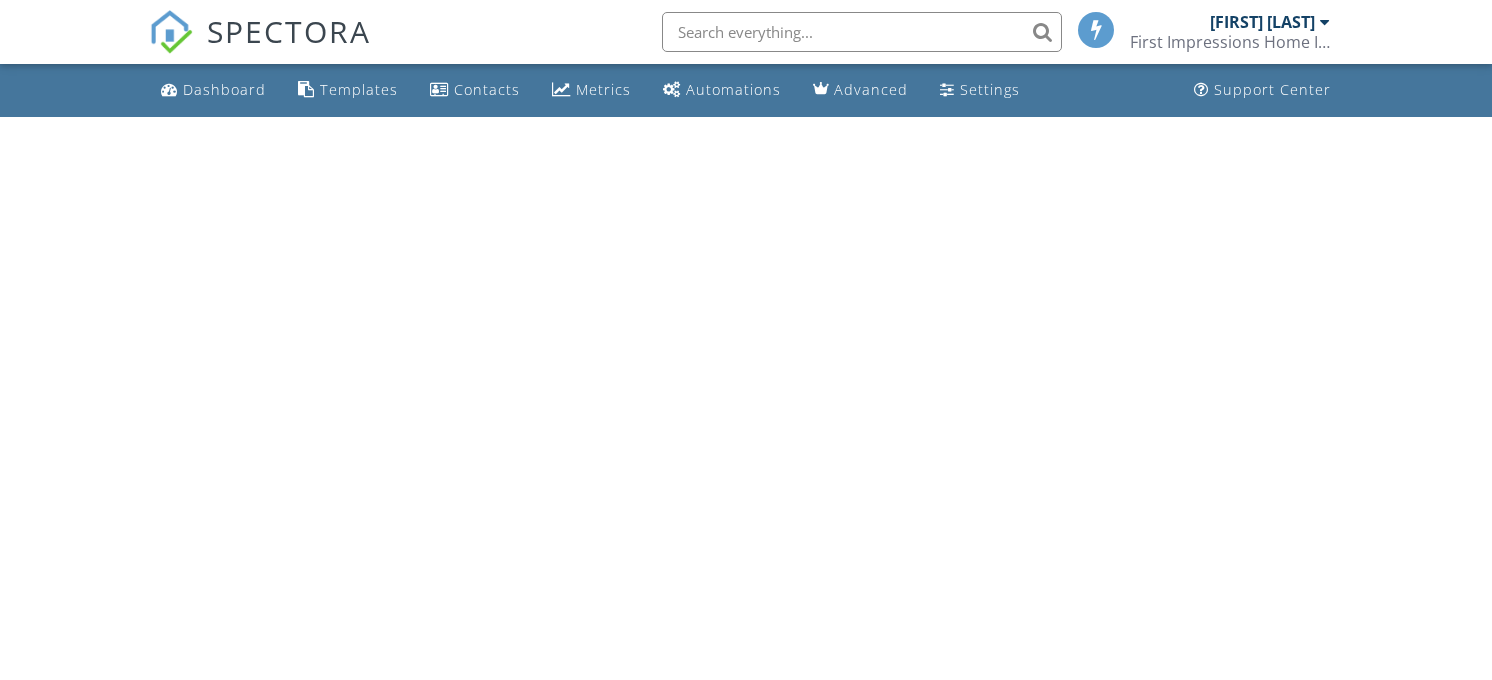 scroll, scrollTop: 0, scrollLeft: 0, axis: both 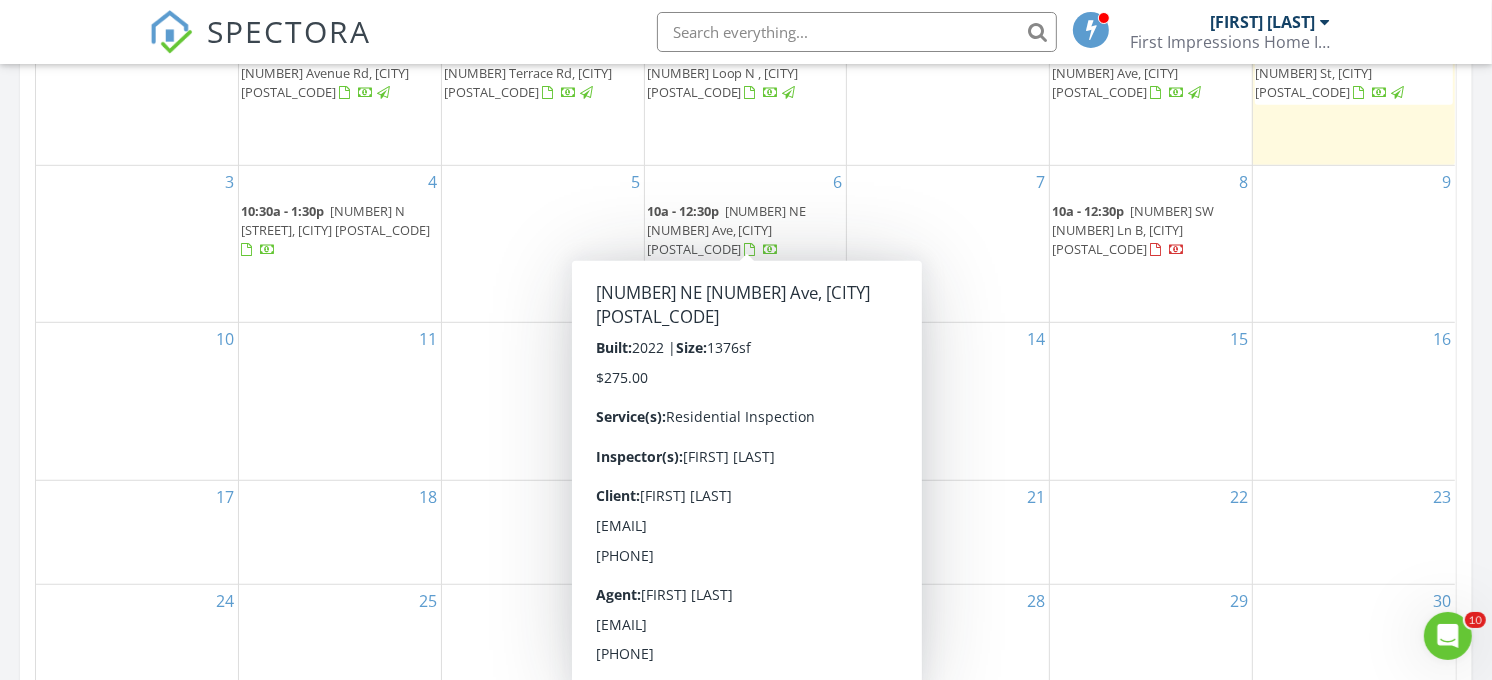 click on "[NUMBER] NE [NUMBER] Ave, [CITY] [POSTAL_CODE]" at bounding box center (727, 230) 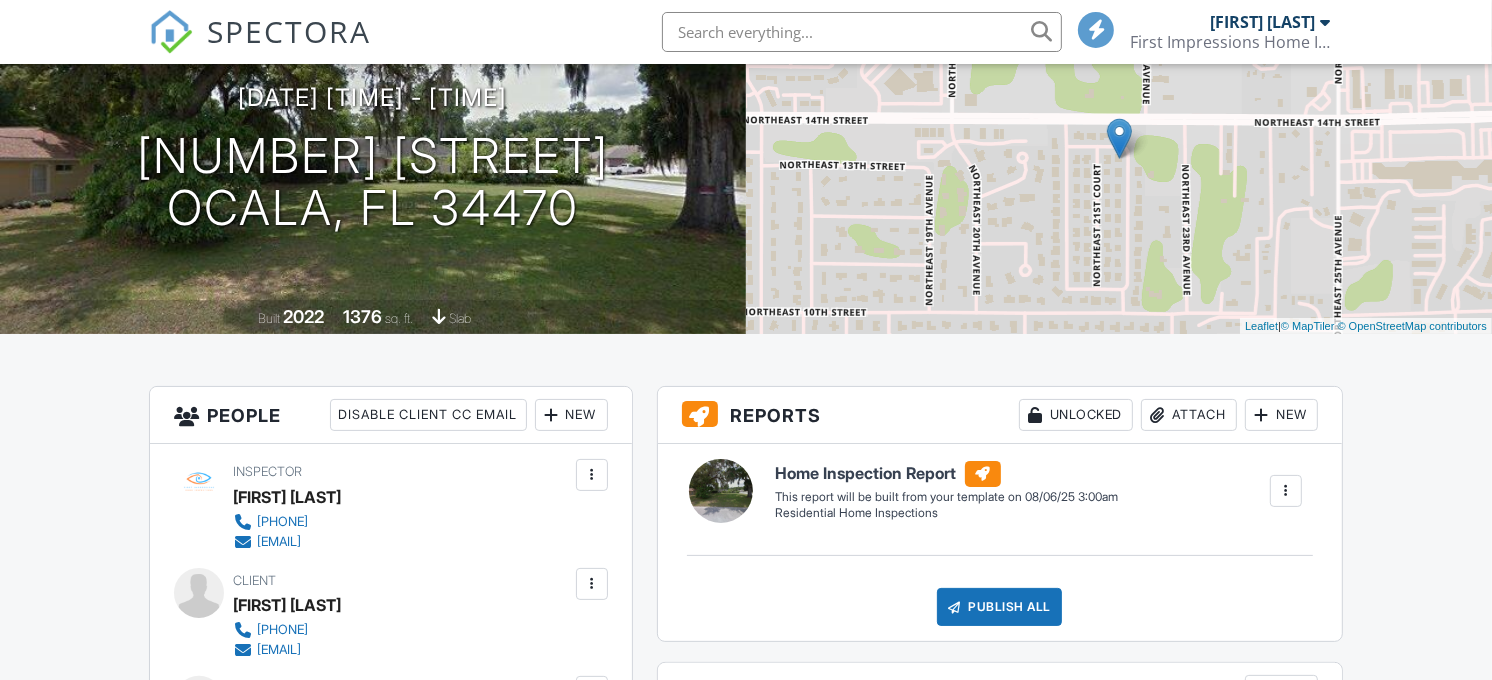 scroll, scrollTop: 446, scrollLeft: 0, axis: vertical 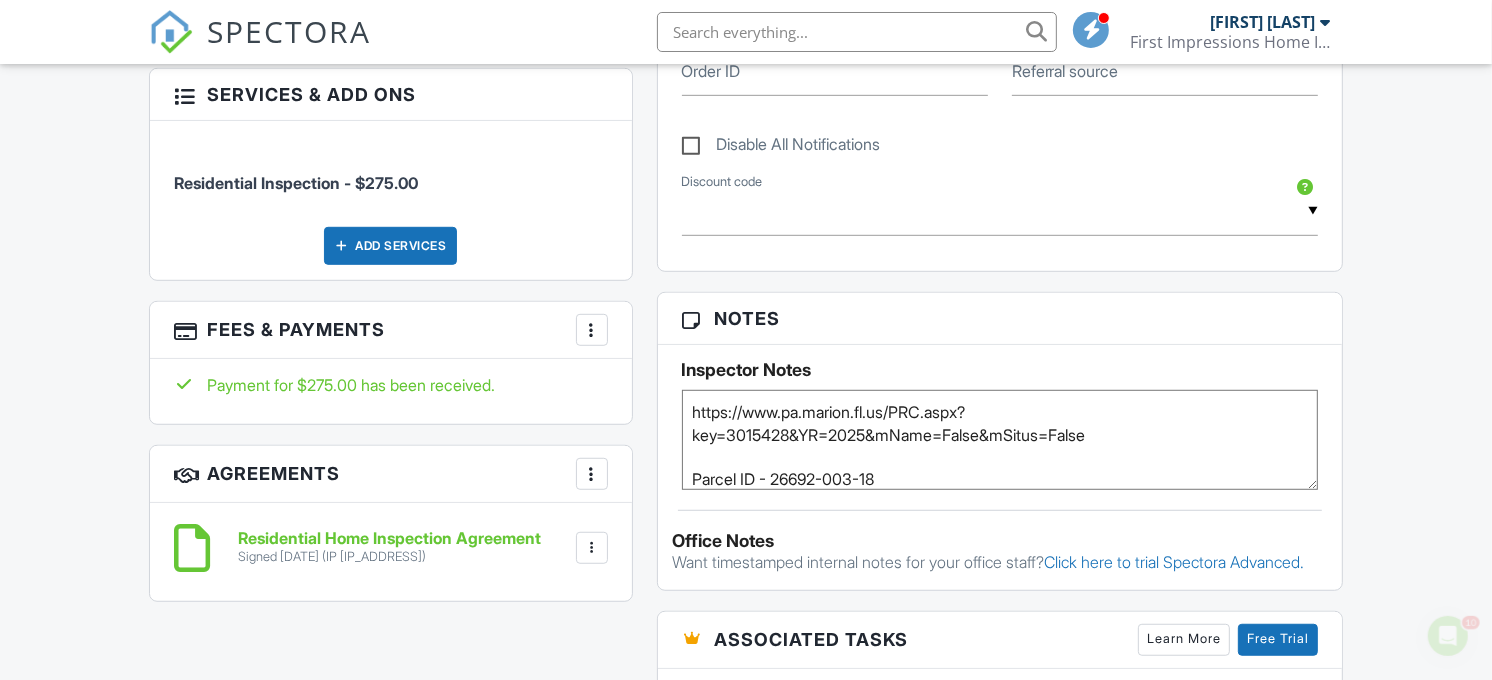 click at bounding box center [592, 330] 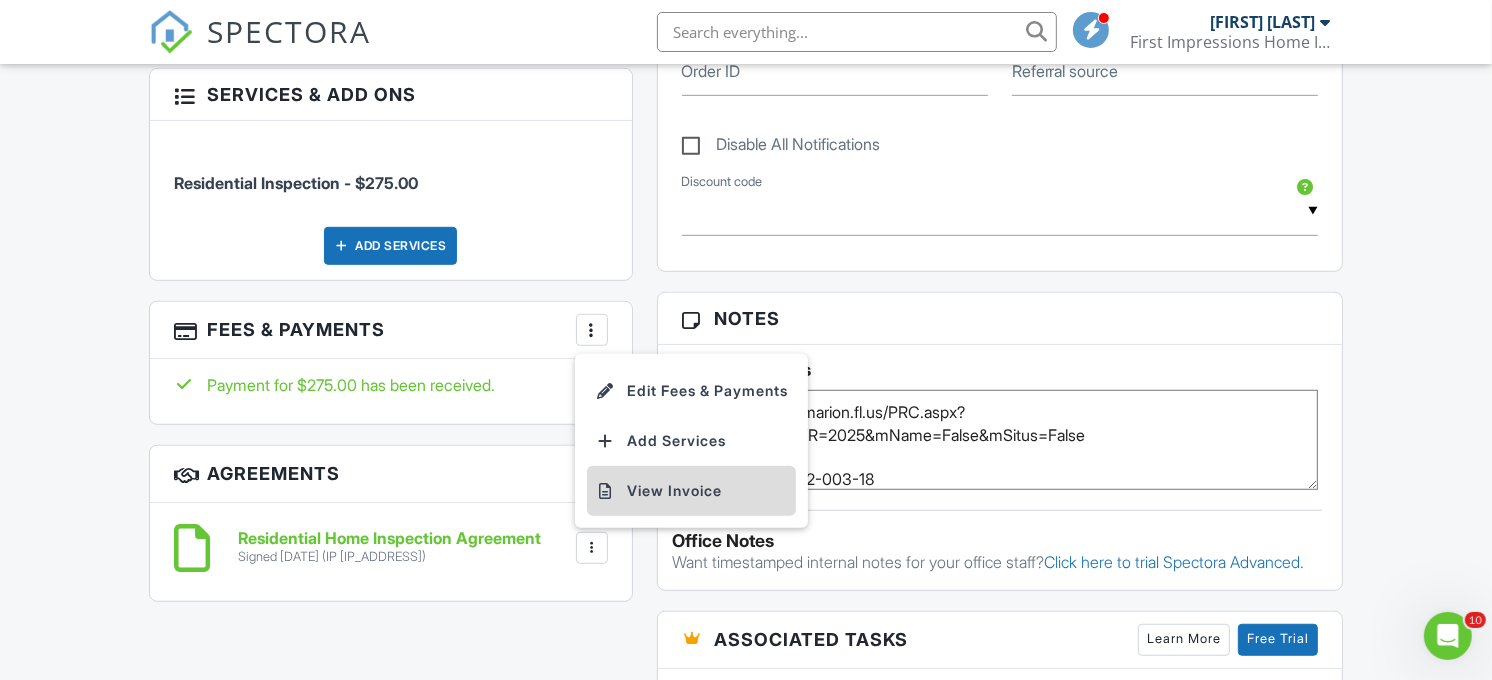 click on "View Invoice" at bounding box center [691, 491] 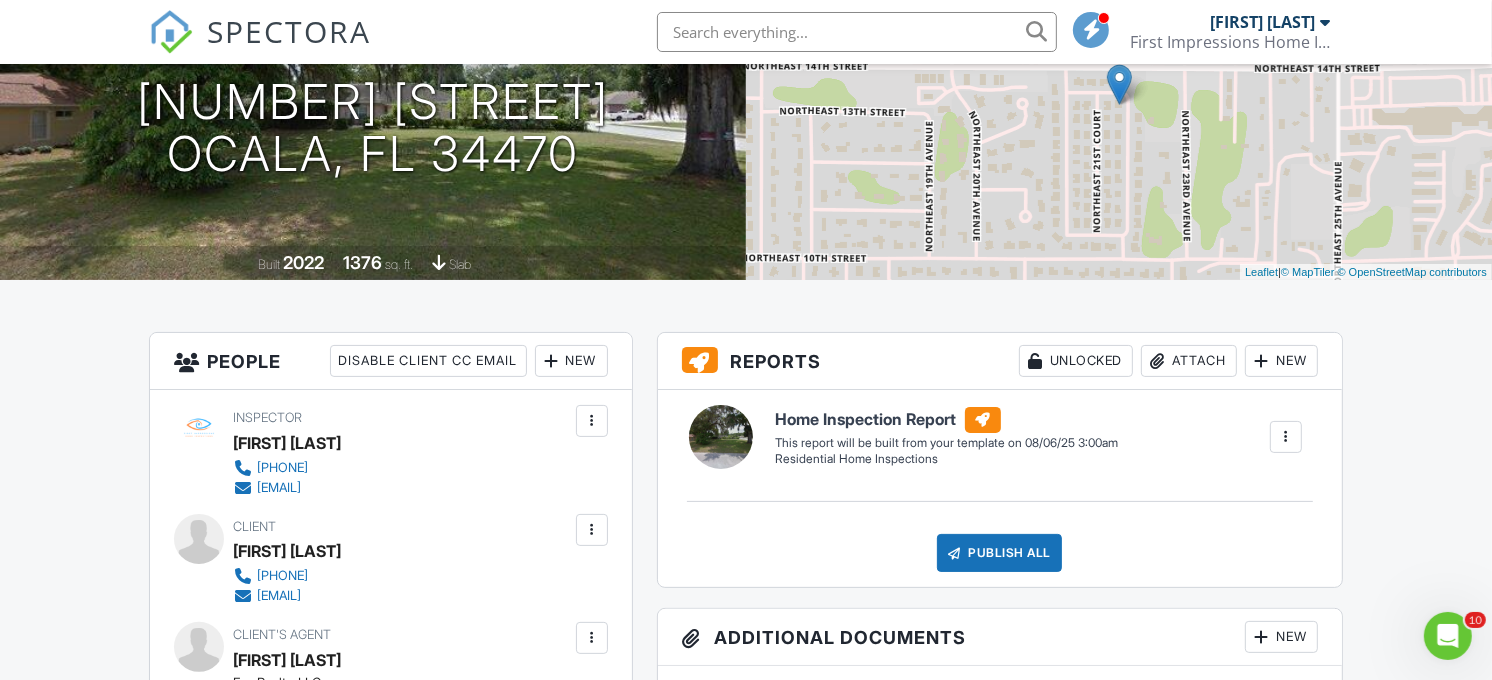 scroll, scrollTop: 422, scrollLeft: 0, axis: vertical 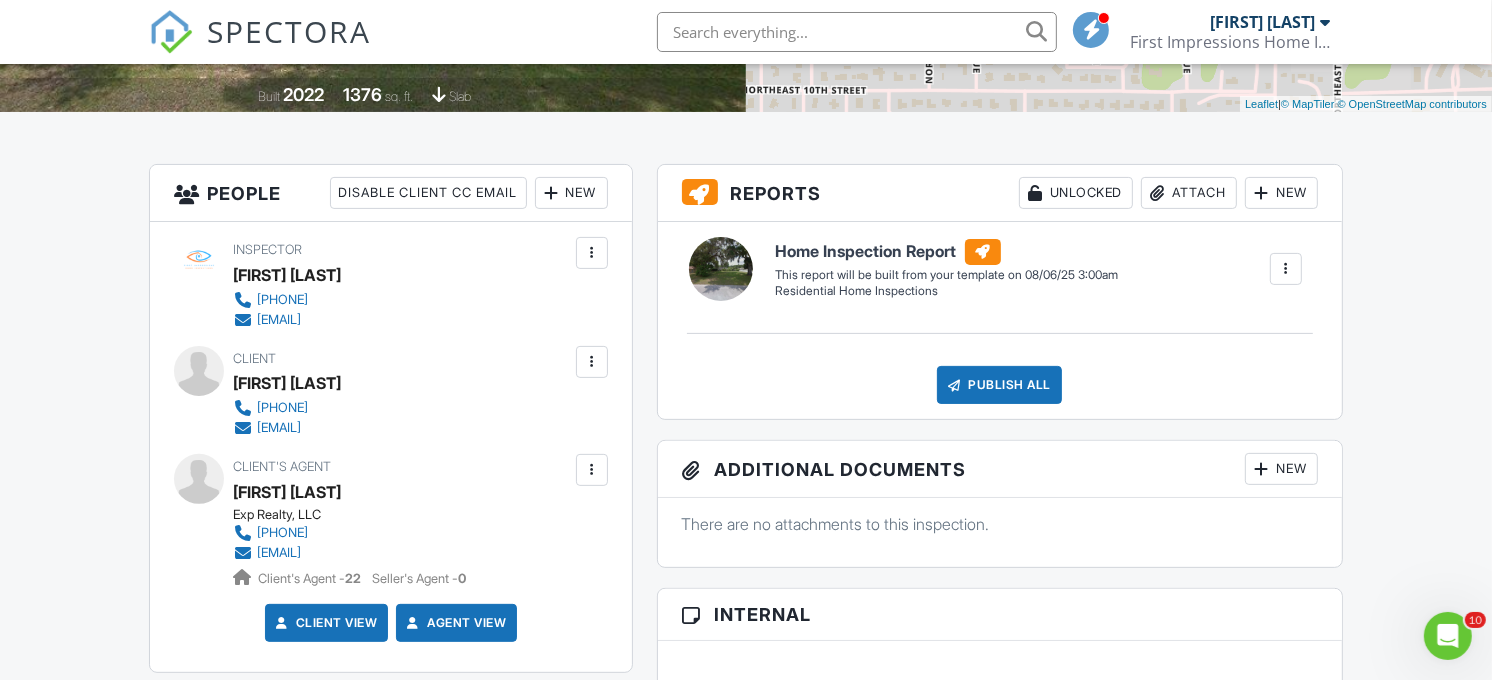 drag, startPoint x: 502, startPoint y: 426, endPoint x: 257, endPoint y: 428, distance: 245.00816 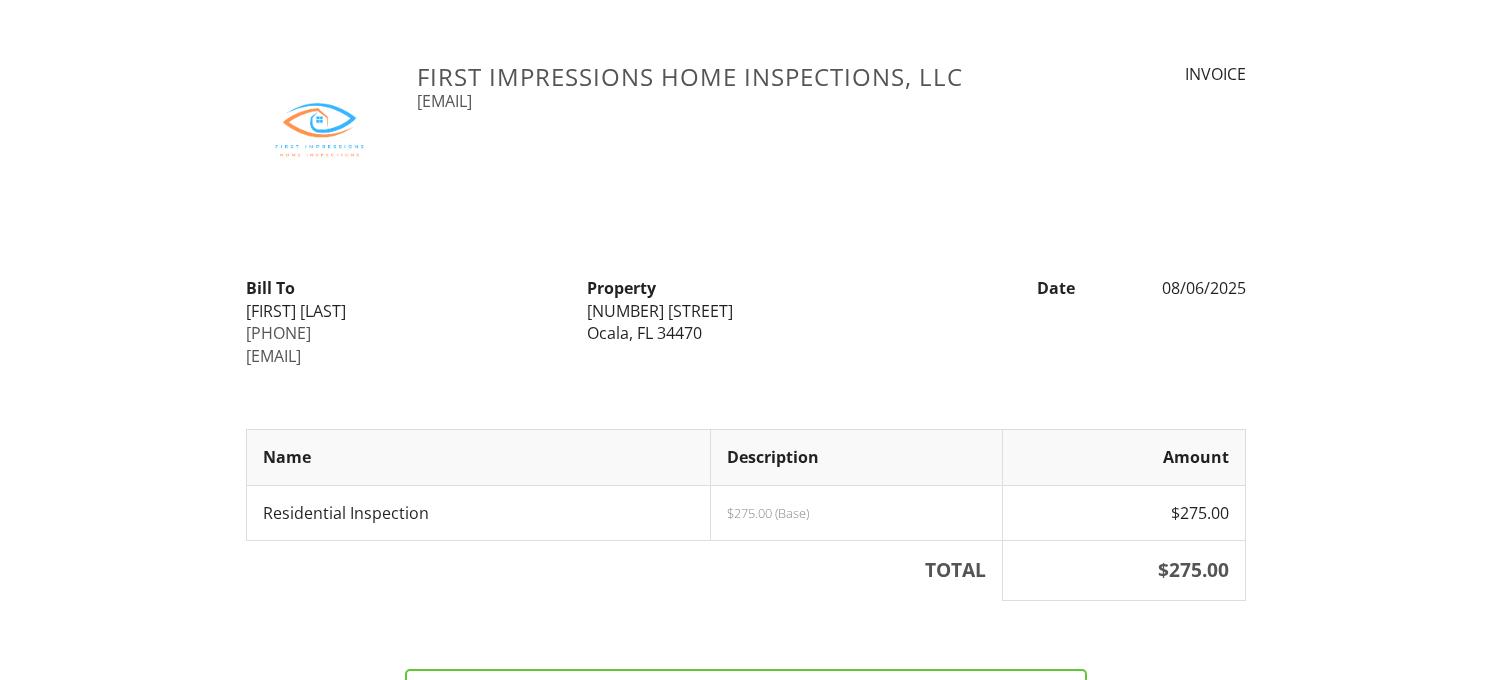 scroll, scrollTop: 0, scrollLeft: 0, axis: both 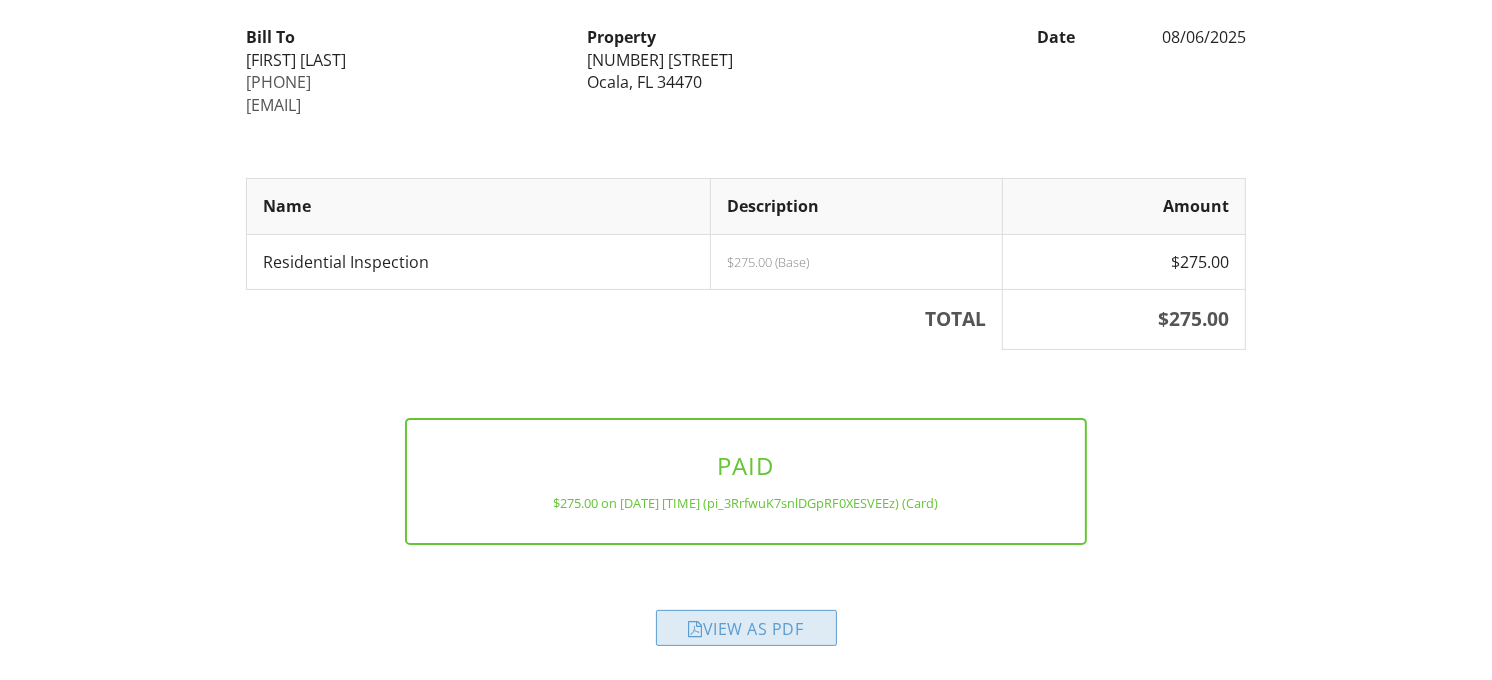 click on "View as PDF" at bounding box center [746, 628] 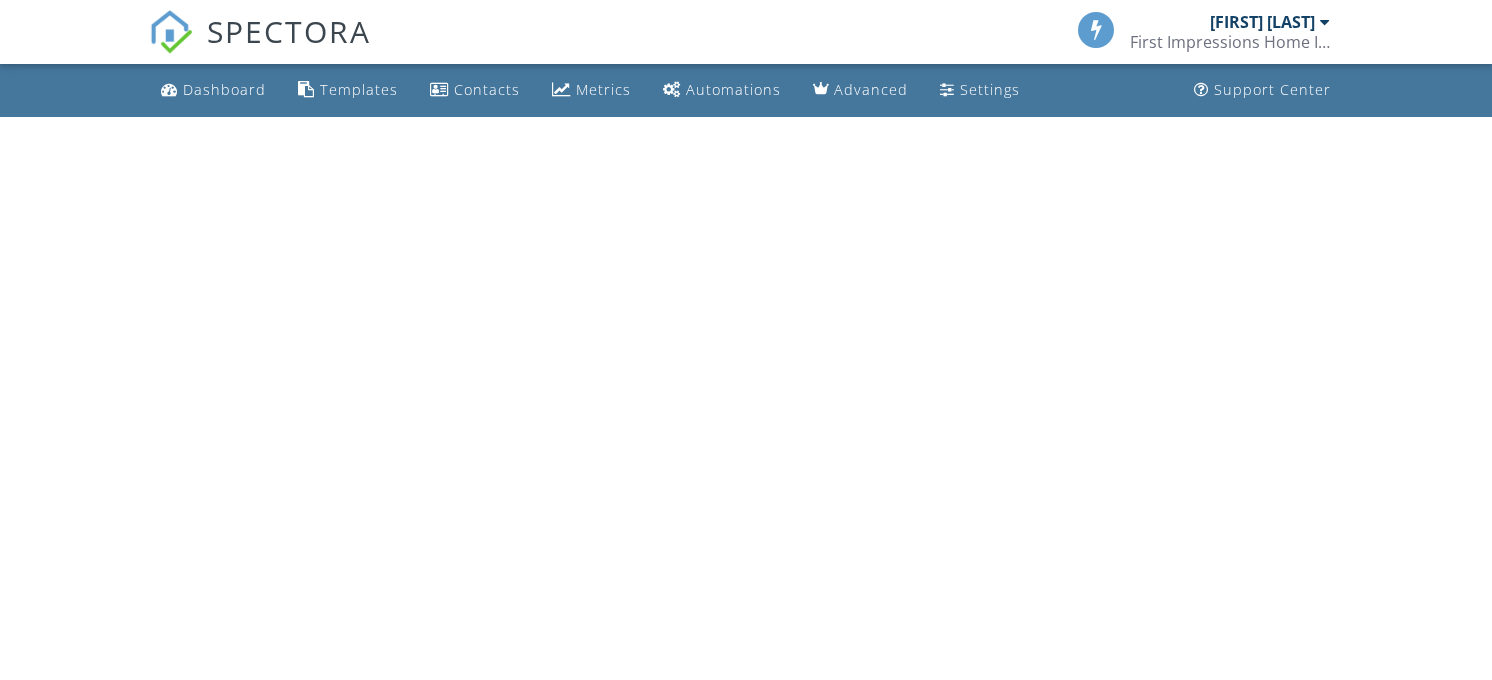scroll, scrollTop: 0, scrollLeft: 0, axis: both 